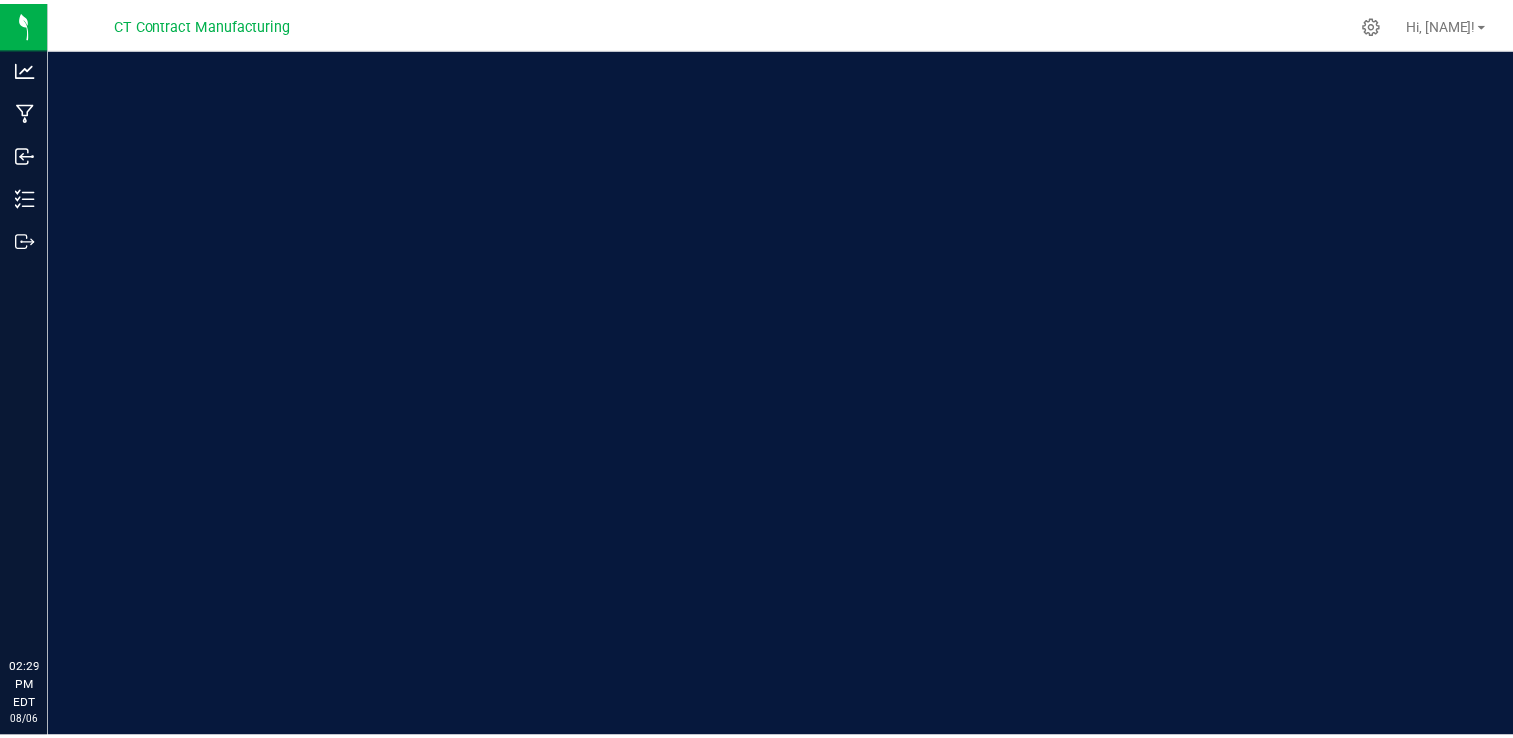 scroll, scrollTop: 0, scrollLeft: 0, axis: both 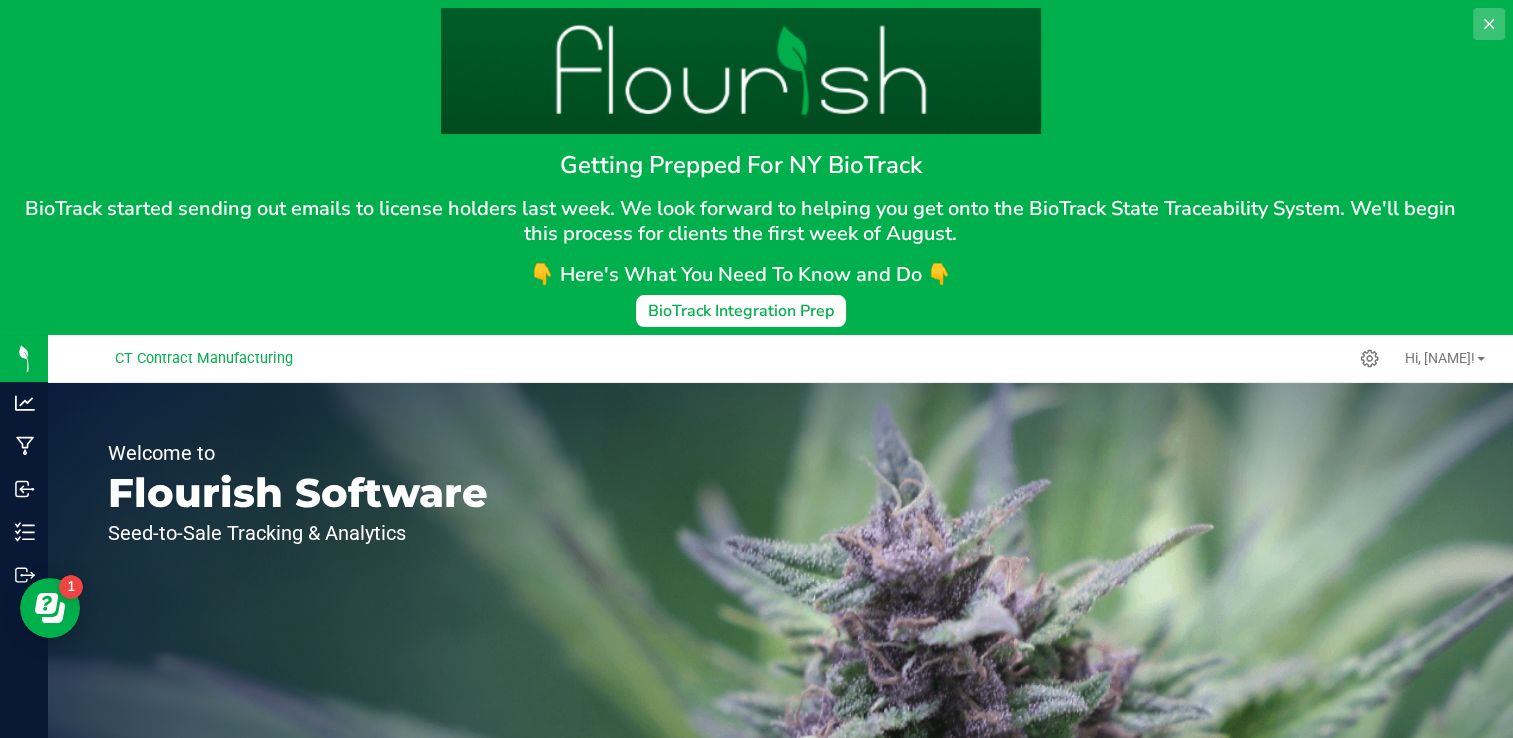 click at bounding box center [1489, 24] 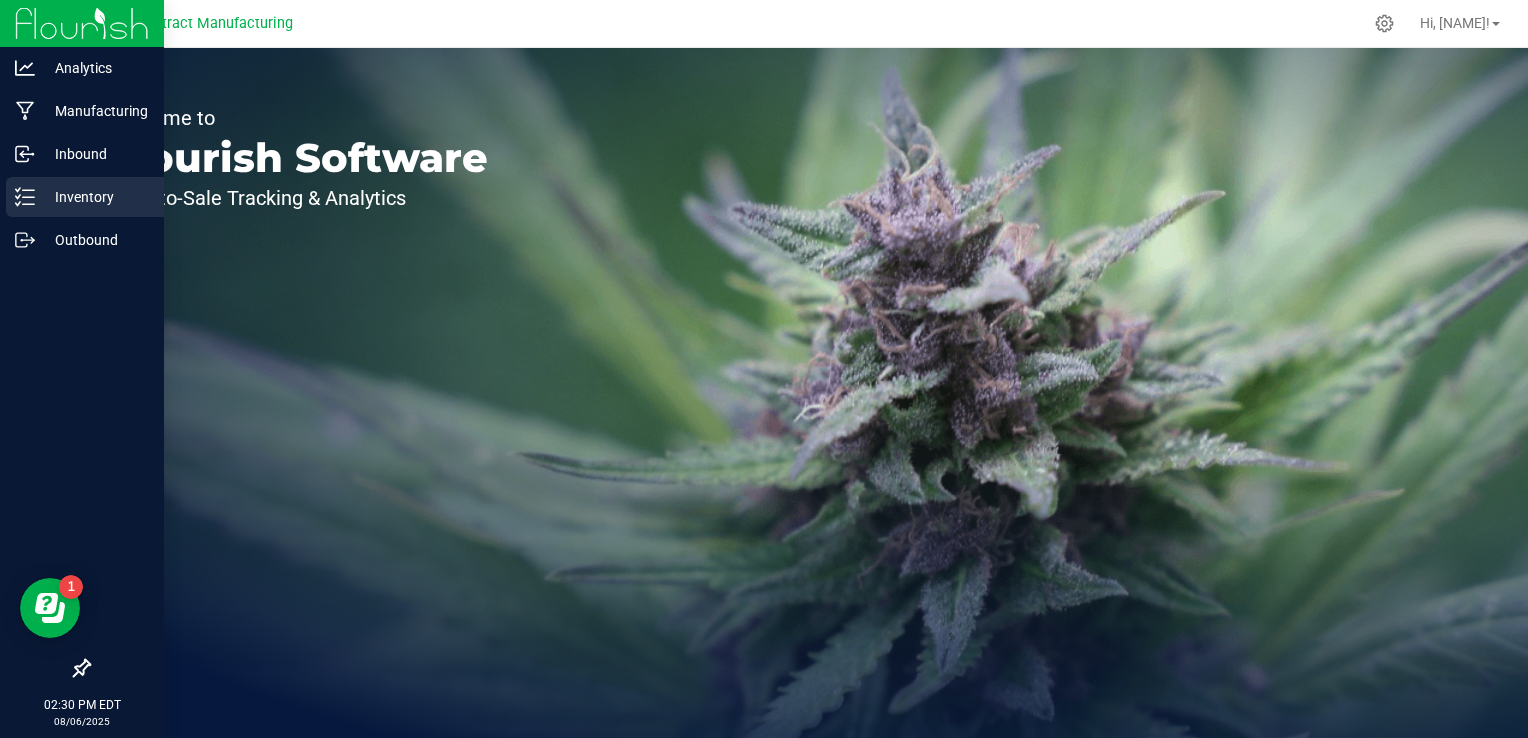 click on "Inventory" at bounding box center [95, 197] 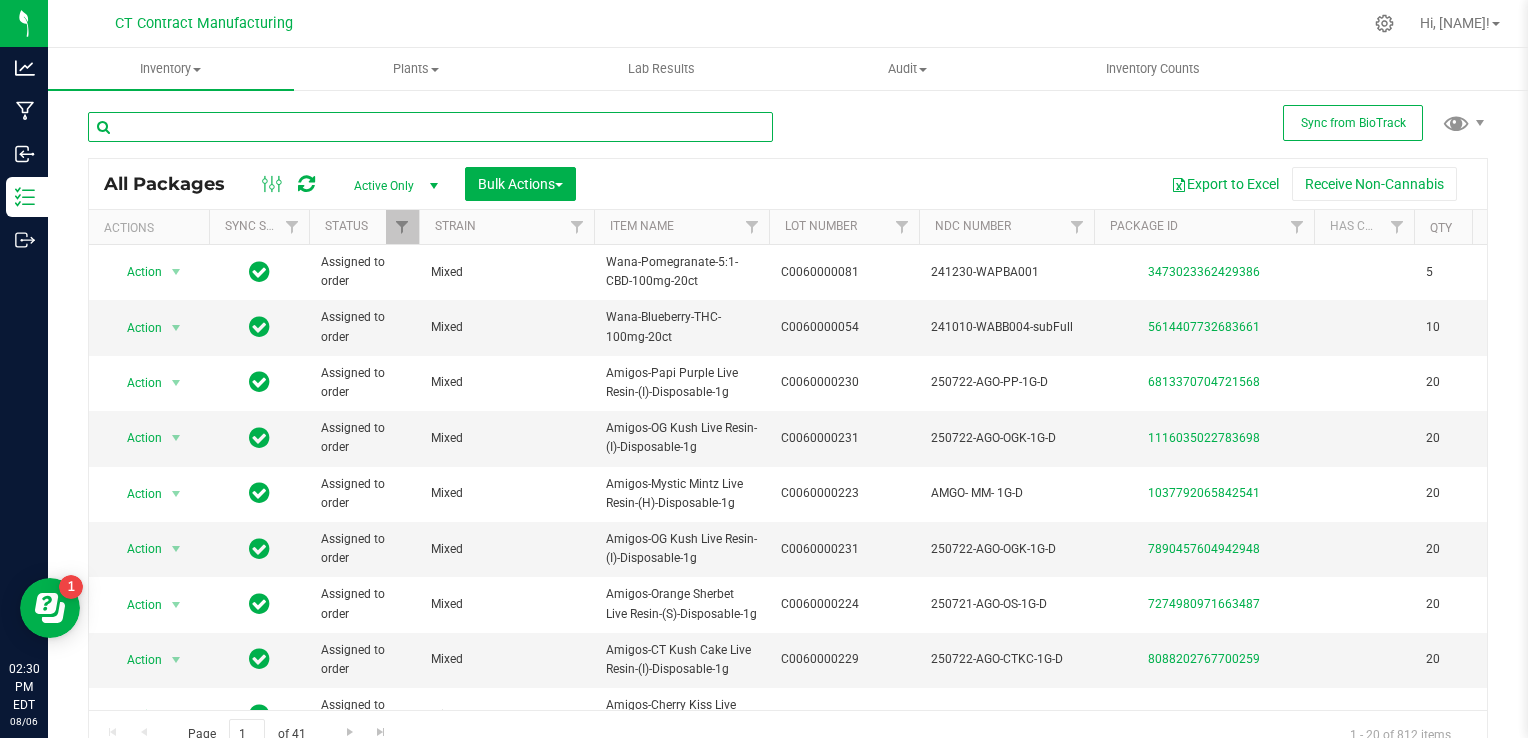 click at bounding box center [430, 127] 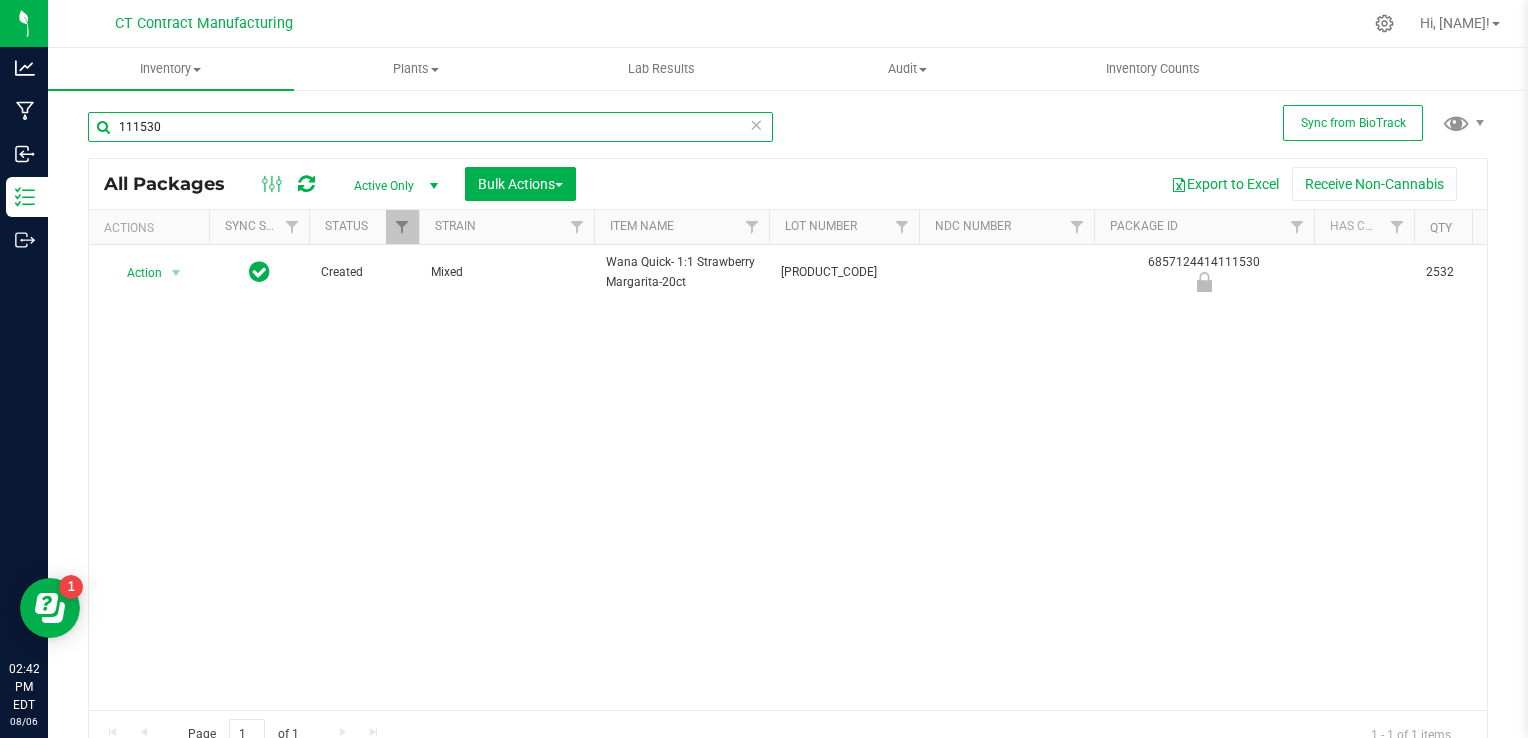 click on "111530" at bounding box center (430, 127) 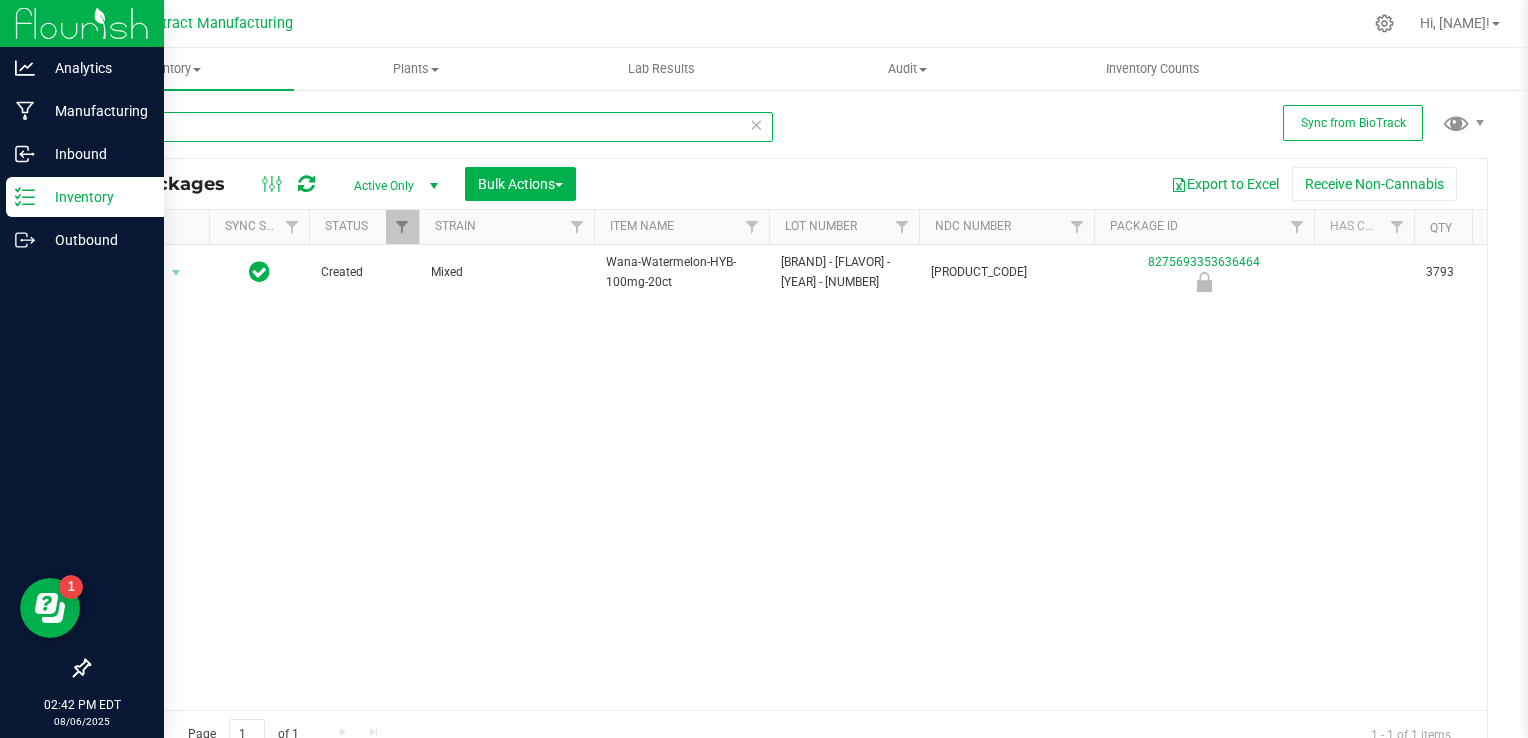 type on "36464" 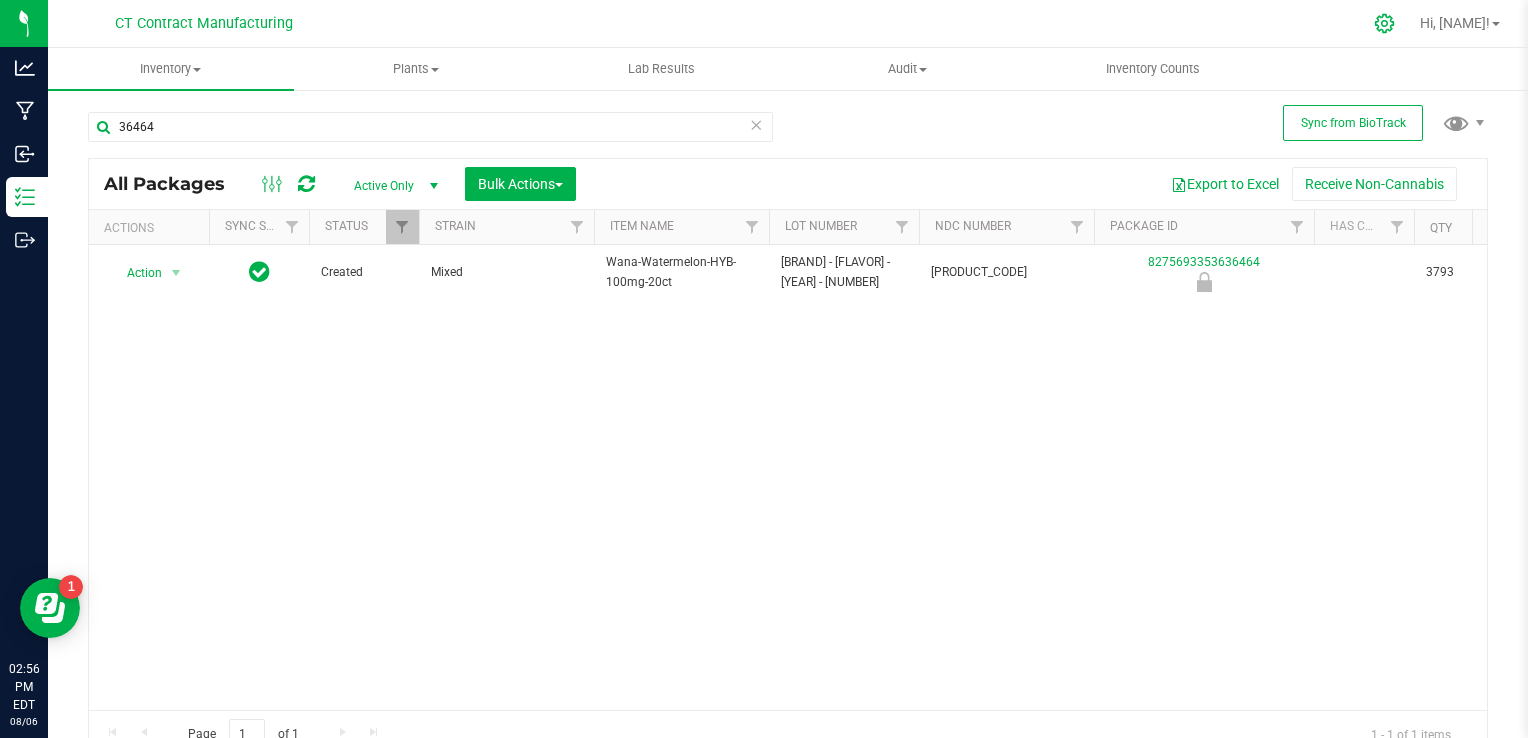 click 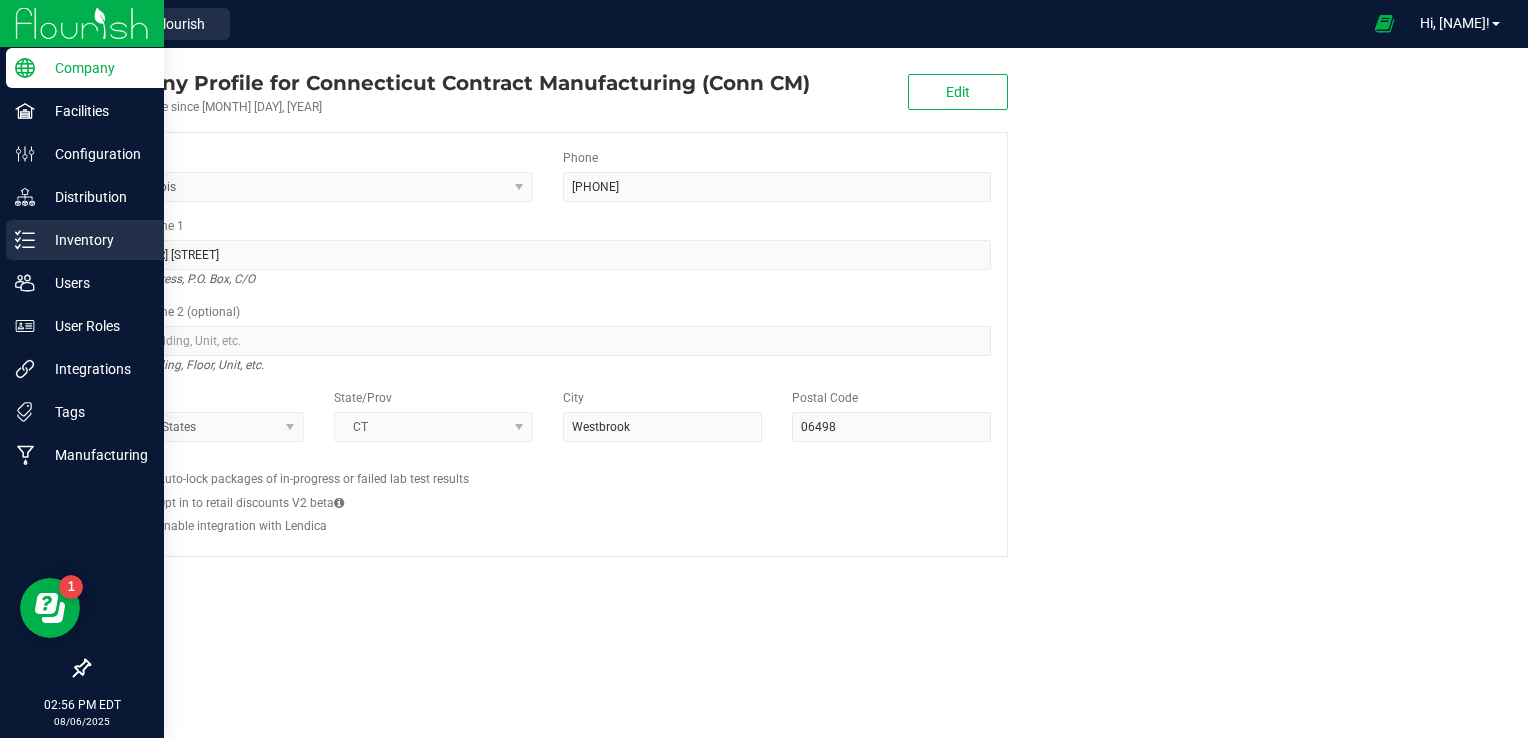 click on "Inventory" at bounding box center (95, 240) 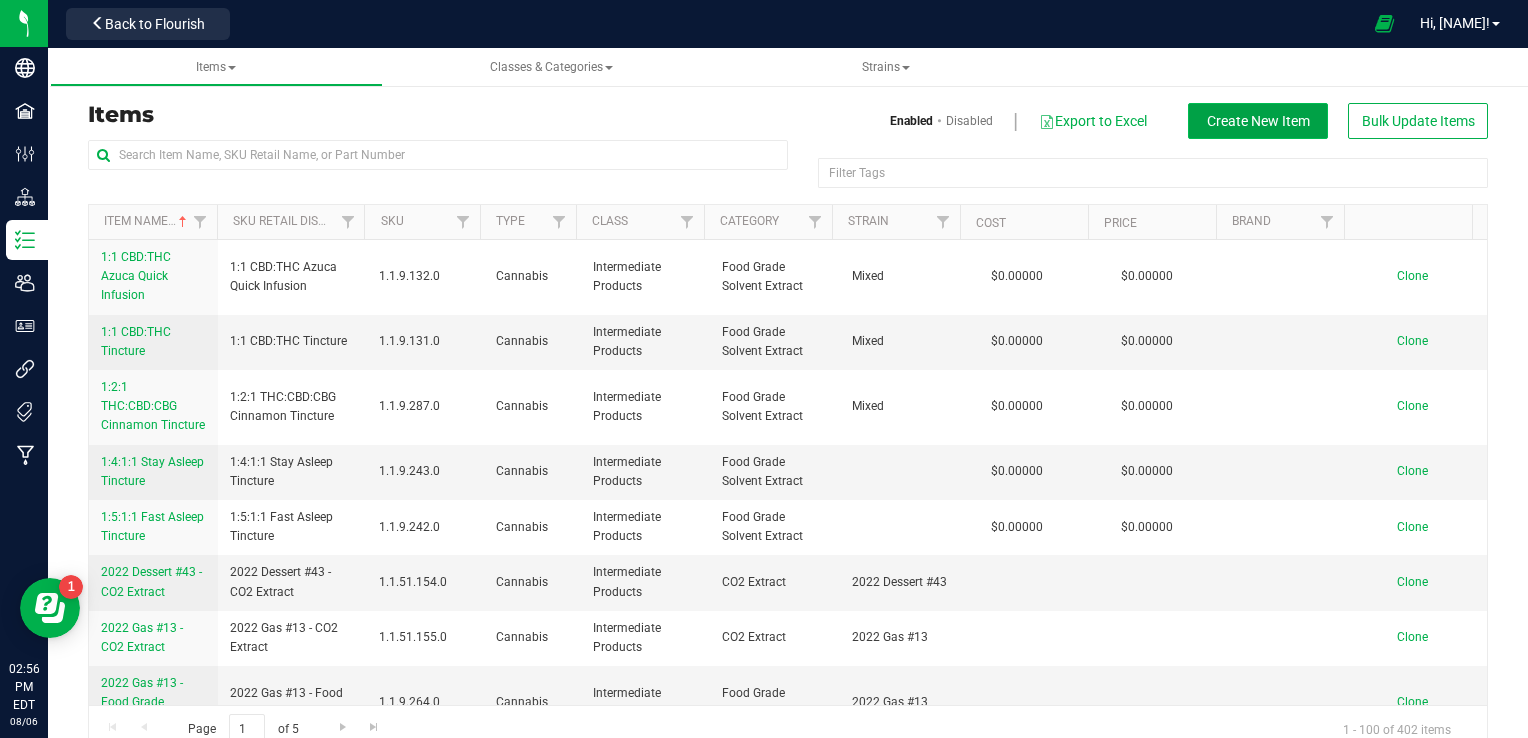 click on "Create New Item" at bounding box center [1258, 121] 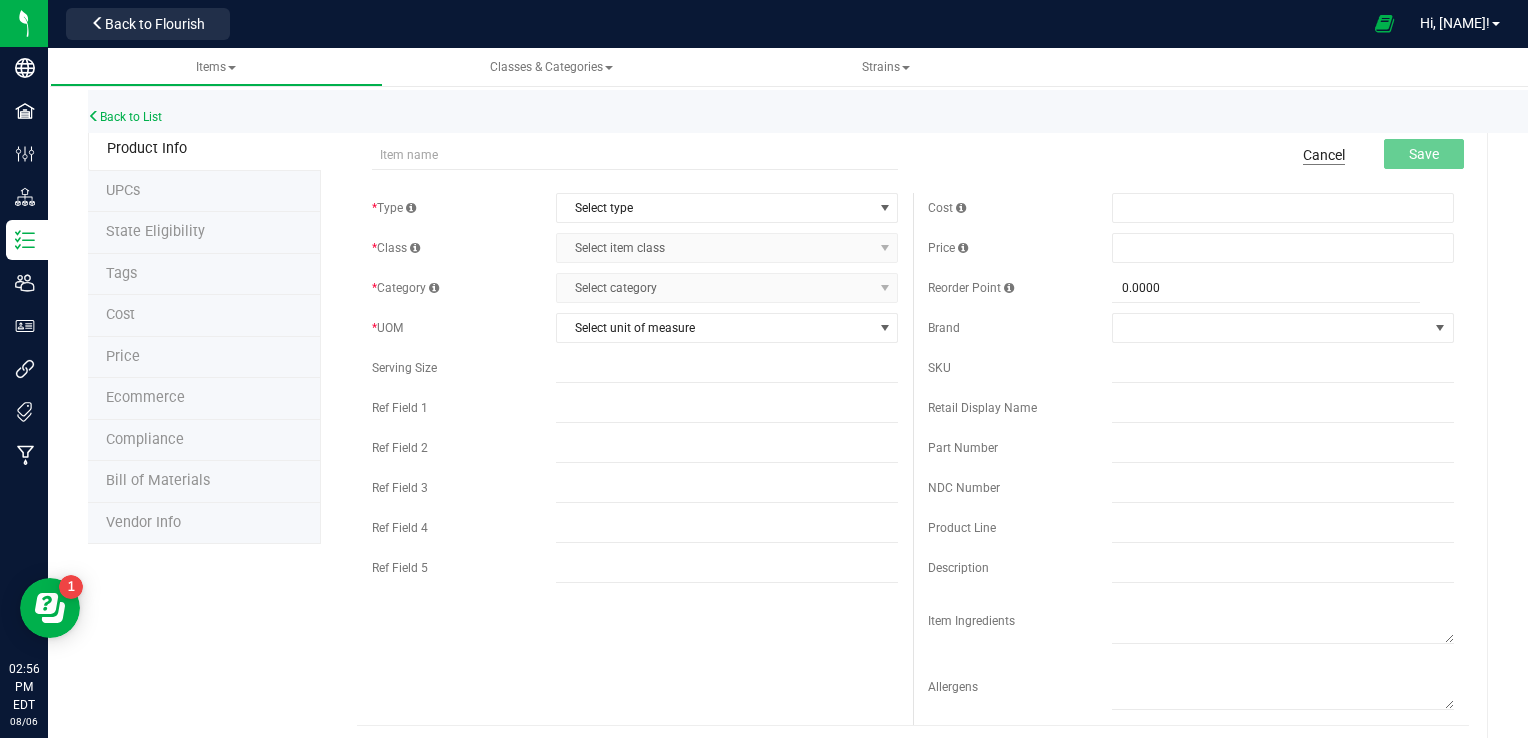 click on "Cancel" at bounding box center (1324, 155) 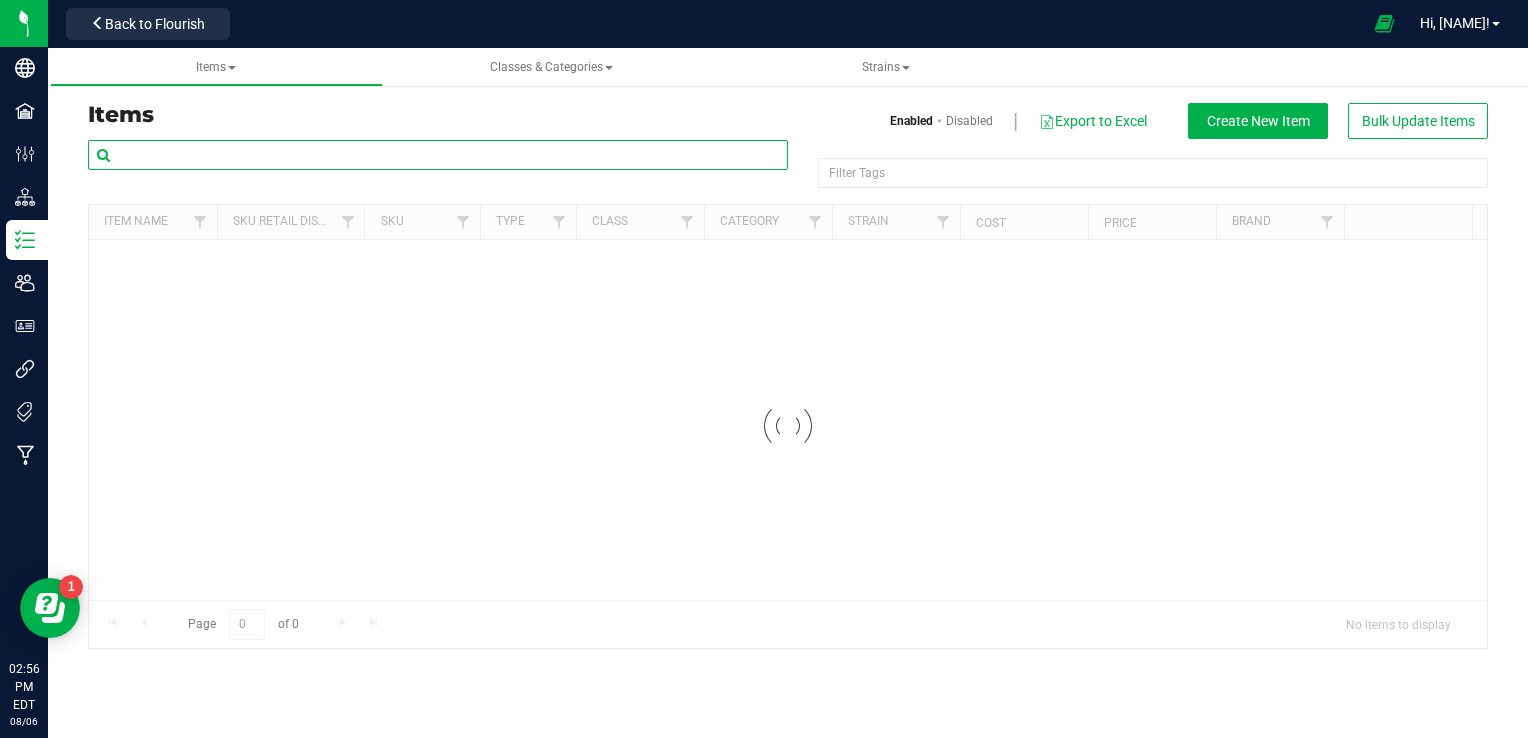 click at bounding box center (438, 155) 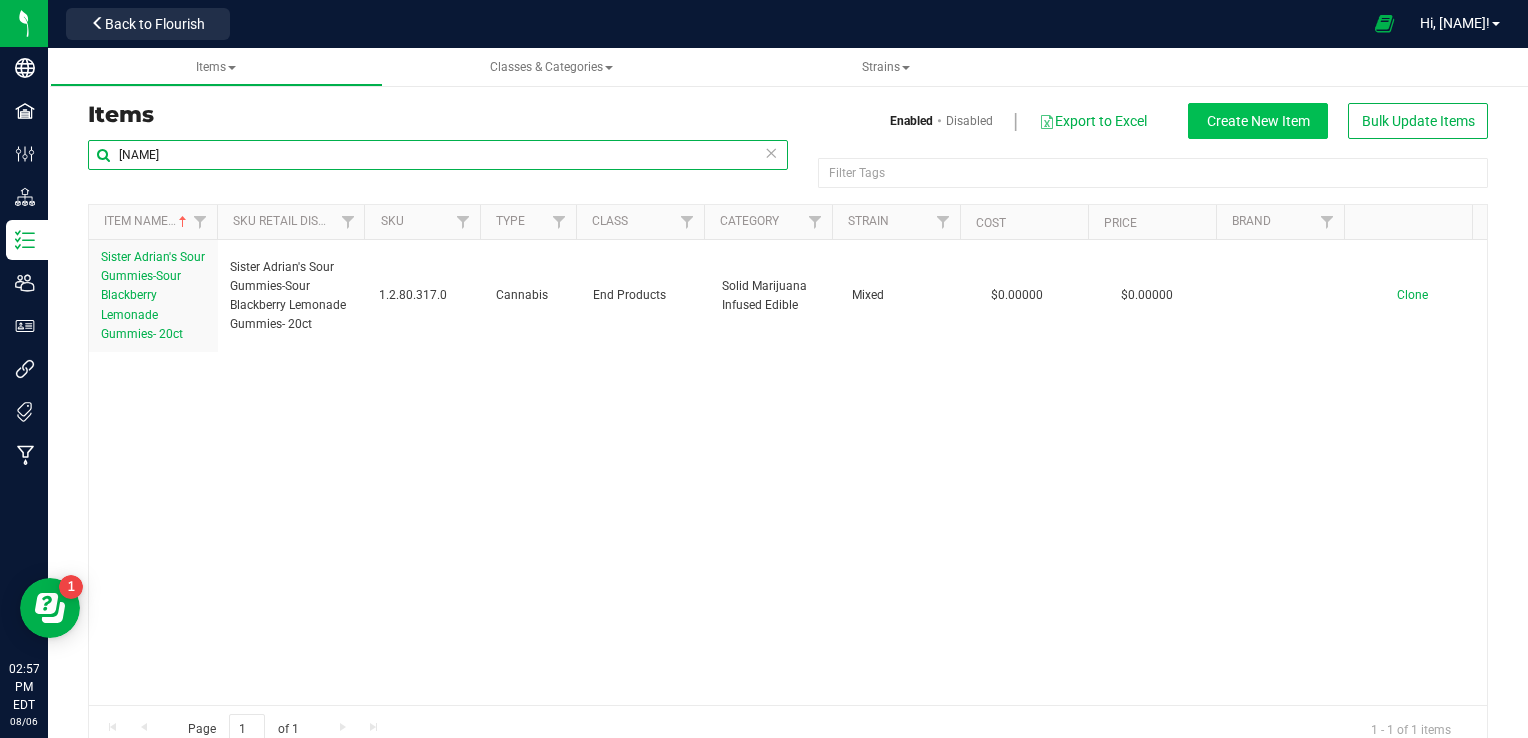 type on "[NAME]" 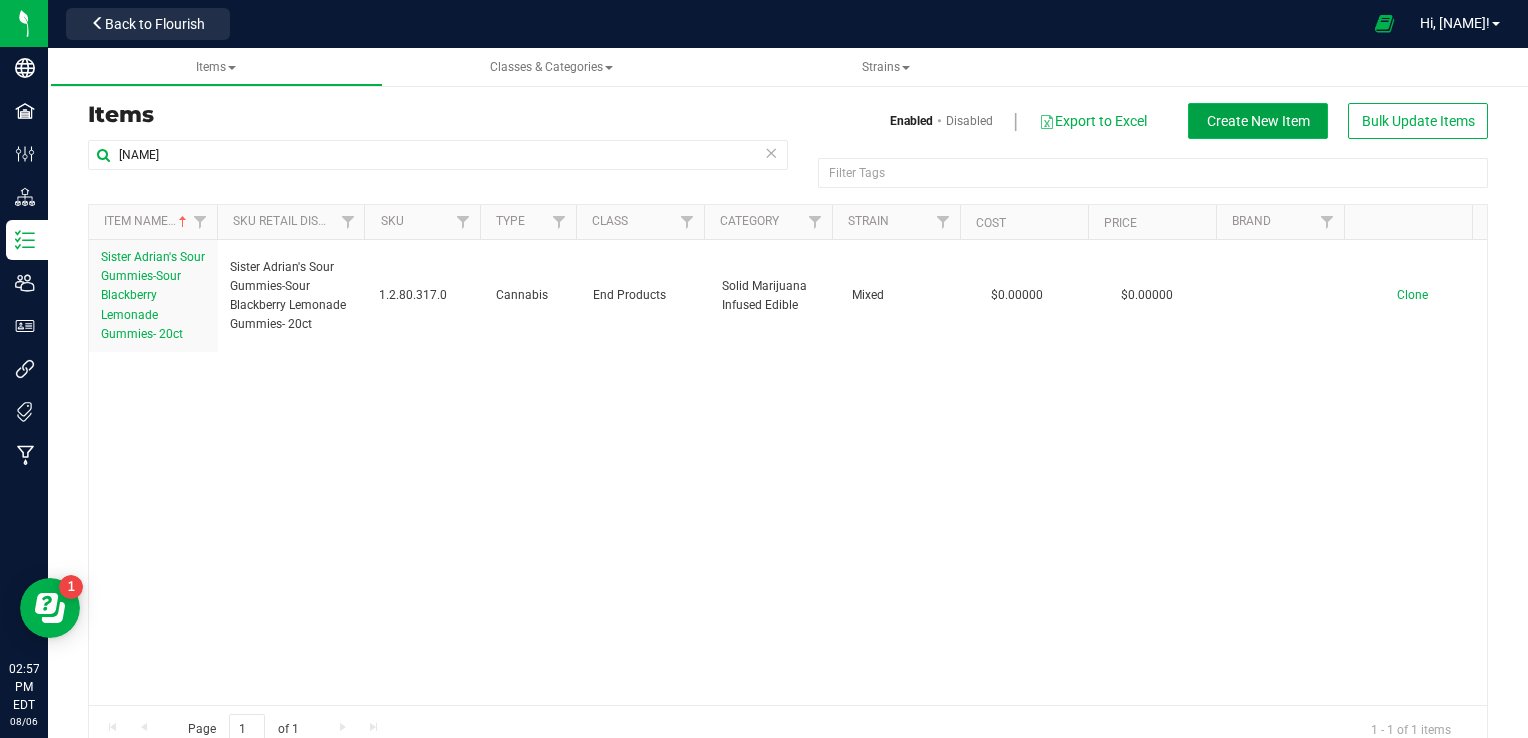 click on "Create New Item" at bounding box center [1258, 121] 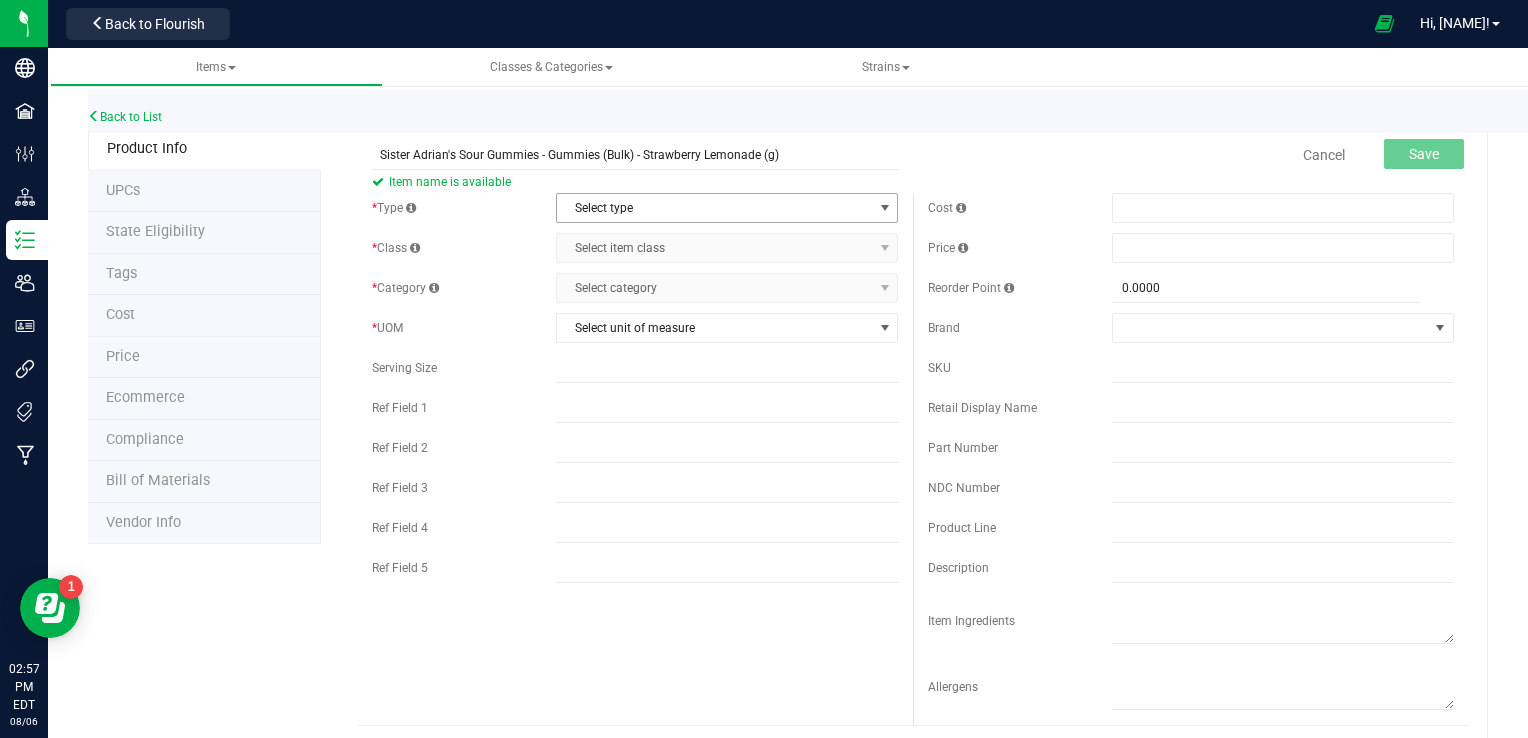 type on "Sister Adrian's Sour Gummies - Gummies (Bulk) - Strawberry Lemonade (g)" 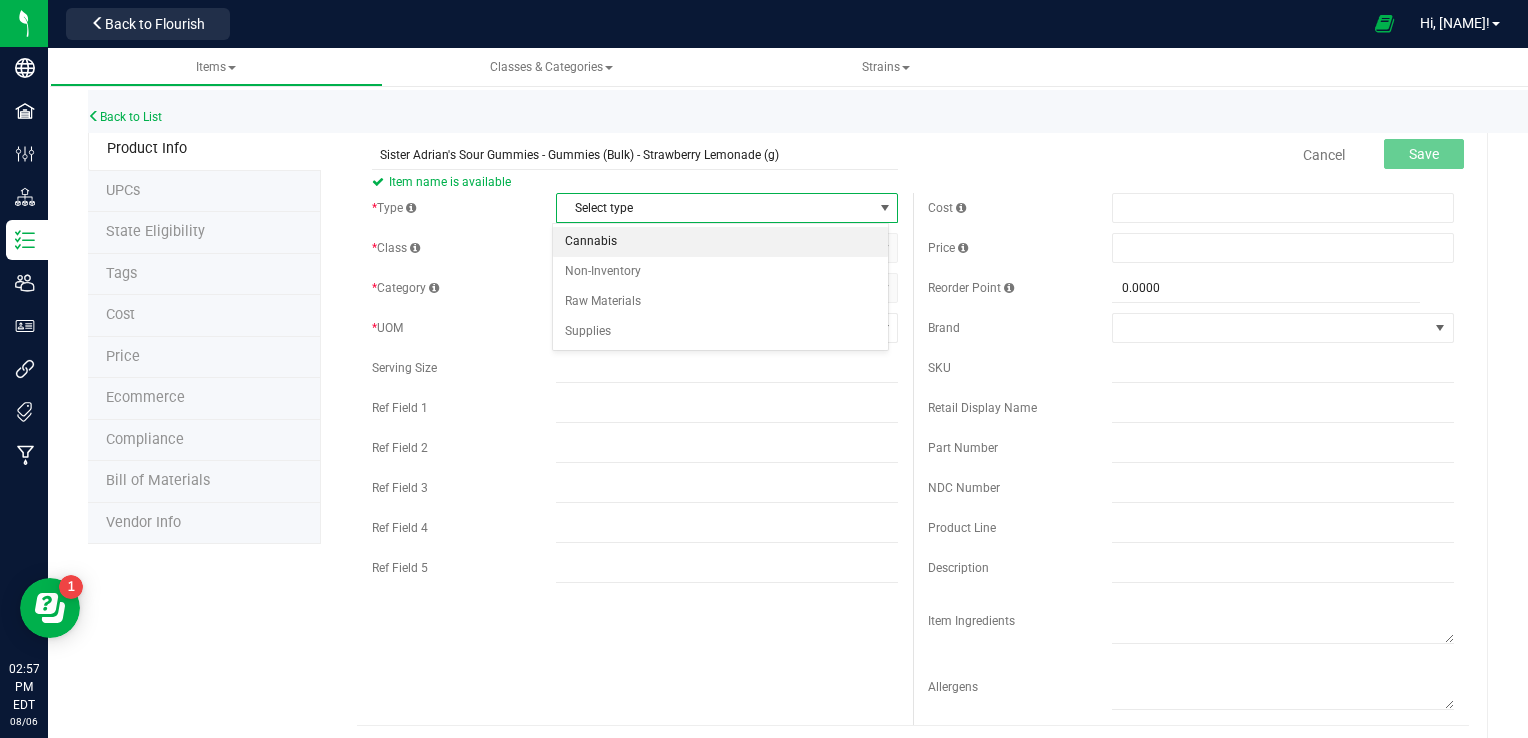 click on "Cannabis" at bounding box center [721, 242] 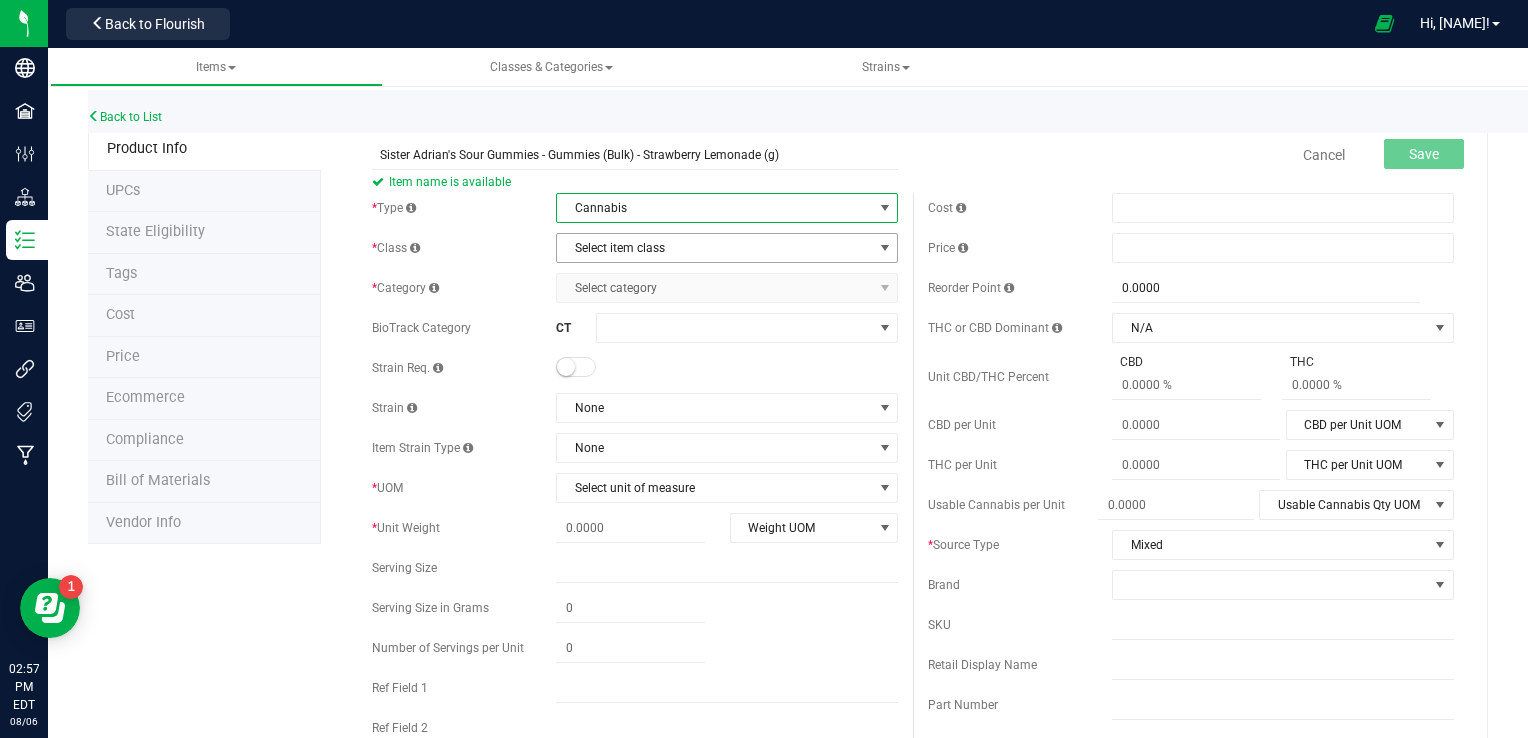 click on "Select item class" at bounding box center (714, 248) 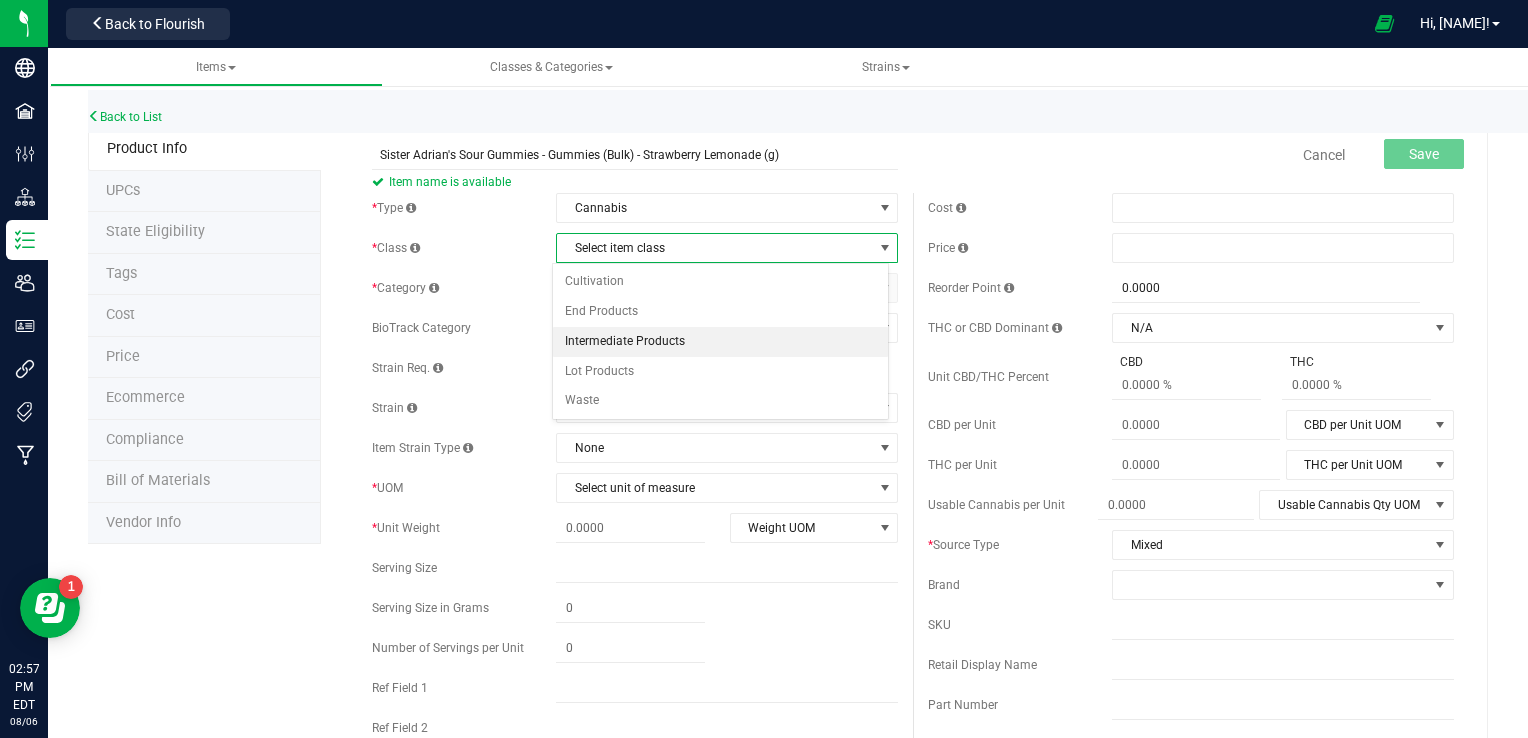 click on "Intermediate Products" at bounding box center [721, 342] 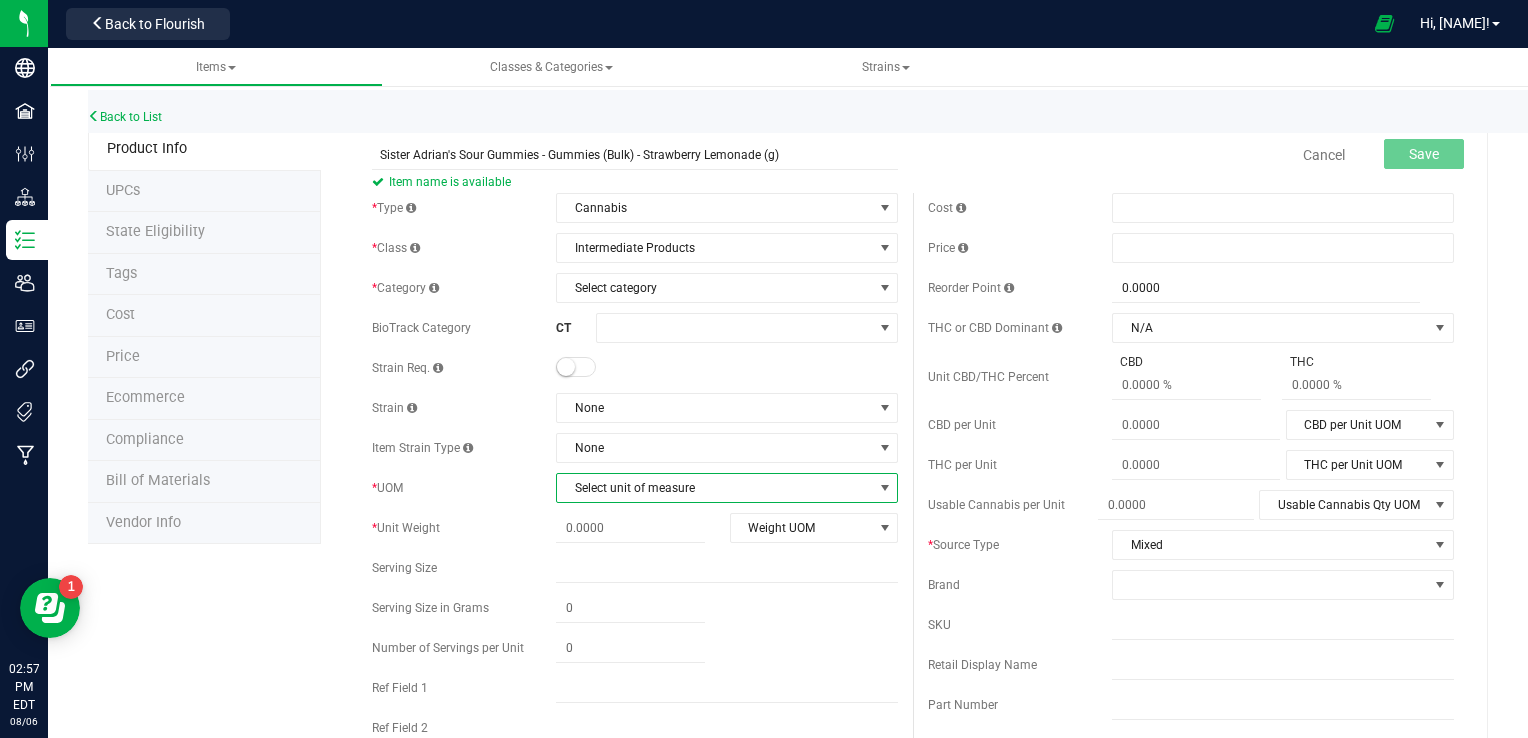 click on "Select unit of measure" at bounding box center [714, 488] 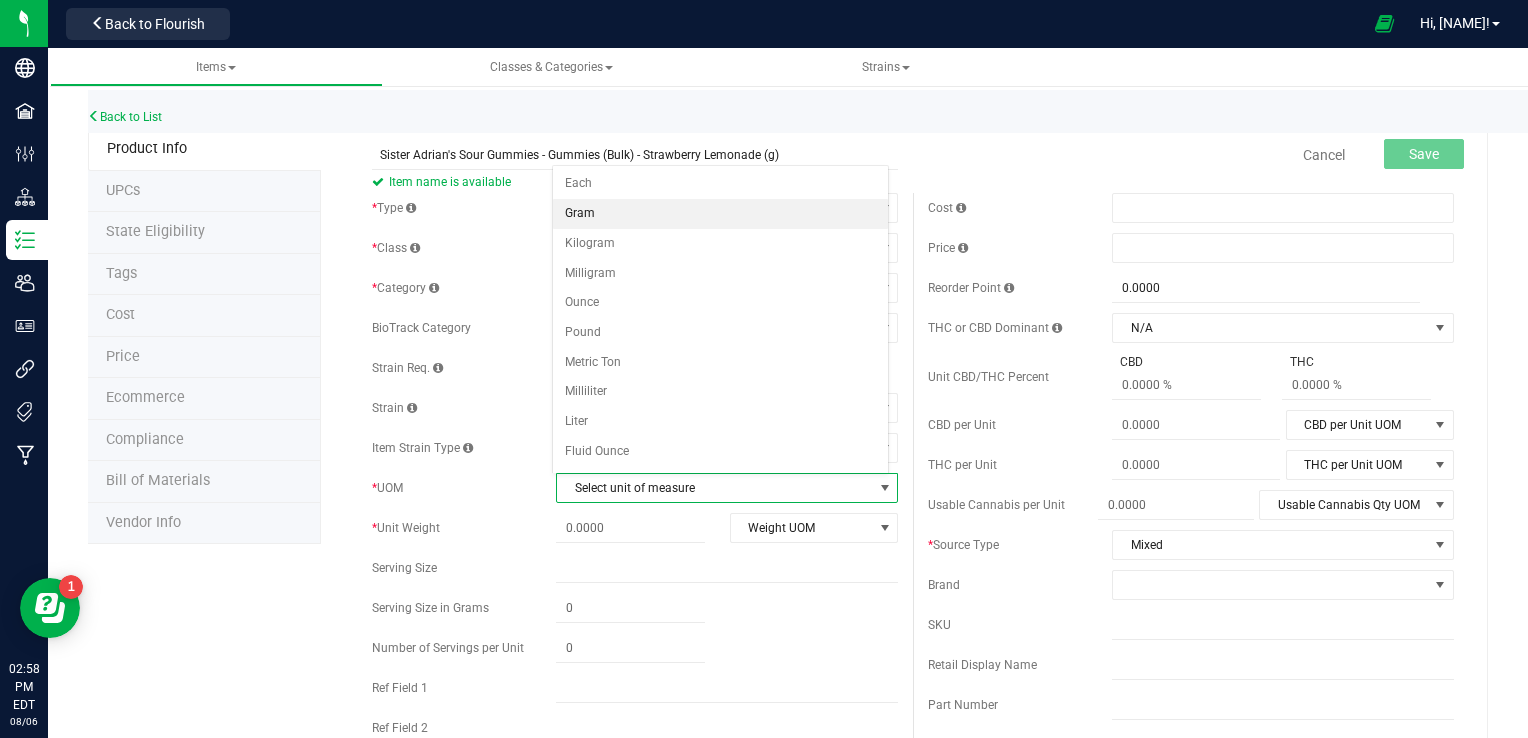 click on "Gram" at bounding box center (721, 214) 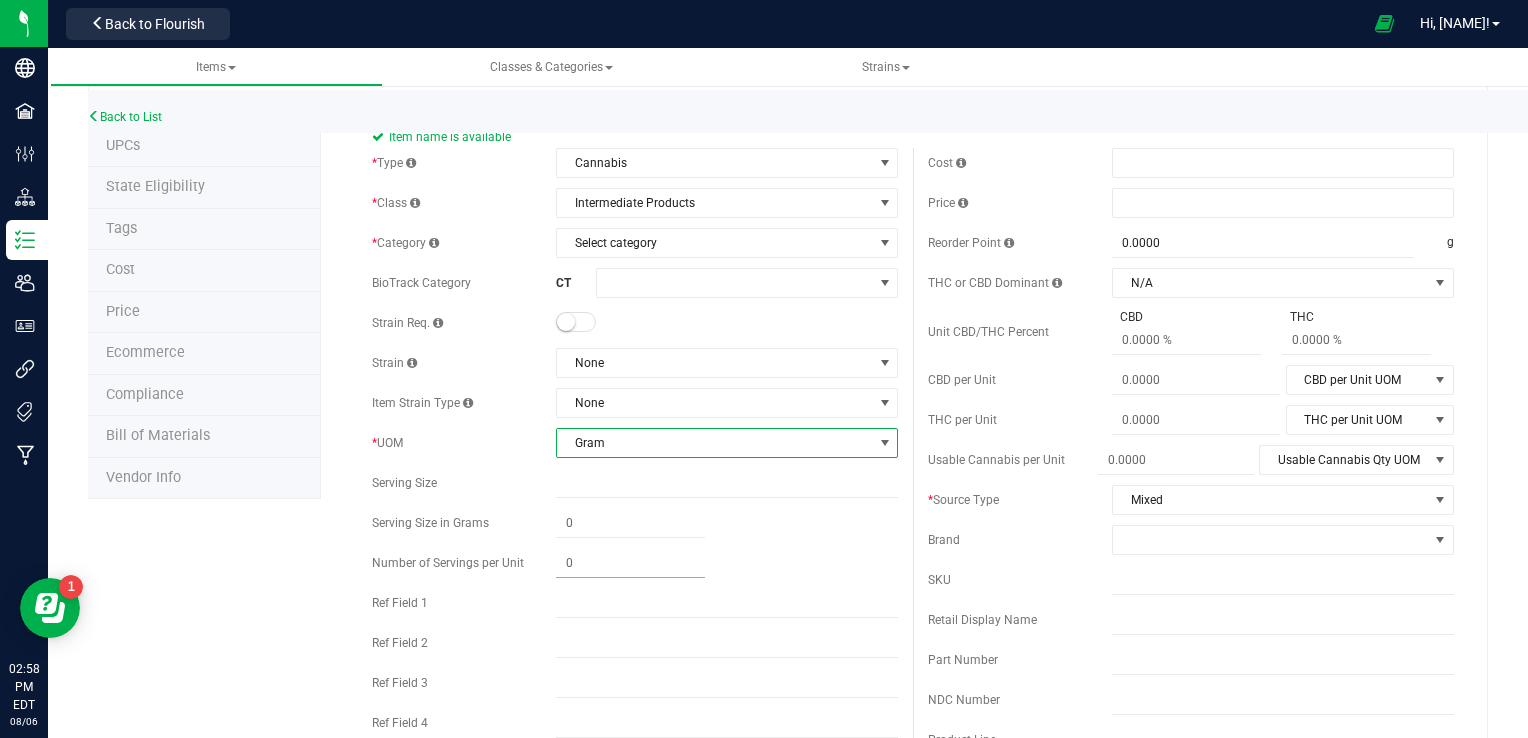 scroll, scrollTop: 0, scrollLeft: 0, axis: both 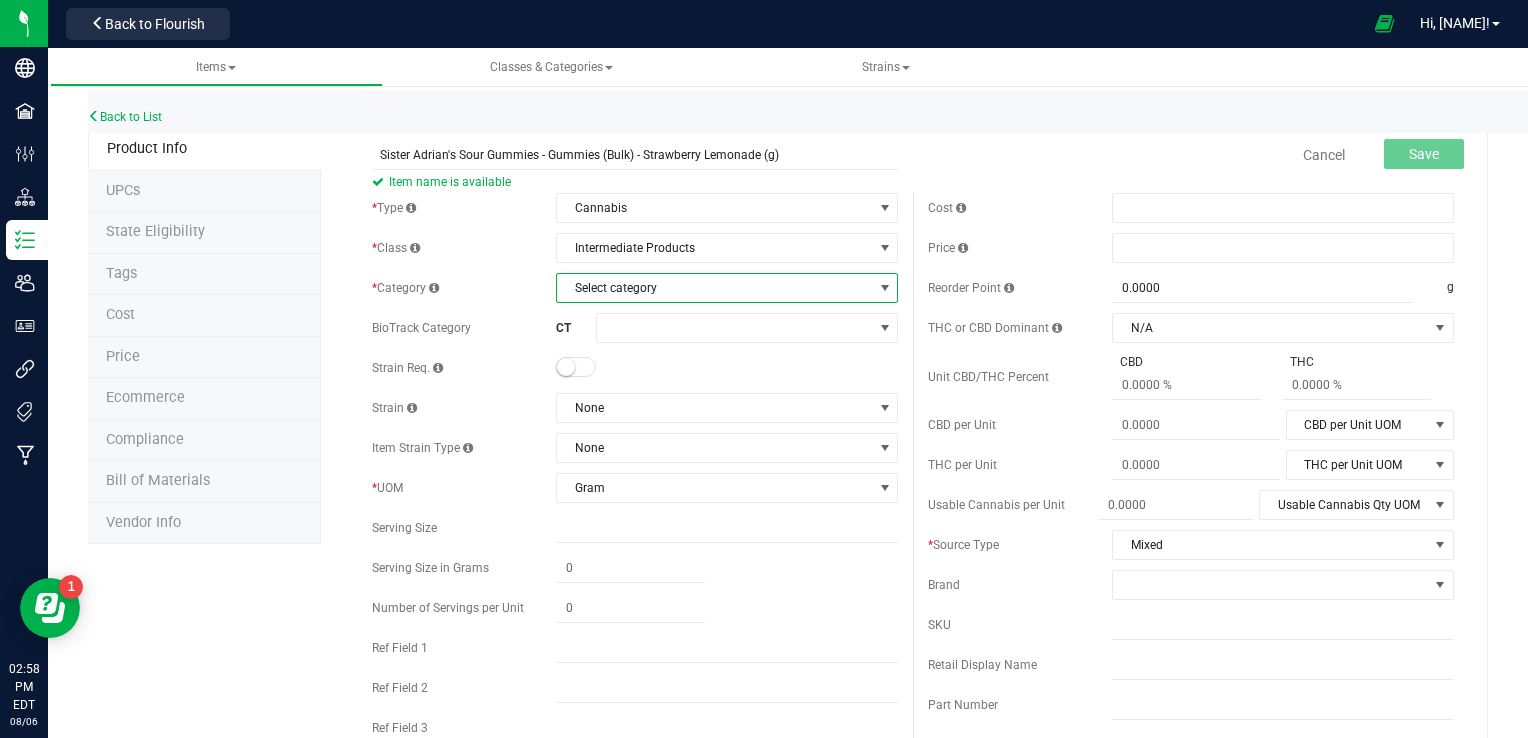 click on "Select category" at bounding box center [714, 288] 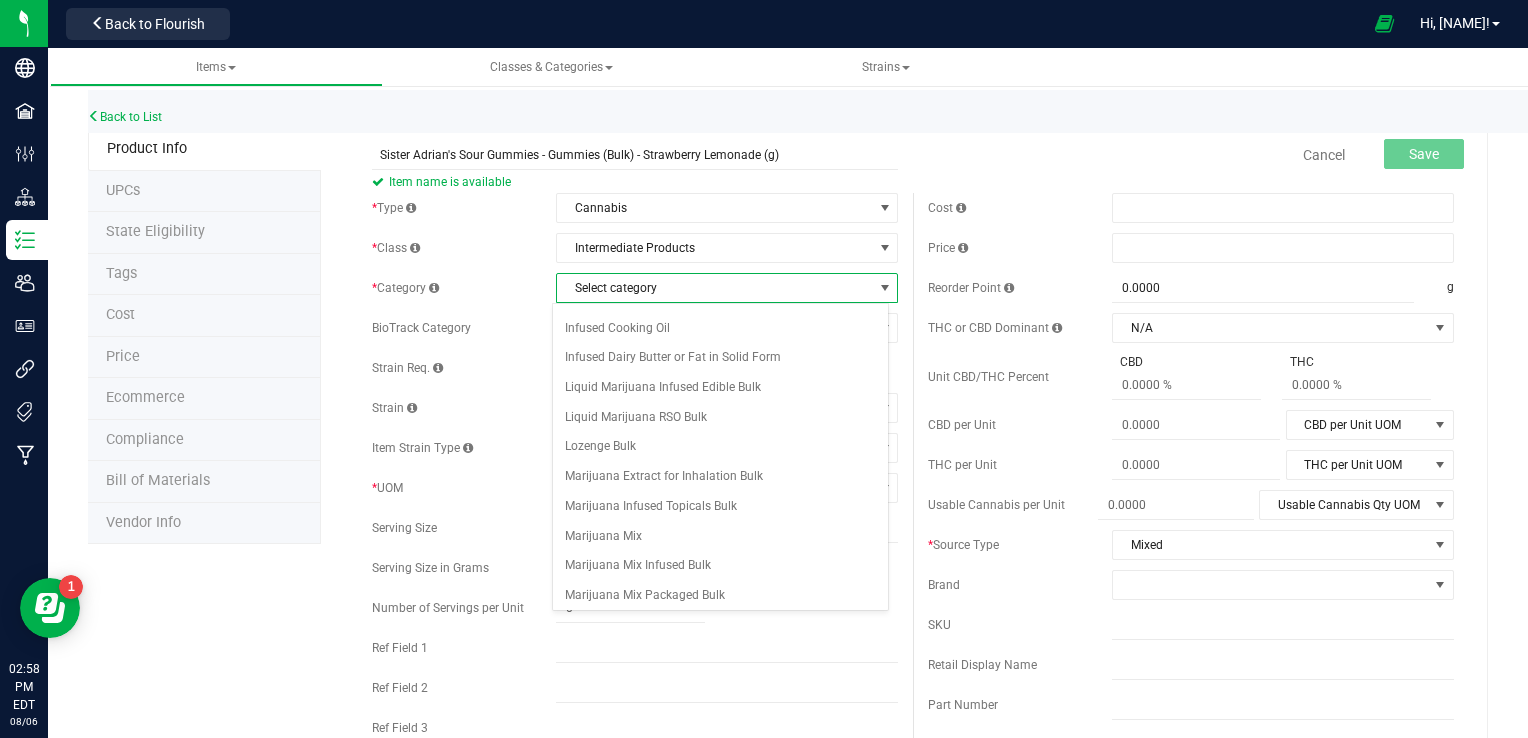 scroll, scrollTop: 179, scrollLeft: 0, axis: vertical 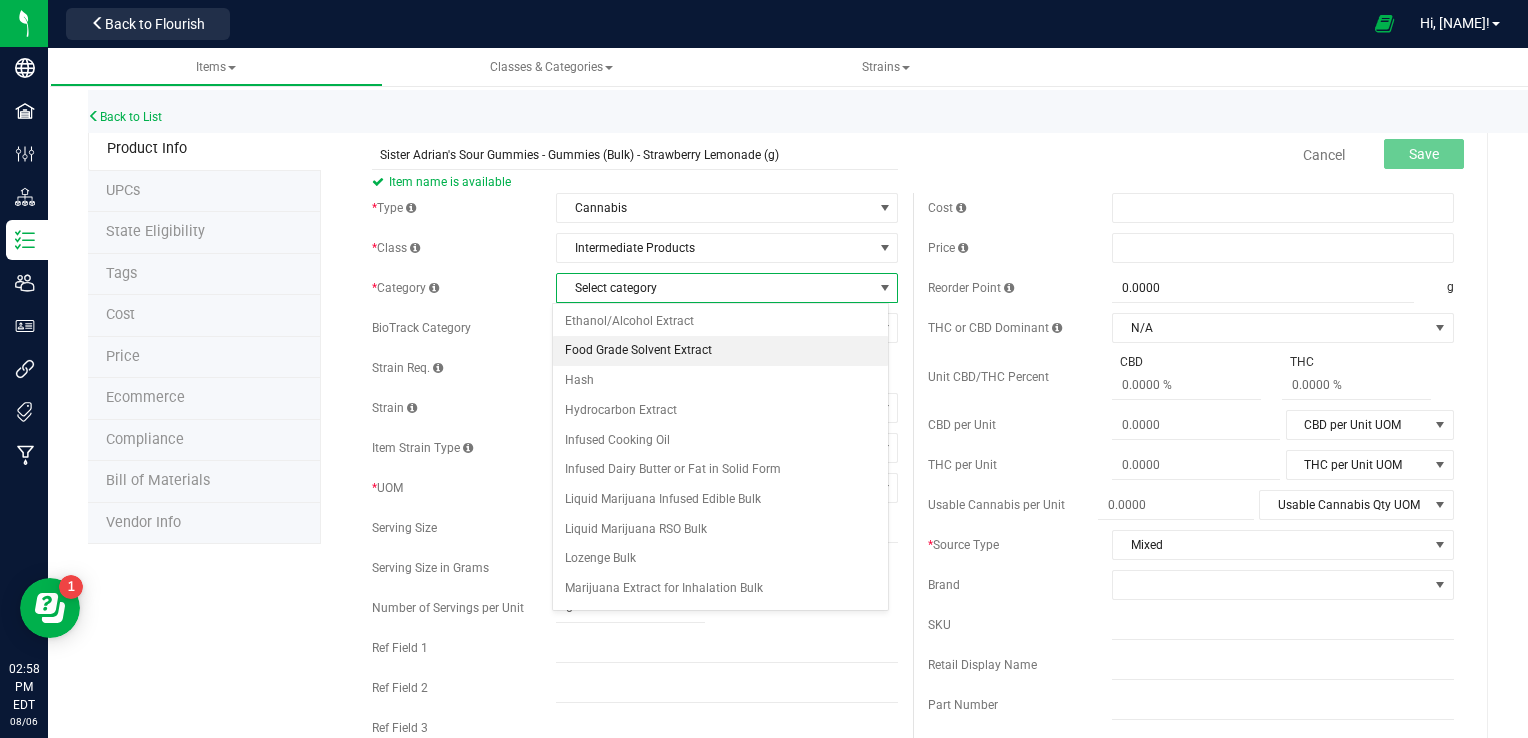 click on "Food Grade Solvent Extract" at bounding box center [721, 351] 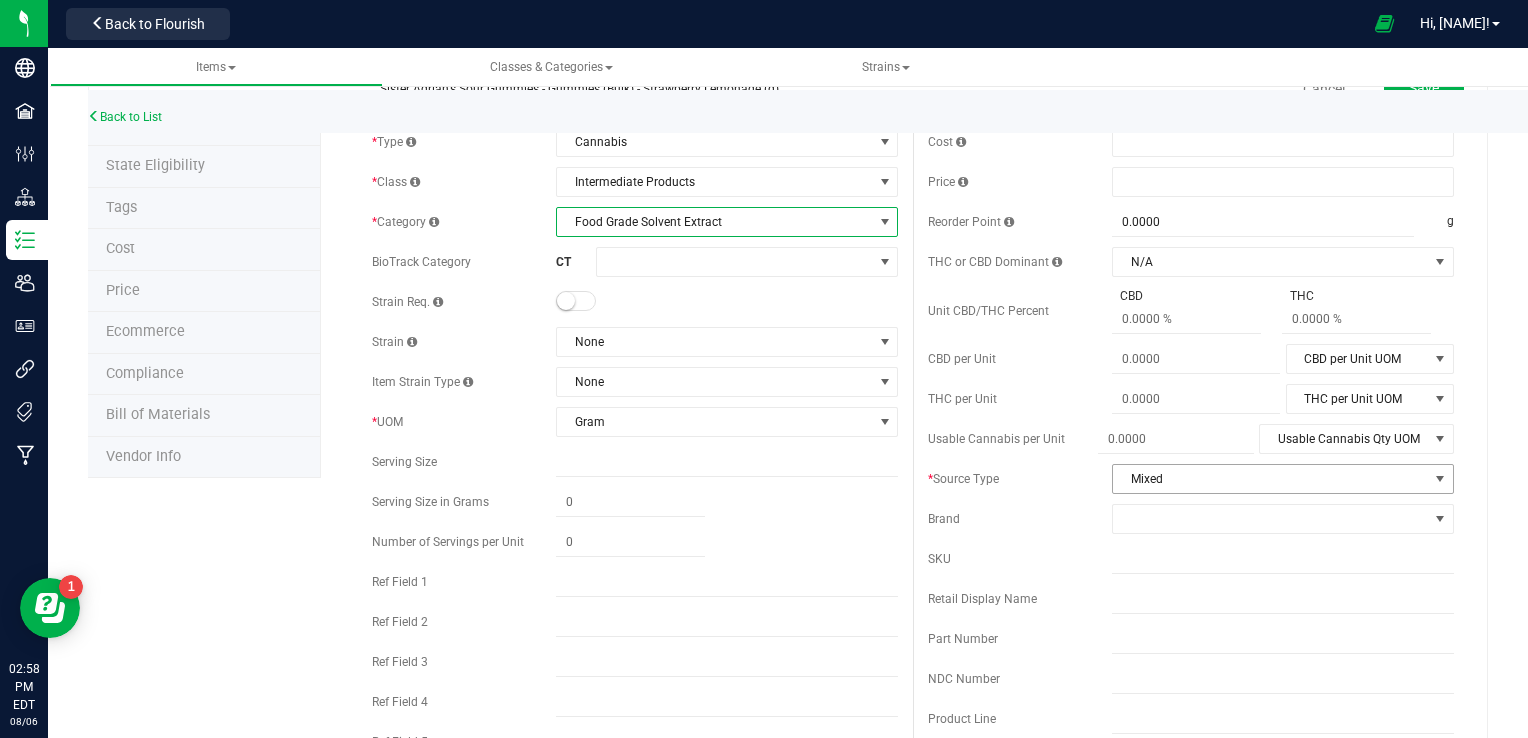 scroll, scrollTop: 0, scrollLeft: 0, axis: both 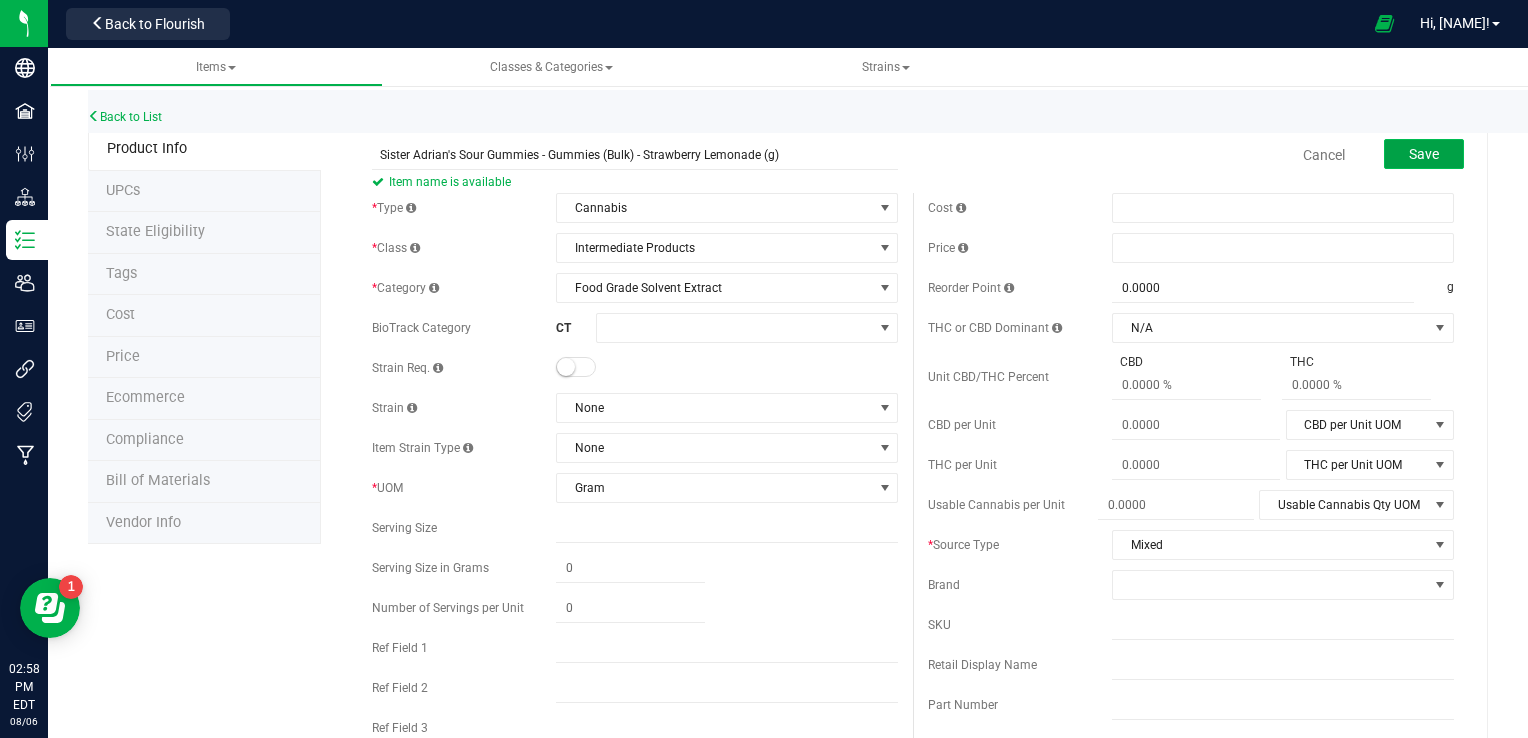 click on "Save" at bounding box center [1424, 154] 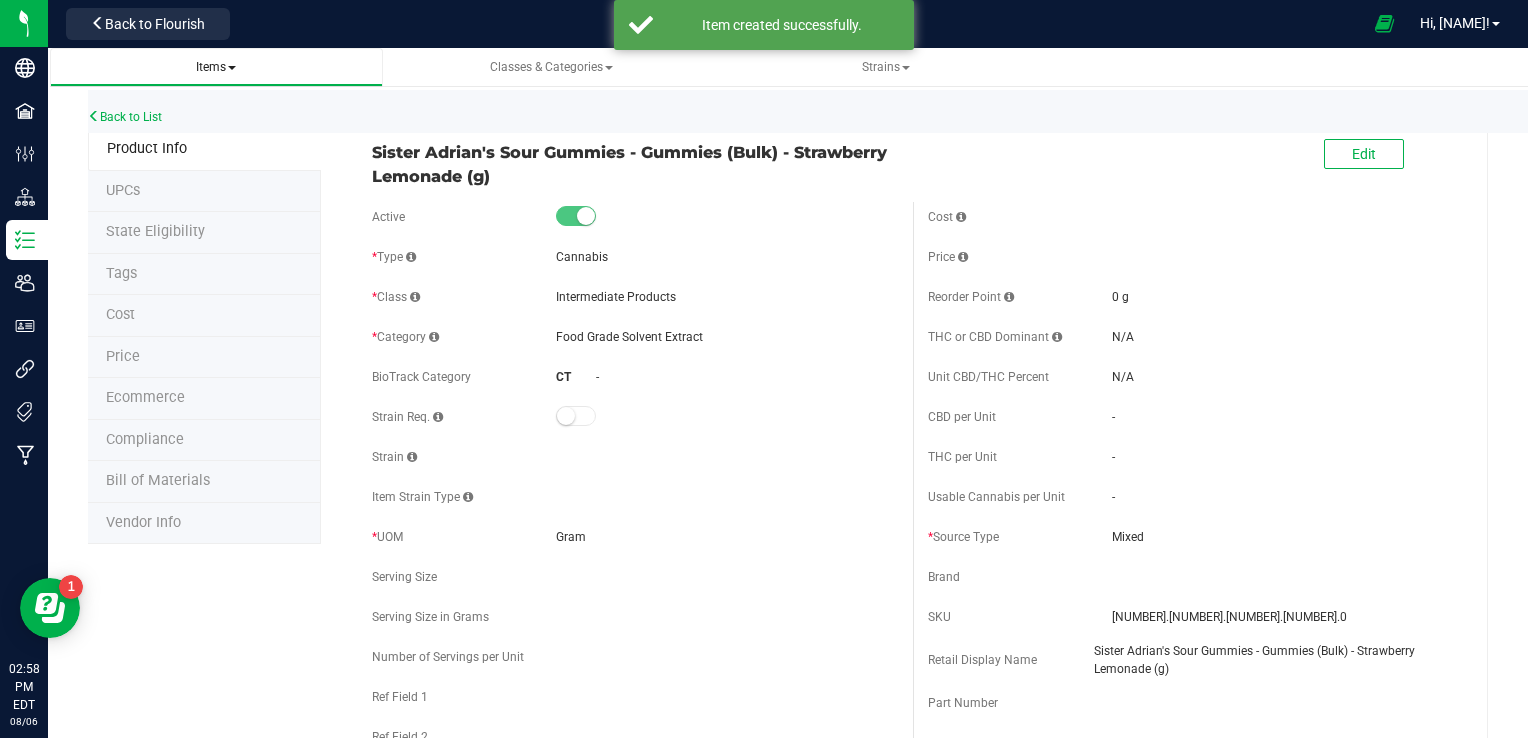 click on "Items" at bounding box center [216, 67] 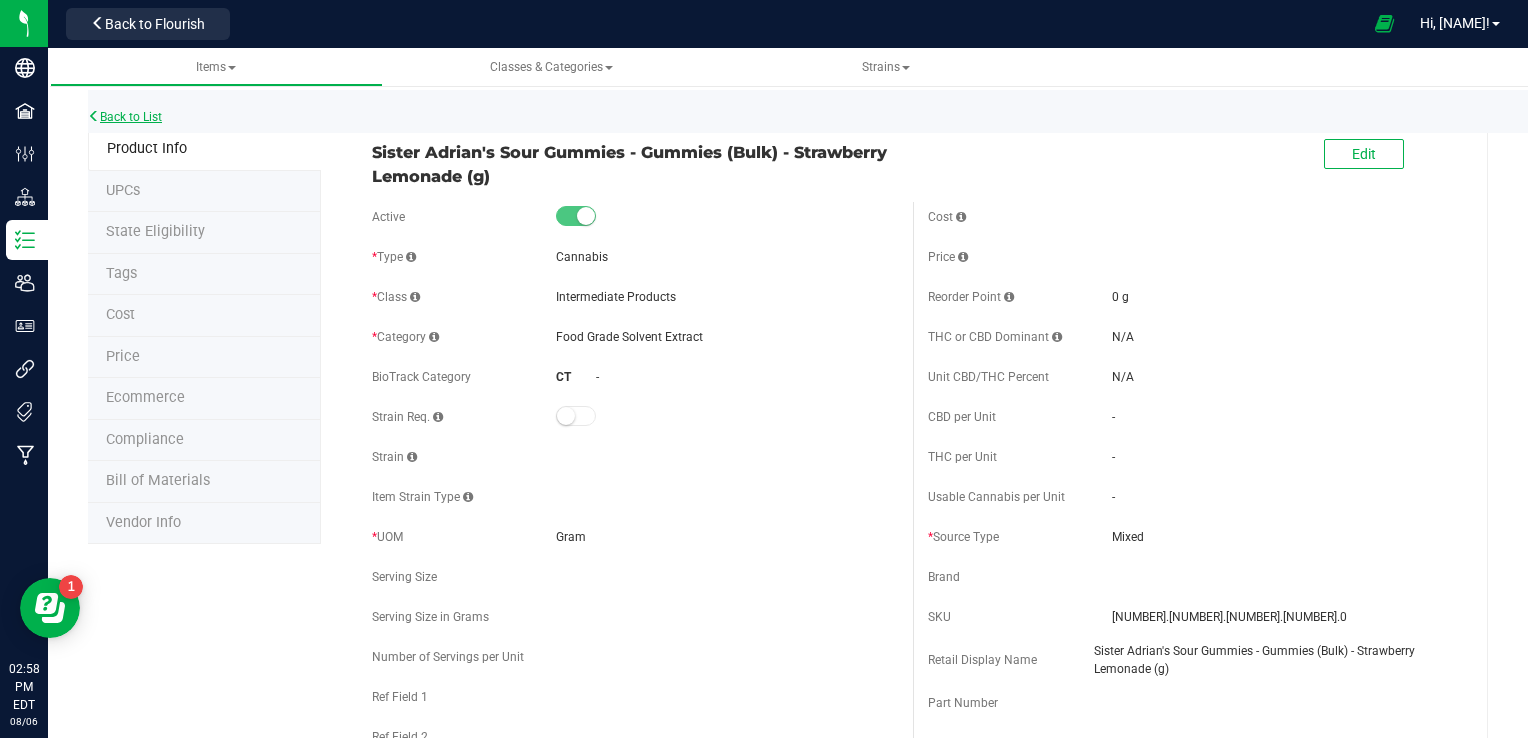click on "Back to List" at bounding box center [125, 117] 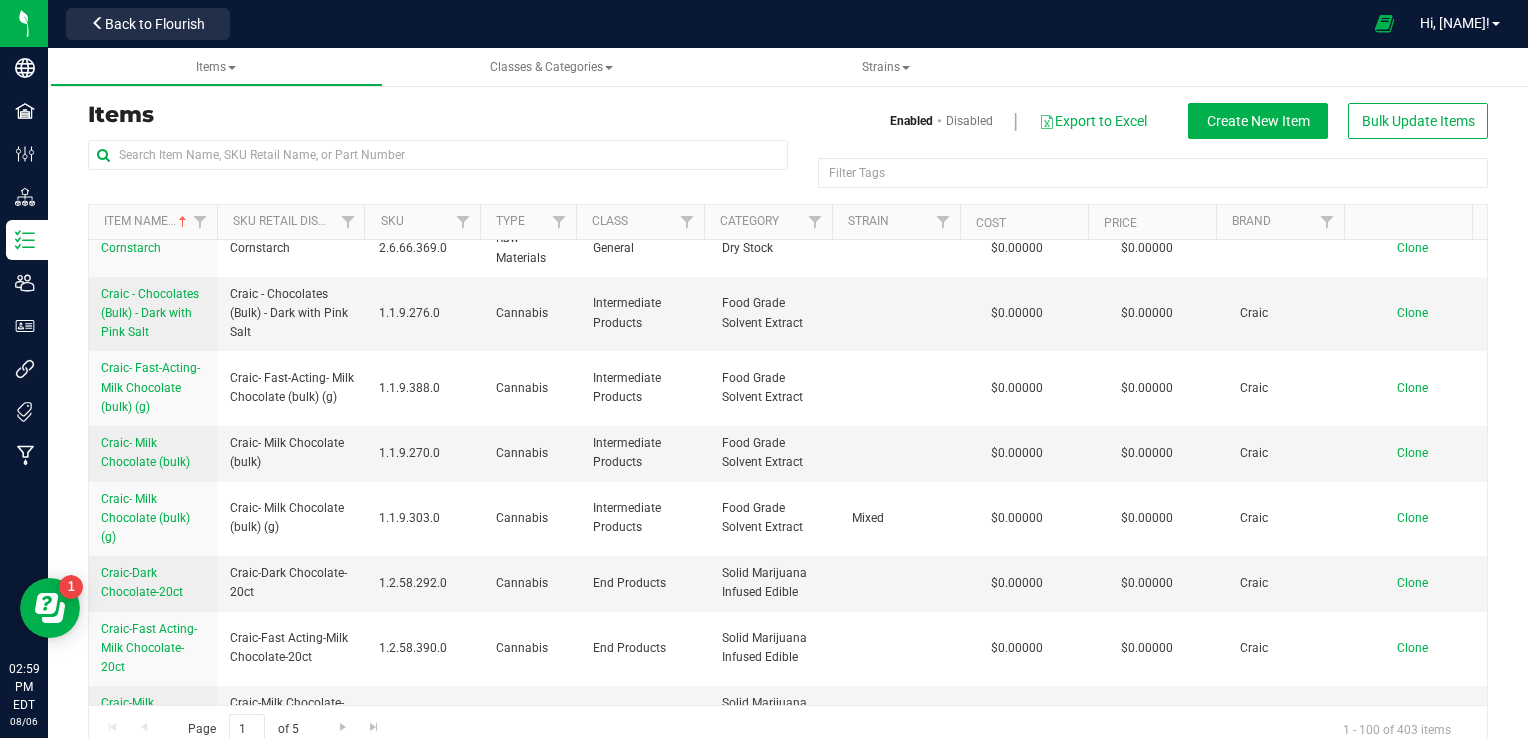 scroll, scrollTop: 5500, scrollLeft: 0, axis: vertical 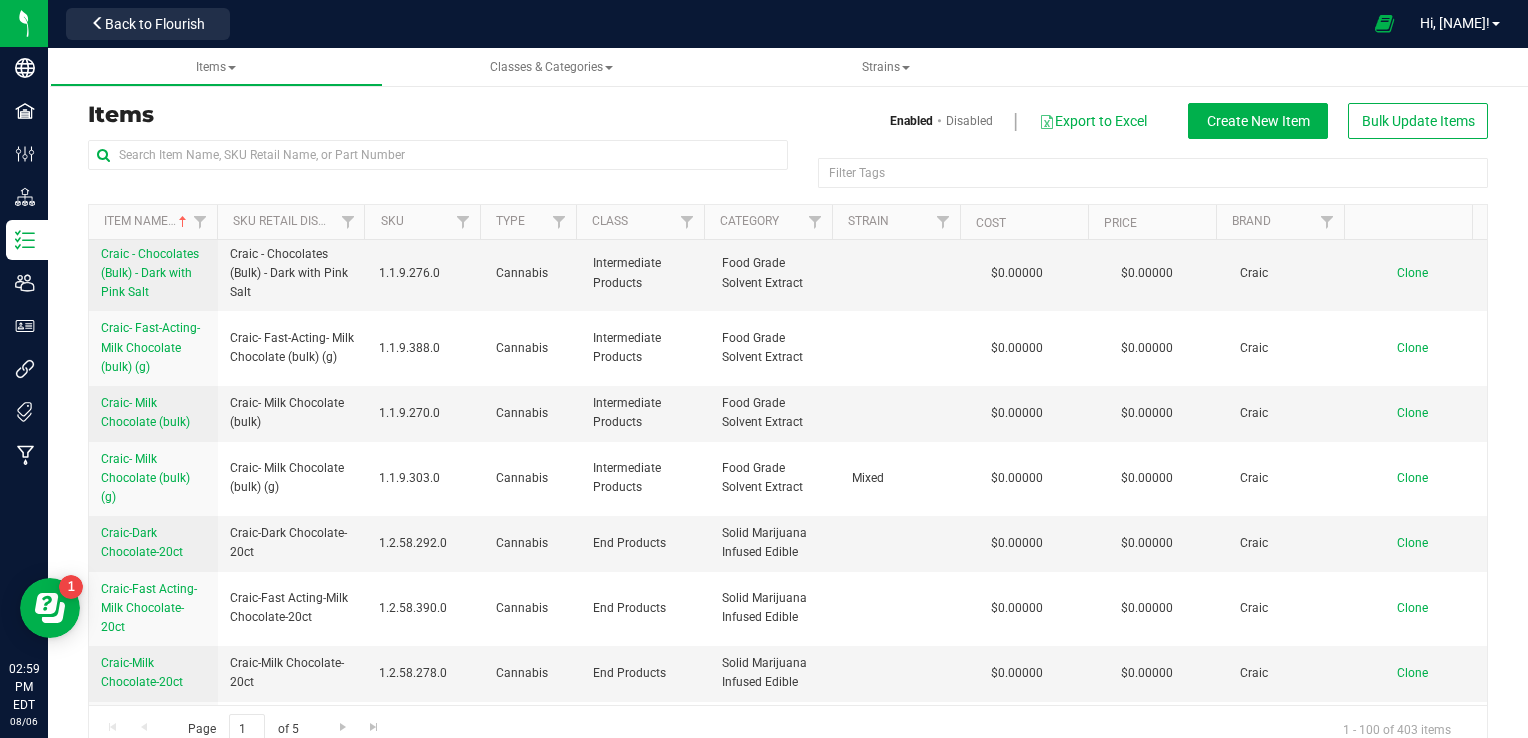 drag, startPoint x: 130, startPoint y: 22, endPoint x: 192, endPoint y: 20, distance: 62.03225 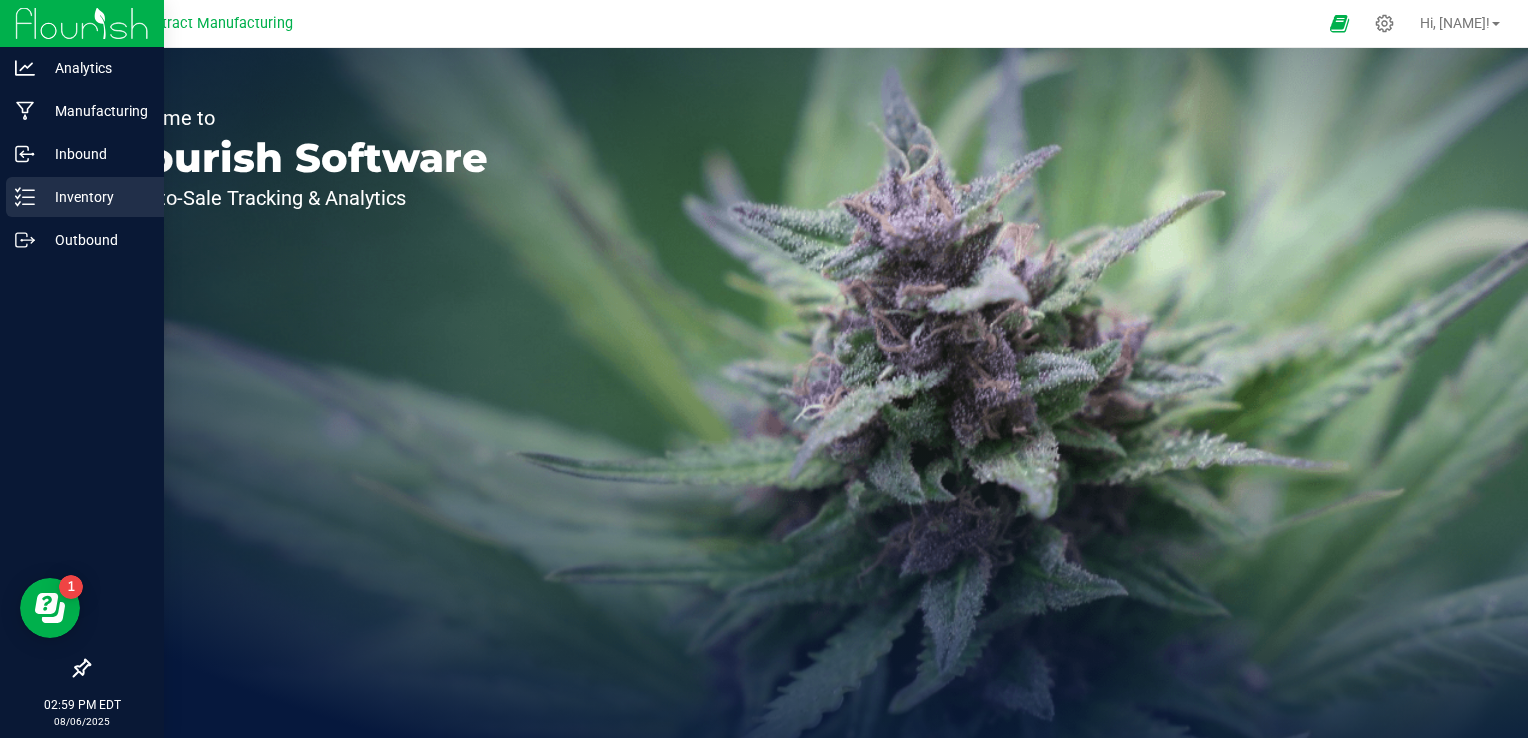 click 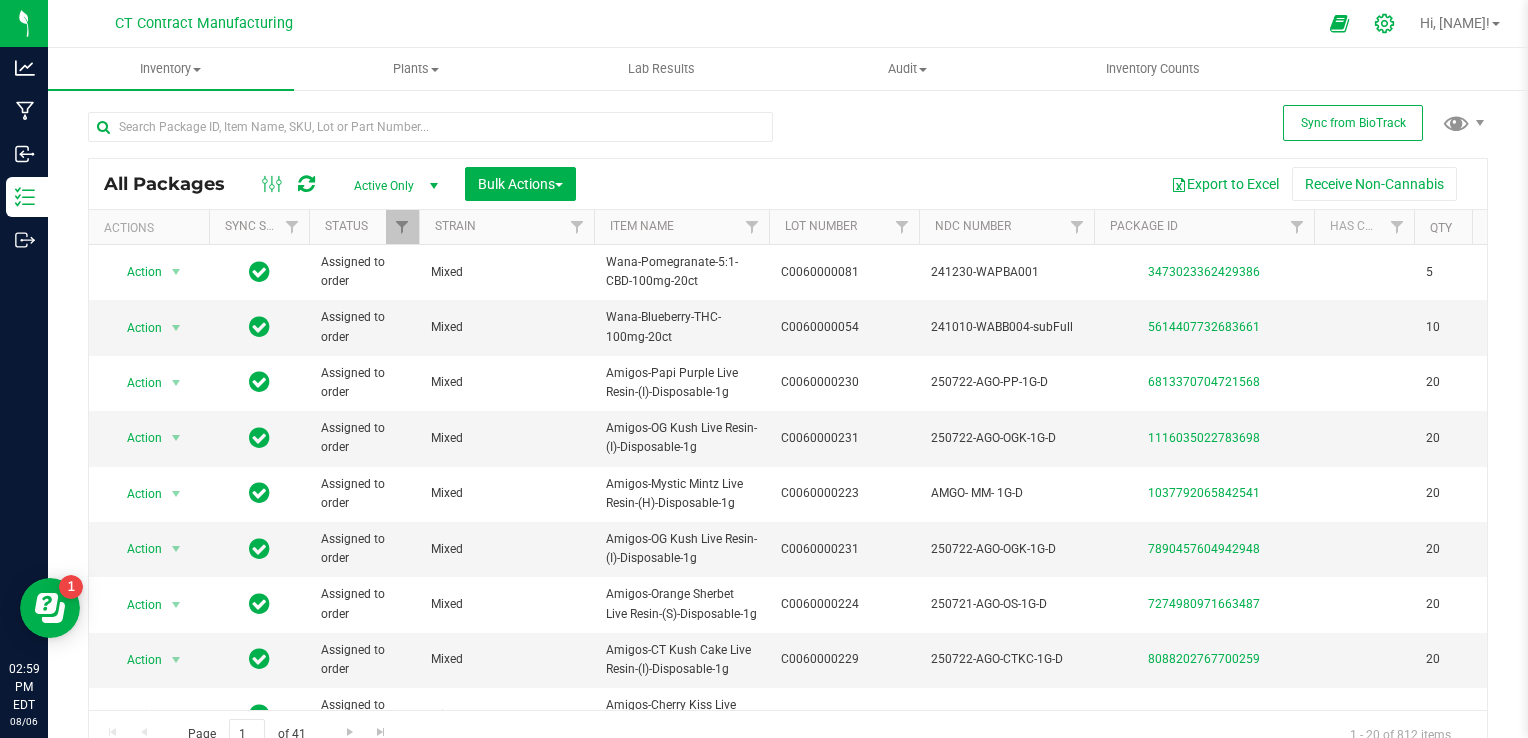click at bounding box center (1385, 23) 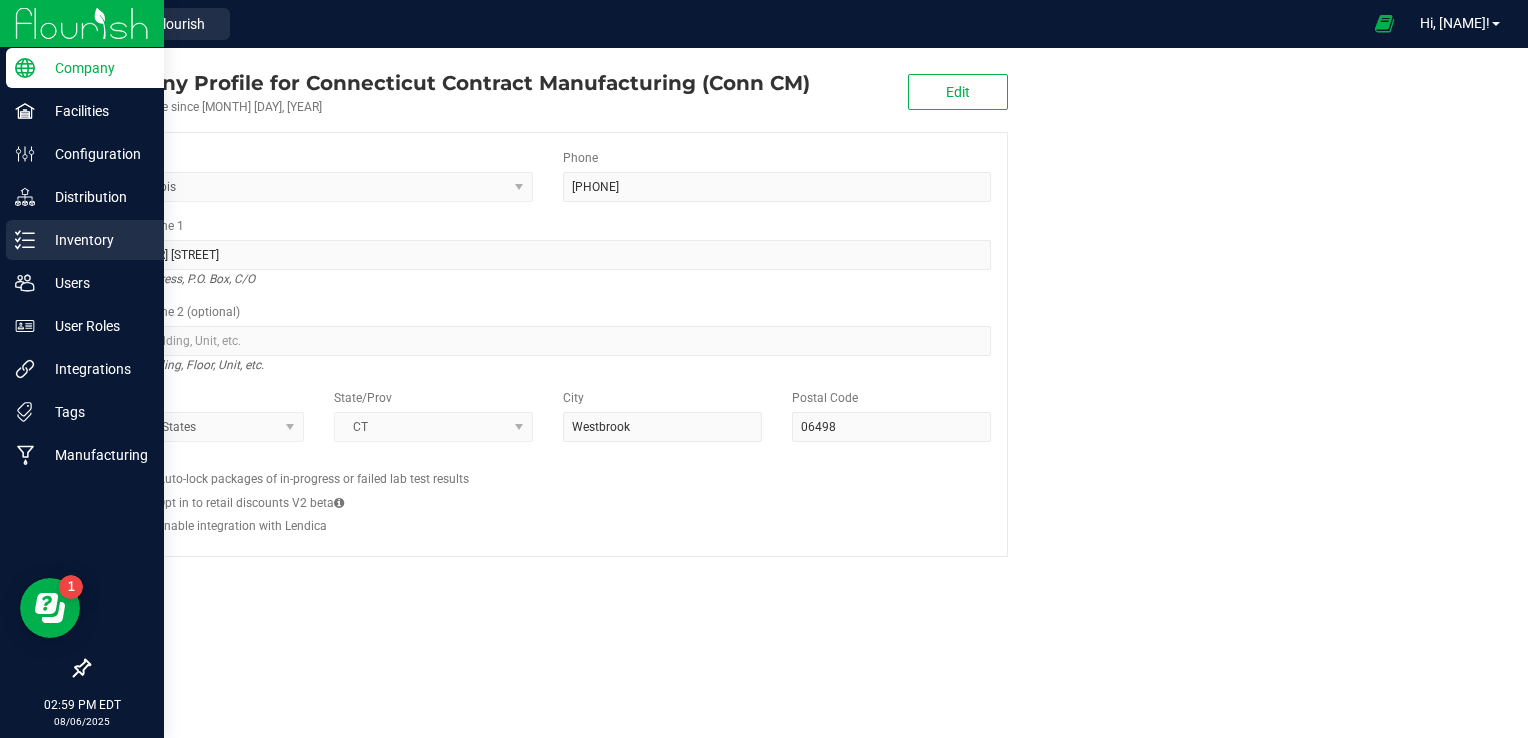 click on "Inventory" at bounding box center [95, 240] 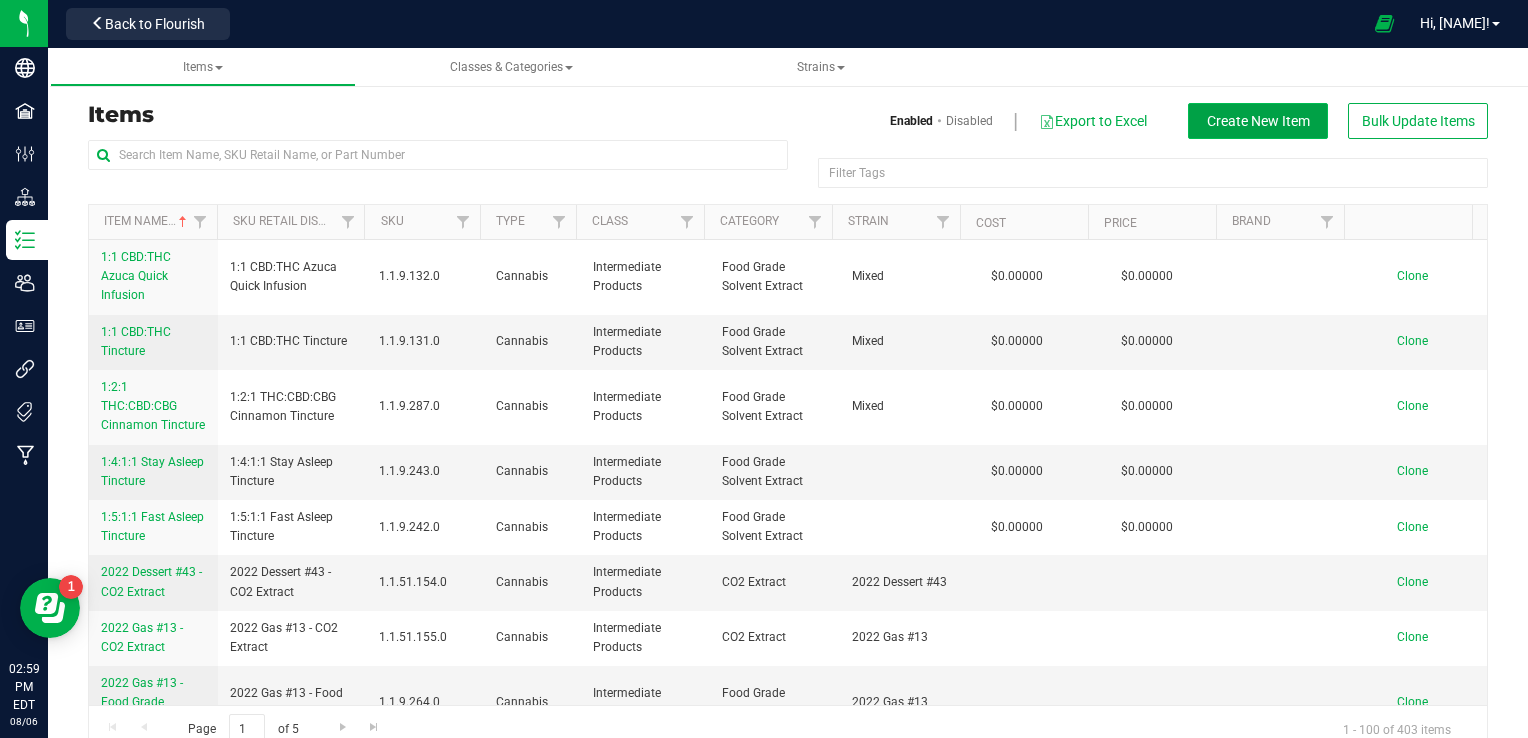 click on "Create New Item" at bounding box center [1258, 121] 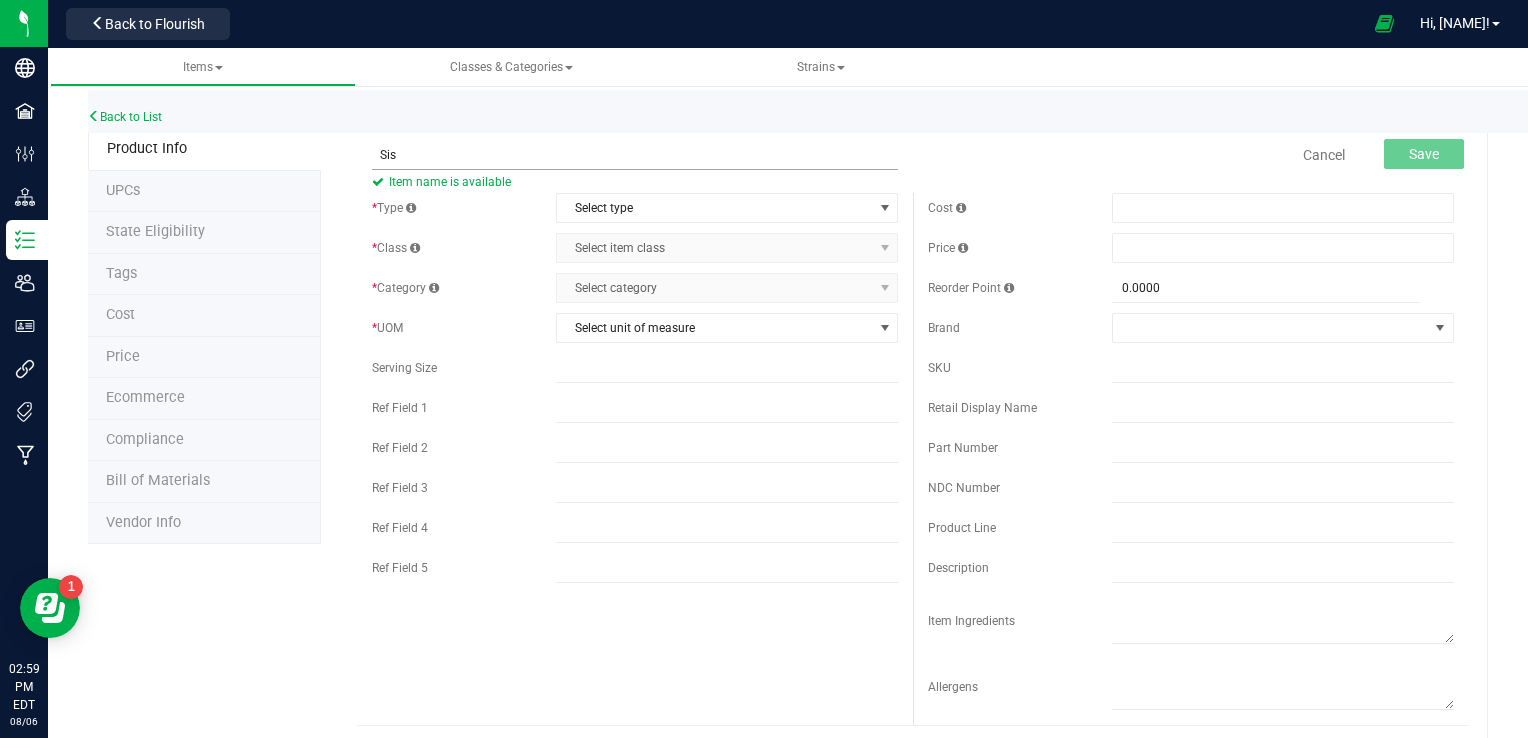 click on "Sis" at bounding box center [635, 155] 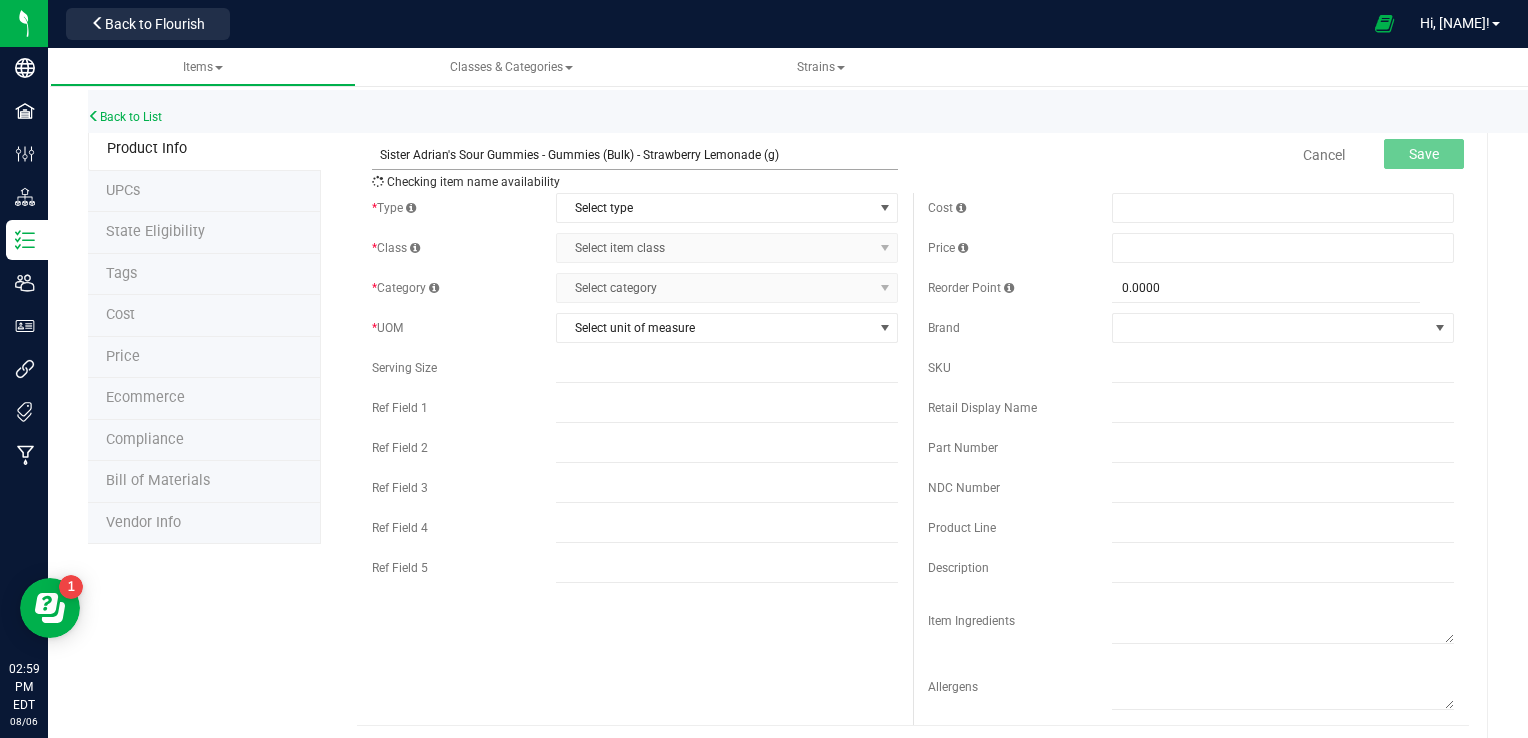 click on "Sister Adrian's Sour Gummies - Gummies (Bulk) - Strawberry Lemonade (g)" at bounding box center [635, 155] 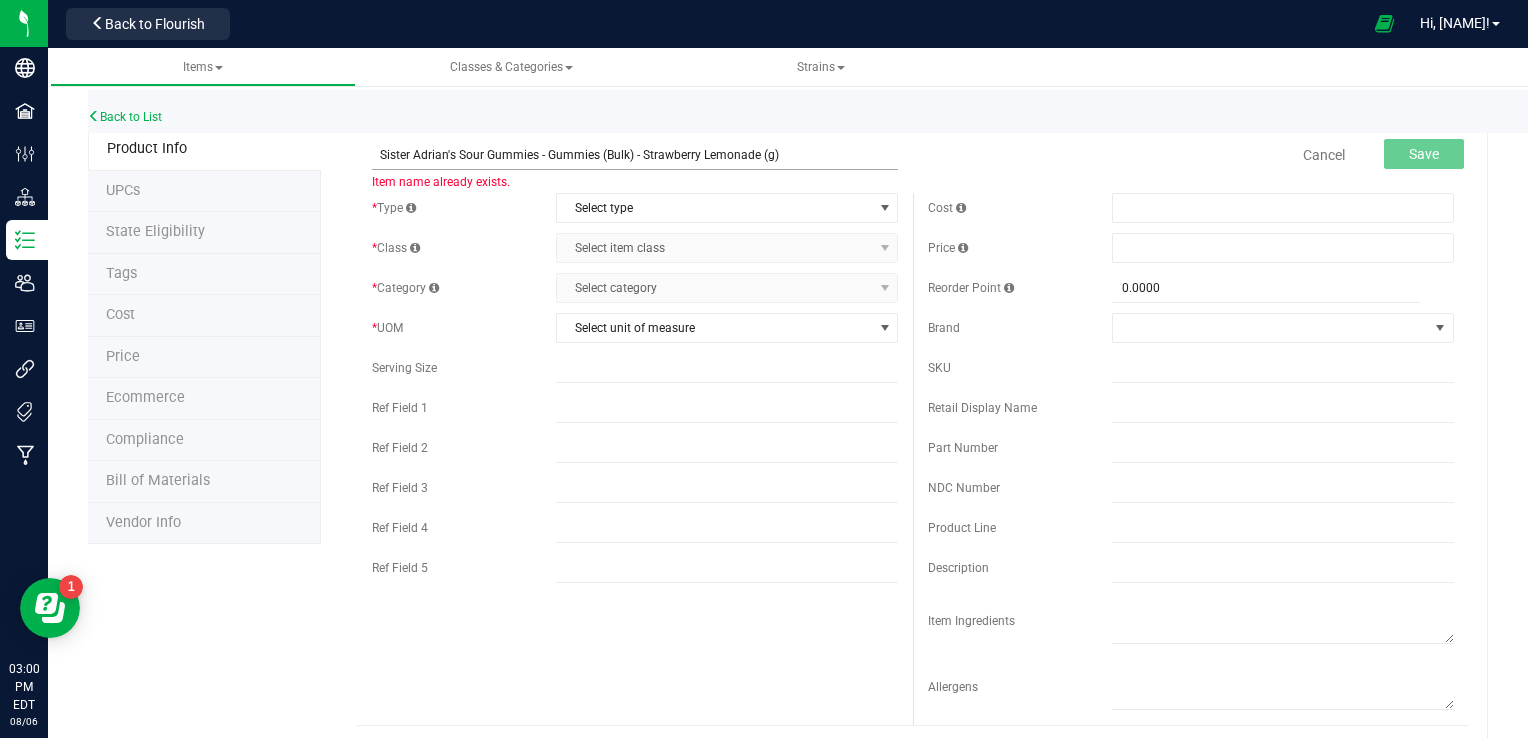 drag, startPoint x: 697, startPoint y: 157, endPoint x: 638, endPoint y: 161, distance: 59.135437 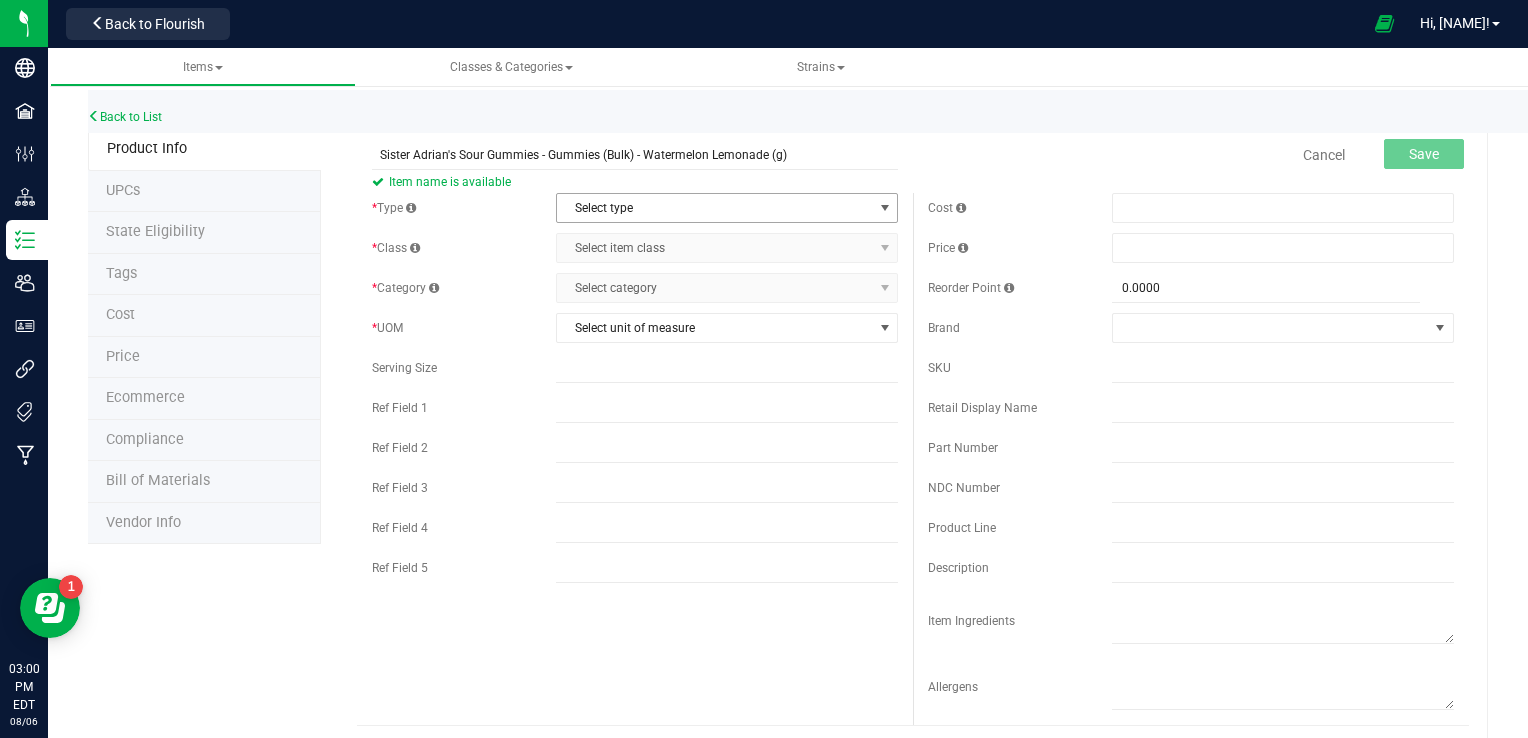 type on "Sister Adrian's Sour Gummies - Gummies (Bulk) - Watermelon Lemonade (g)" 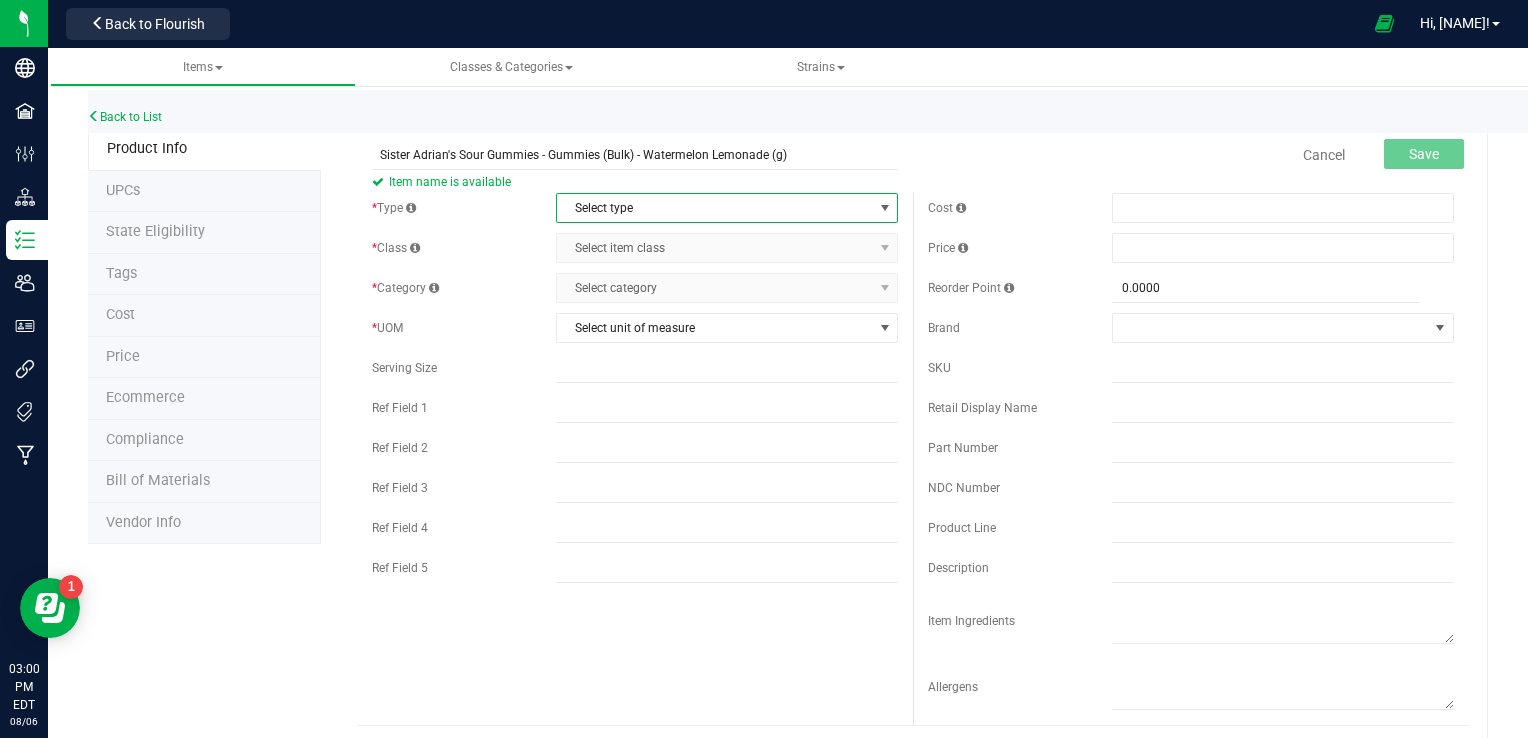click on "Select type" at bounding box center [714, 208] 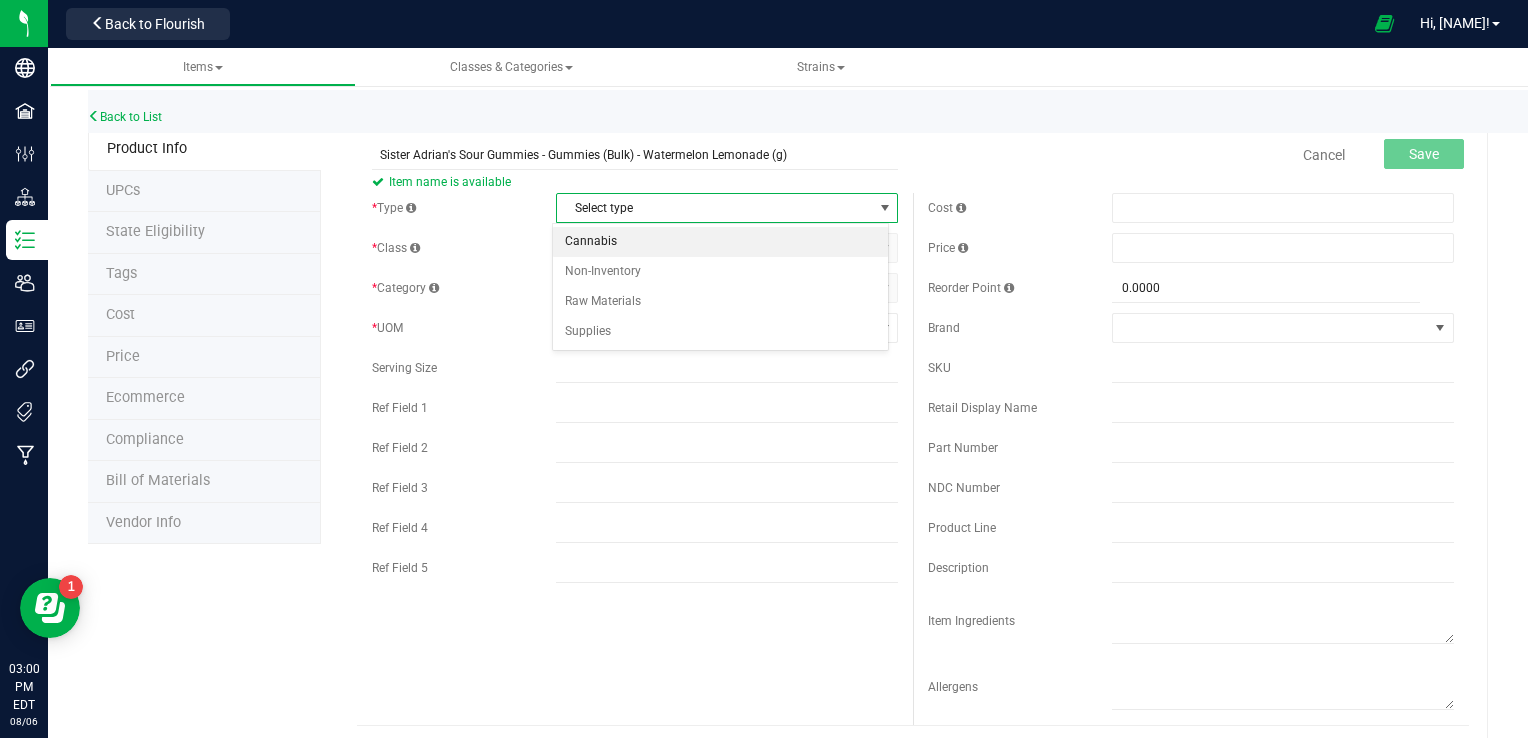 click on "Cannabis" at bounding box center [721, 242] 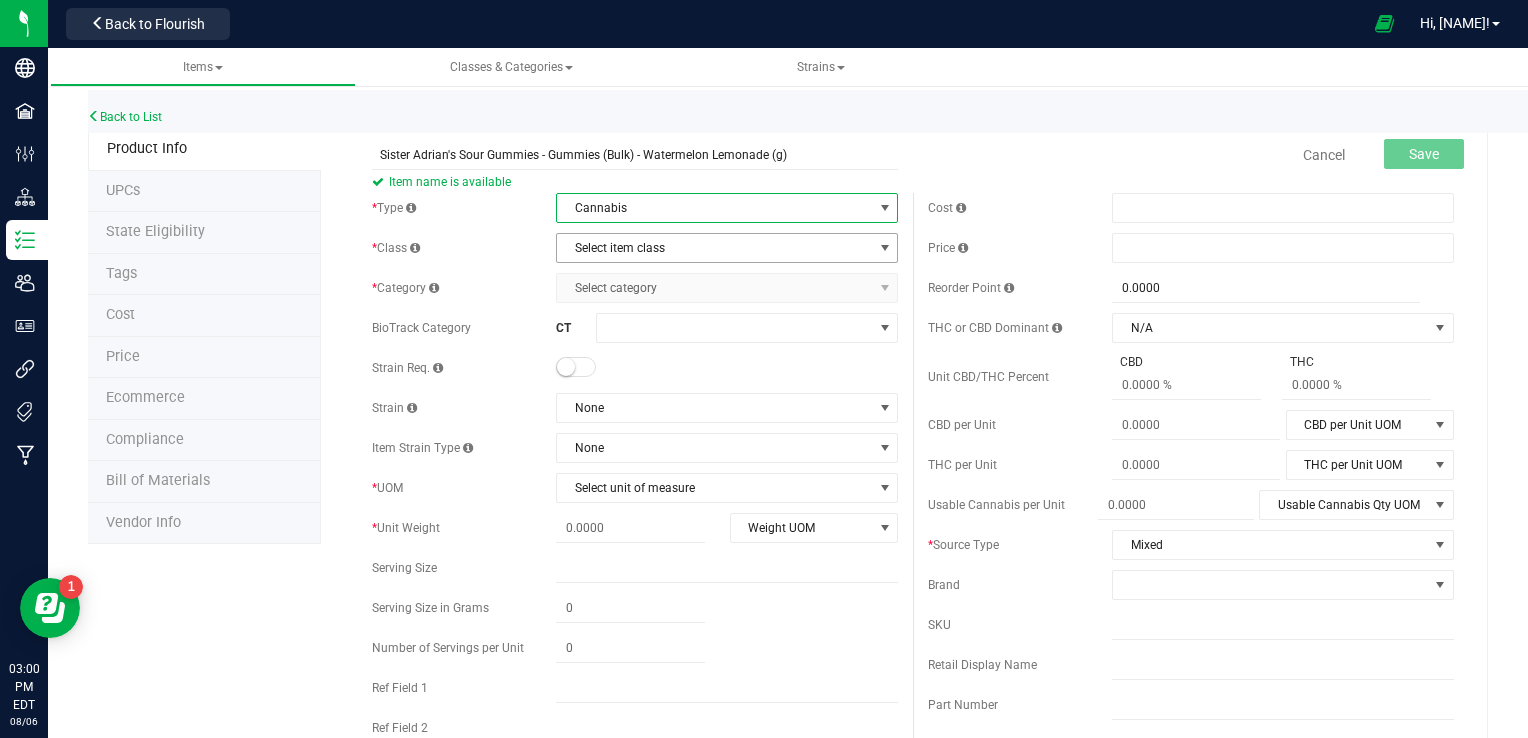 click on "Select item class" at bounding box center (714, 248) 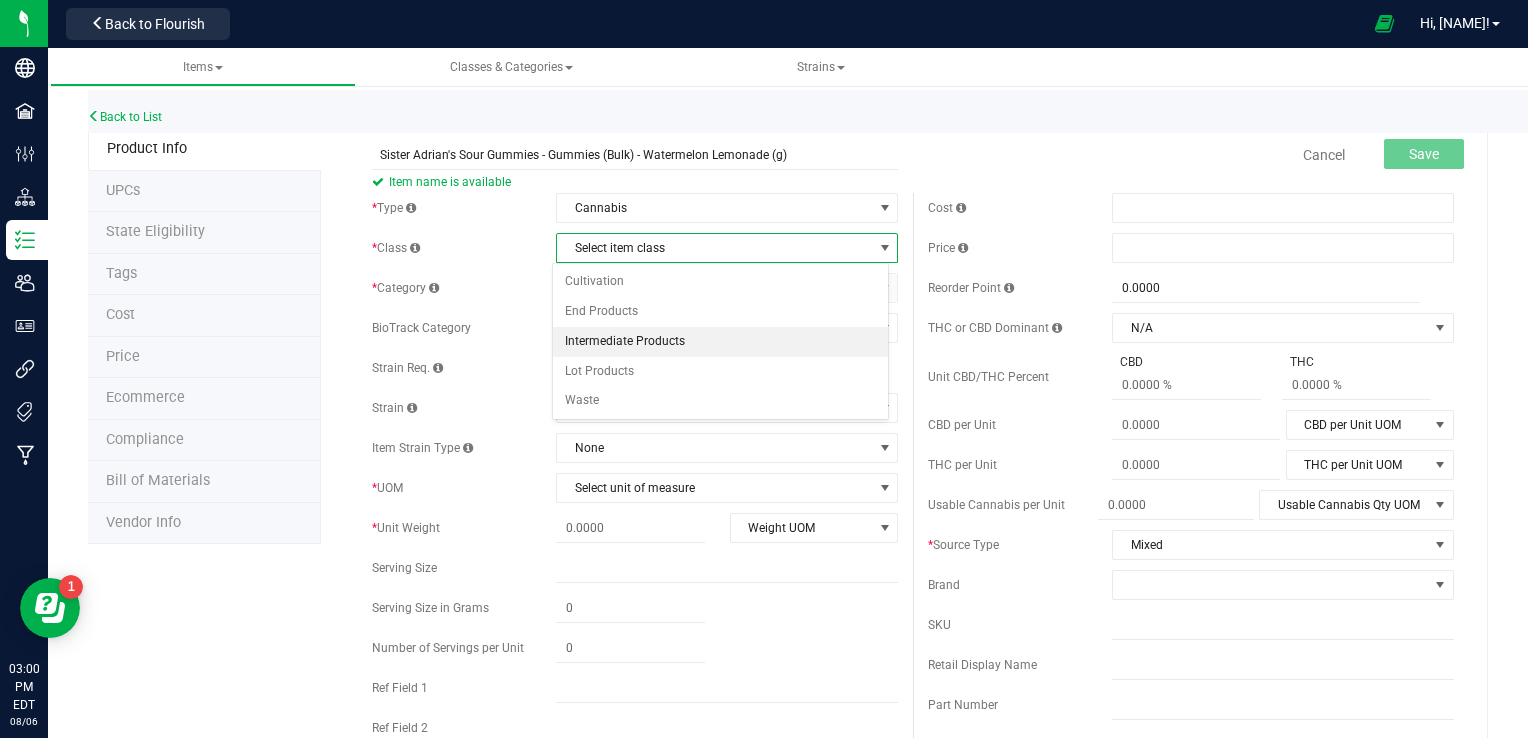 click on "Intermediate Products" at bounding box center (721, 342) 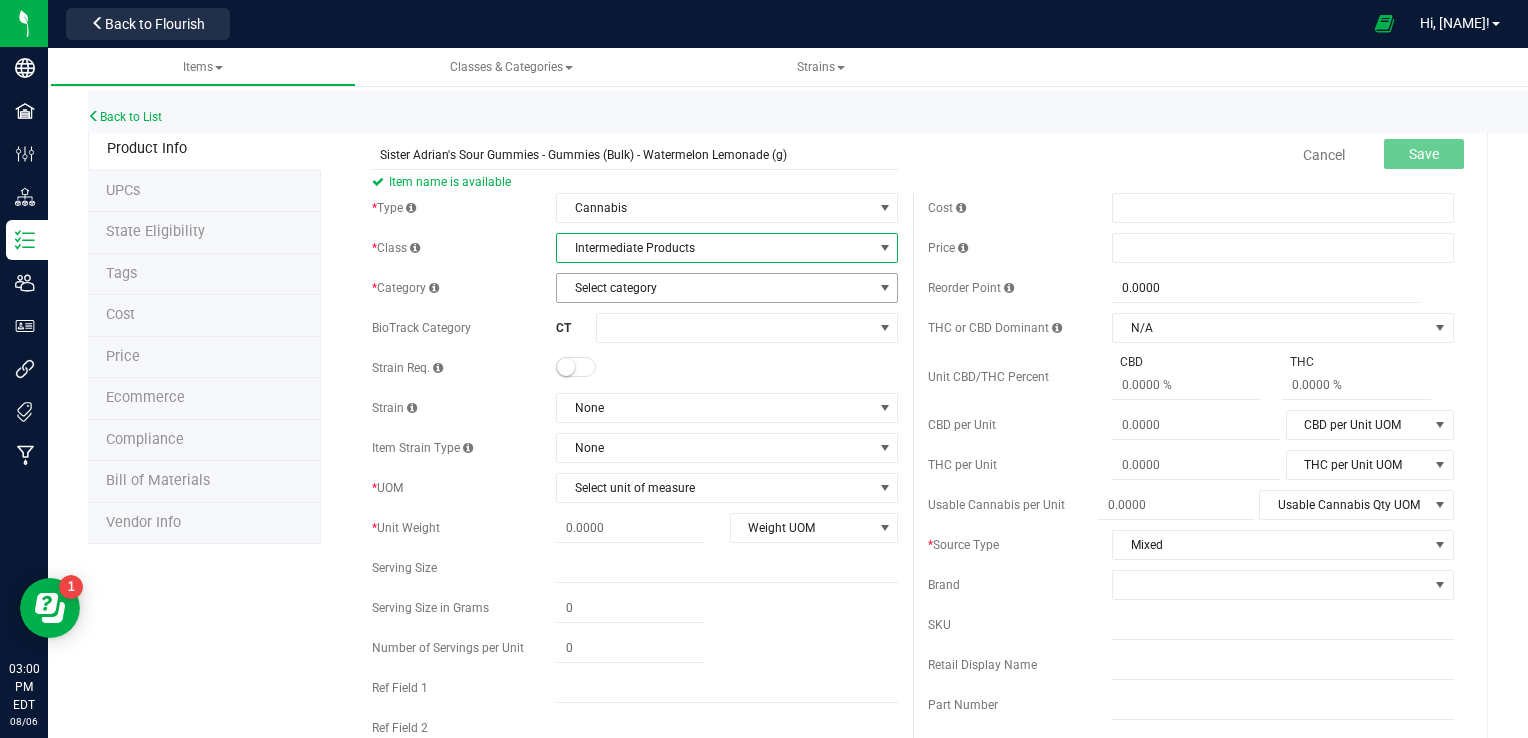 click on "Select category" at bounding box center (714, 288) 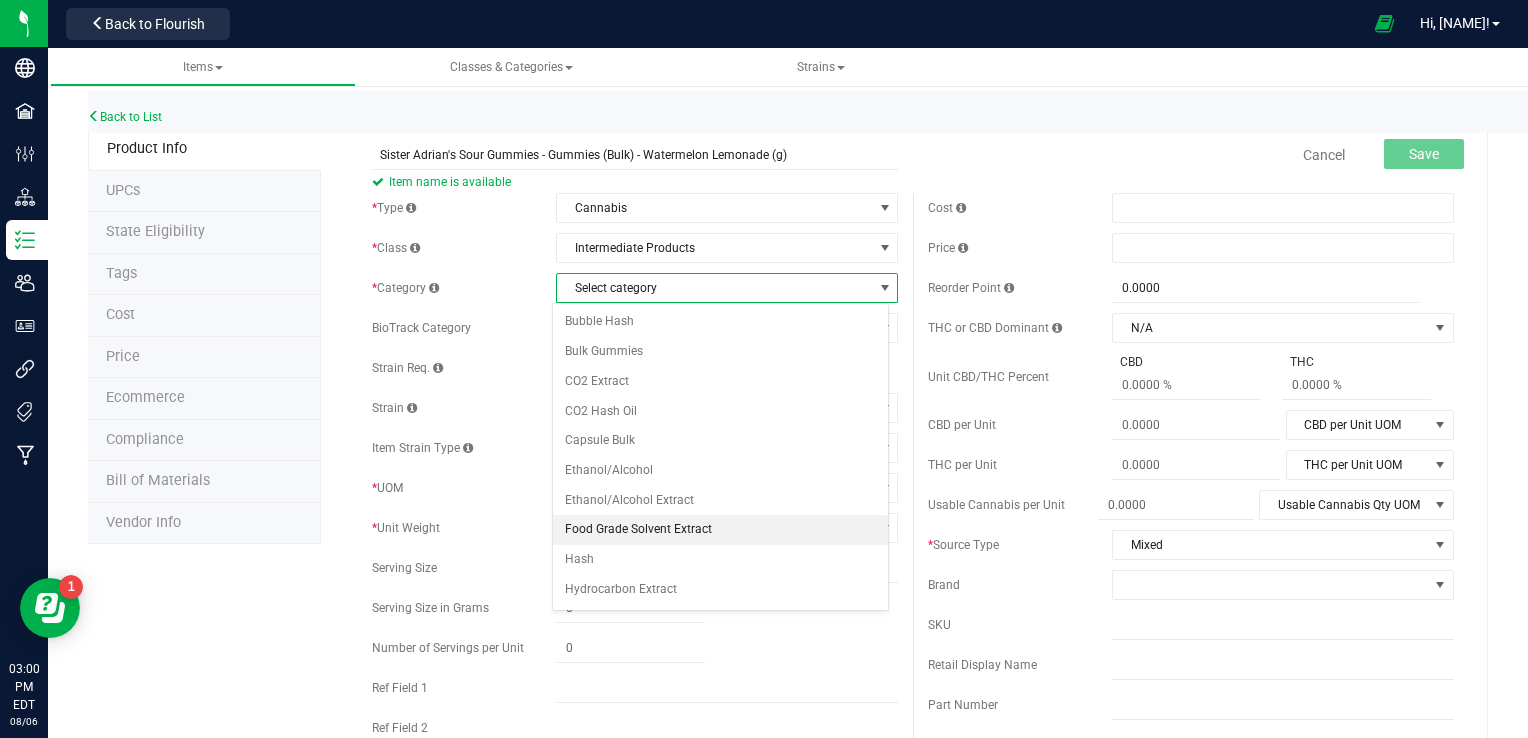 click on "Food Grade Solvent Extract" at bounding box center (721, 530) 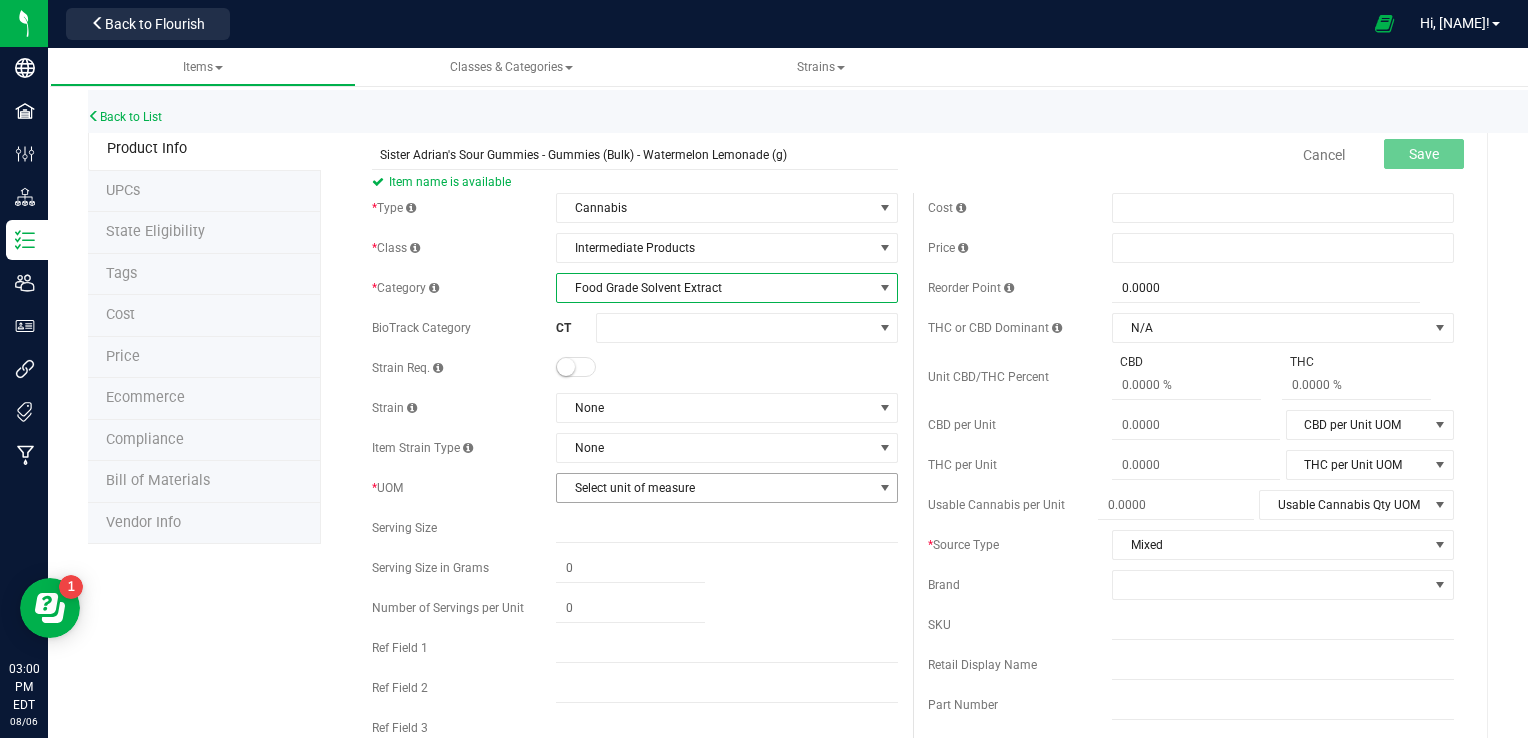 click on "Select unit of measure" at bounding box center (714, 488) 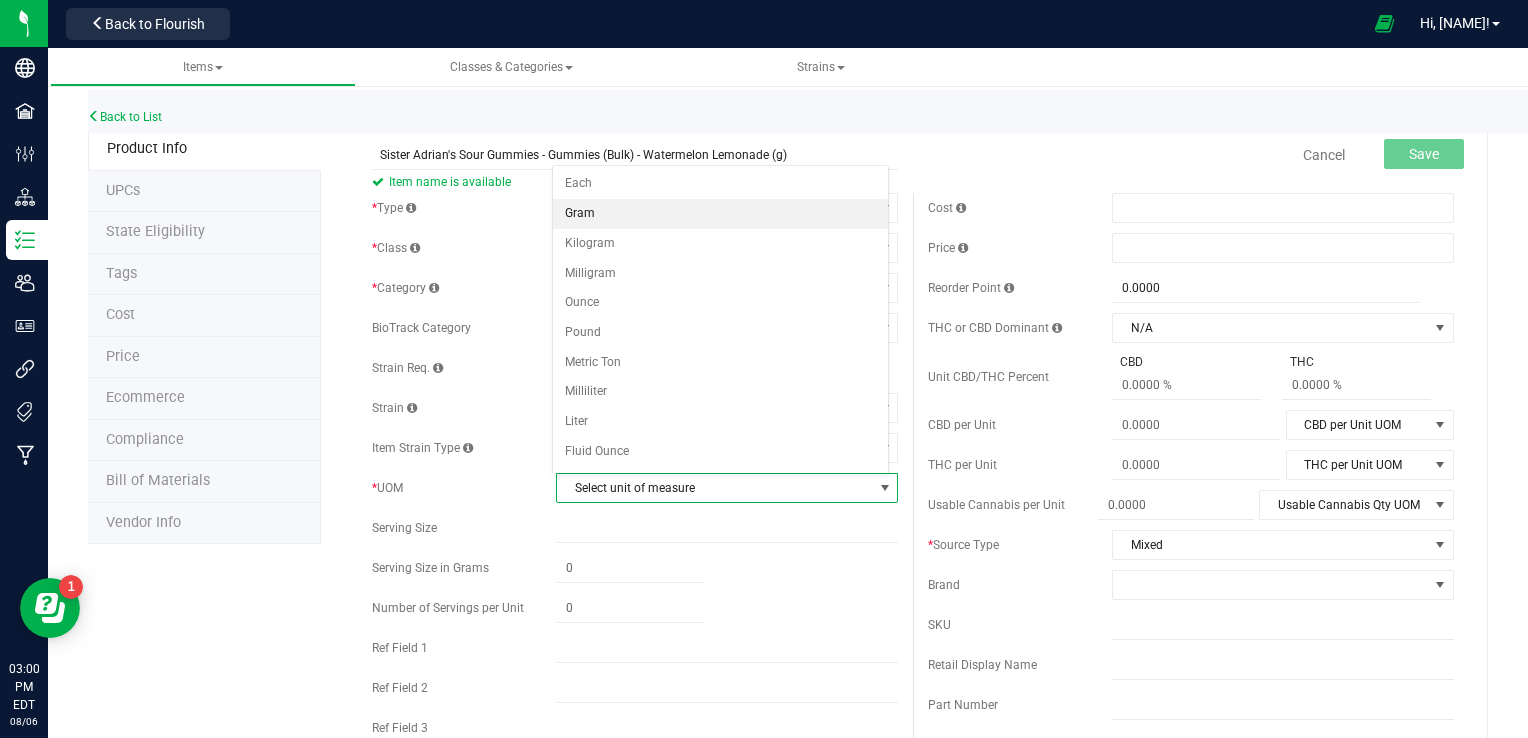 click on "Gram" at bounding box center [721, 214] 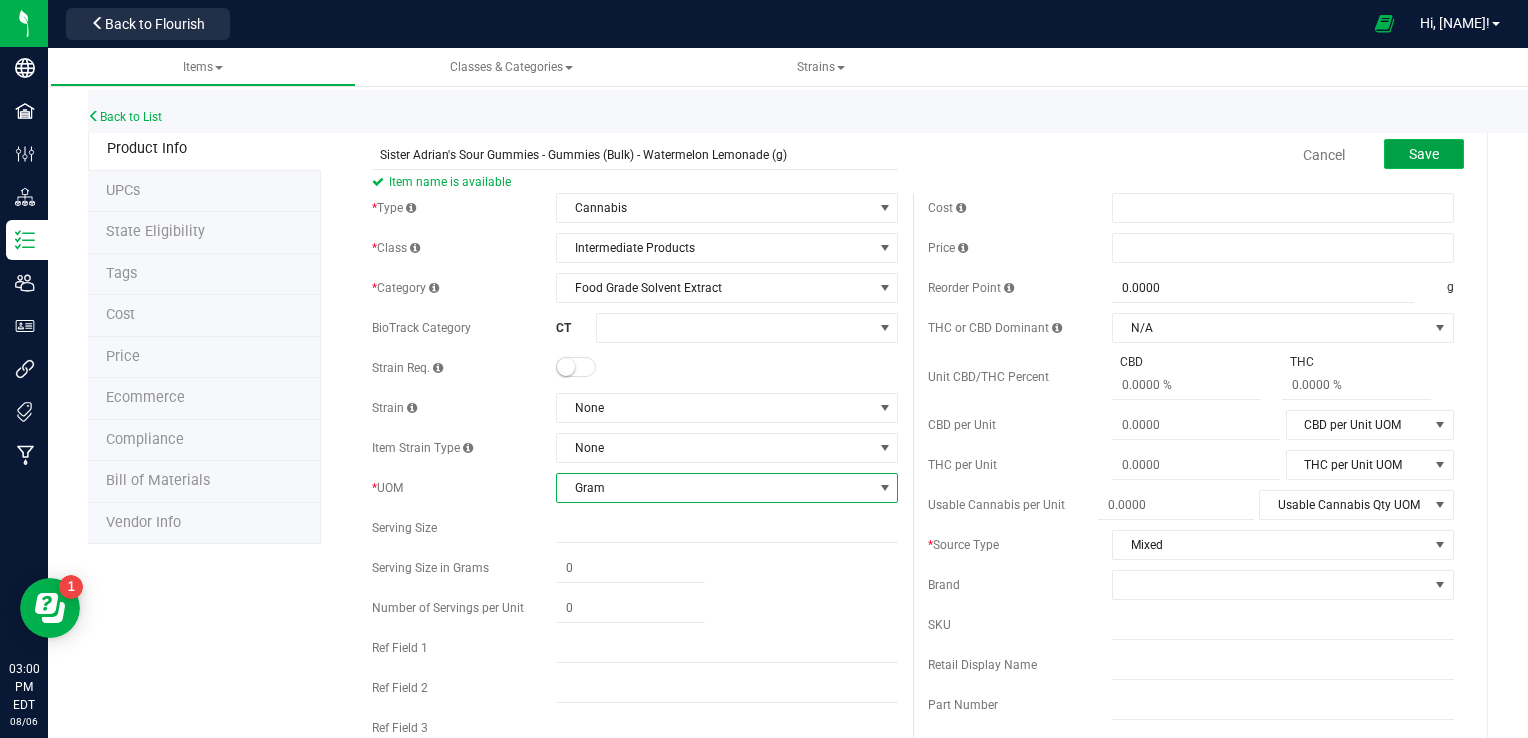 click on "Save" at bounding box center [1424, 154] 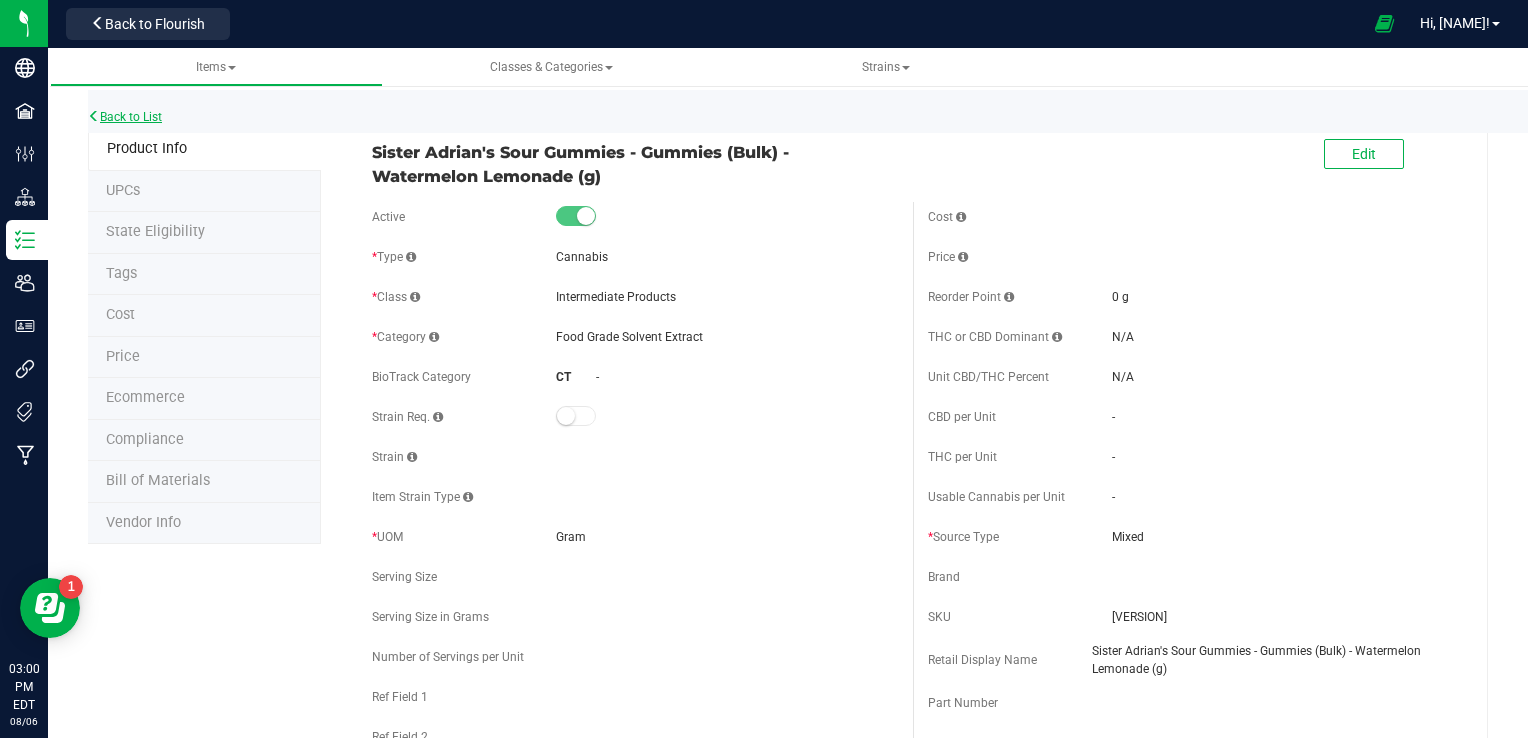click on "Back to List" at bounding box center [125, 117] 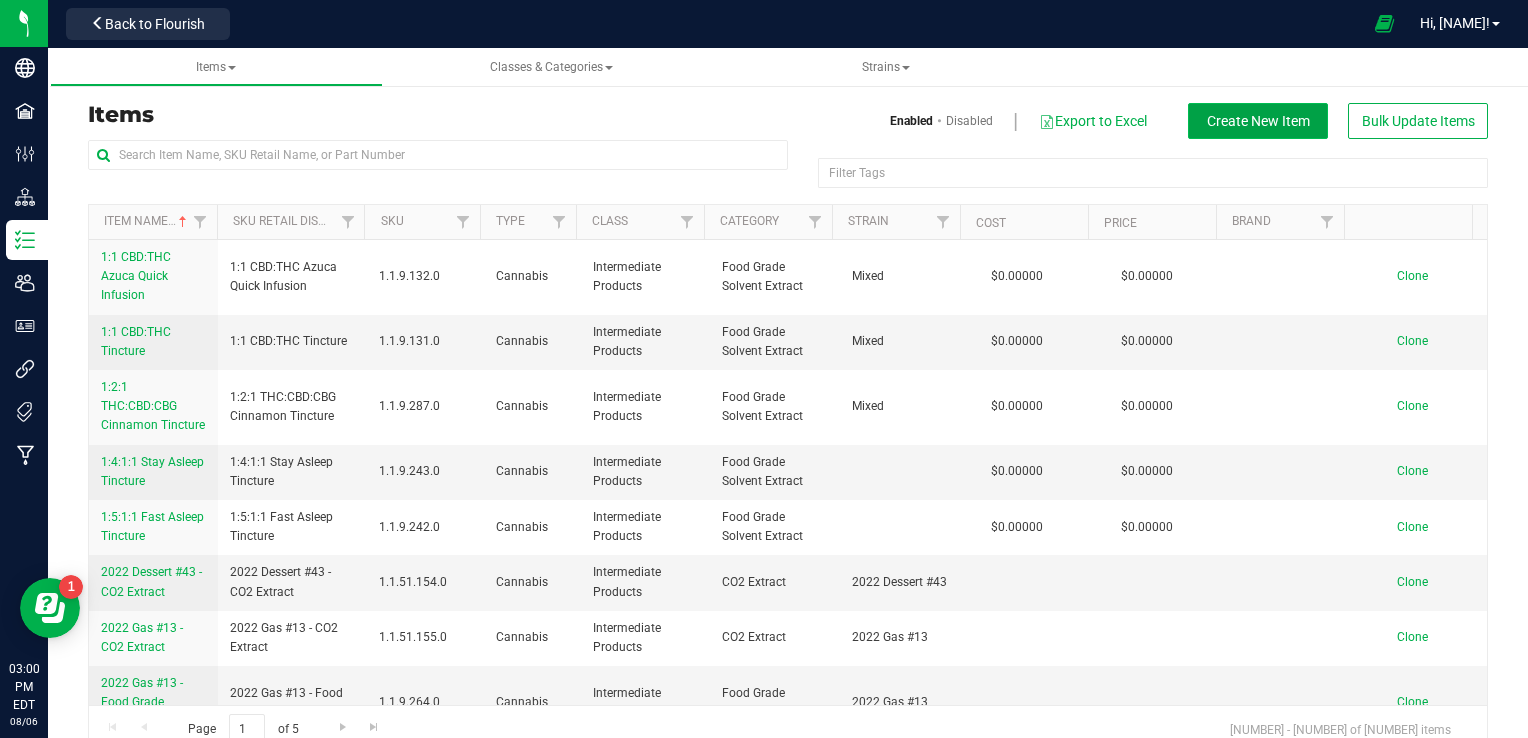 click on "Create New Item" at bounding box center [1258, 121] 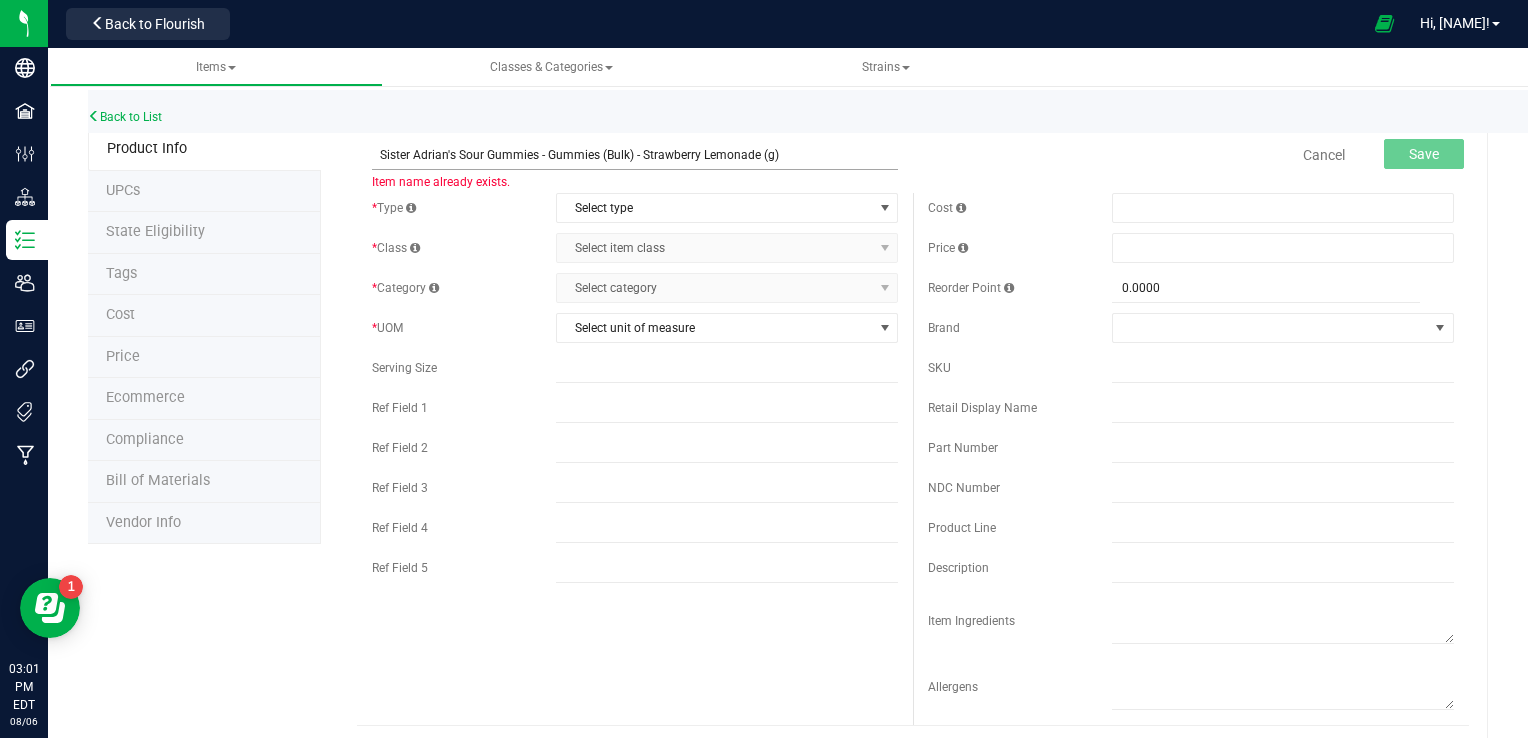 click on "Sister Adrian's Sour Gummies - Gummies (Bulk) - Strawberry Lemonade (g)" at bounding box center (635, 155) 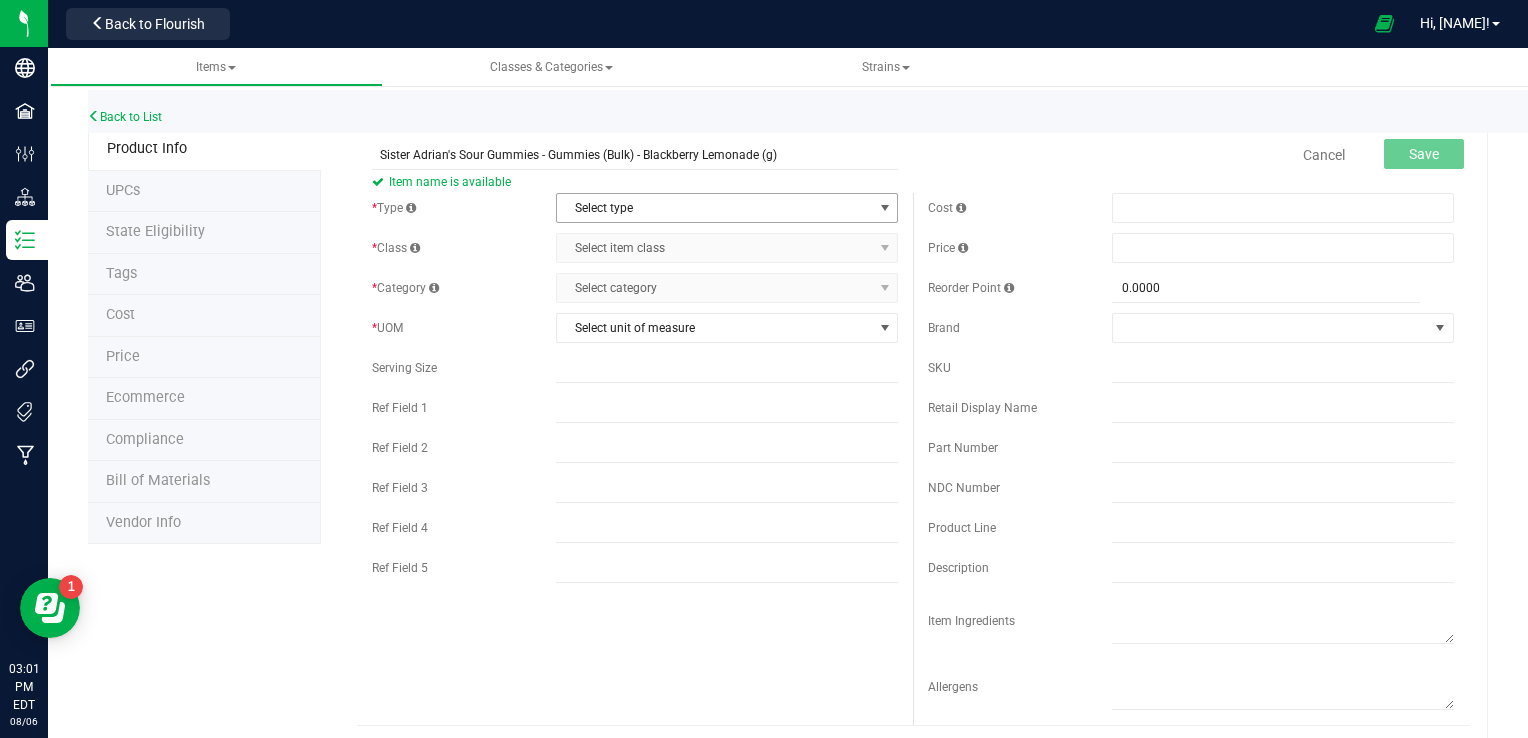 type on "Sister Adrian's Sour Gummies - Gummies (Bulk) - Blackberry Lemonade (g)" 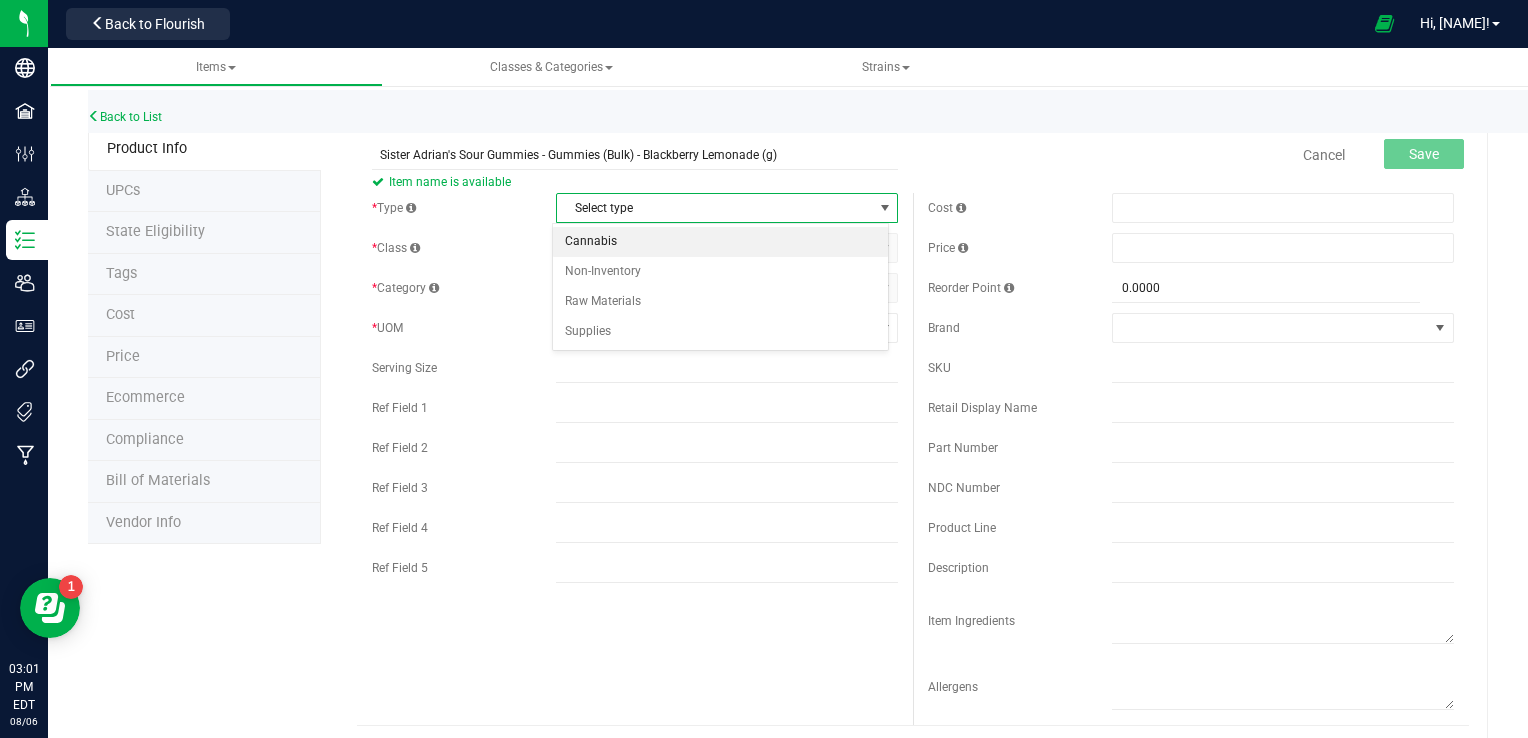 click on "Cannabis" at bounding box center [721, 242] 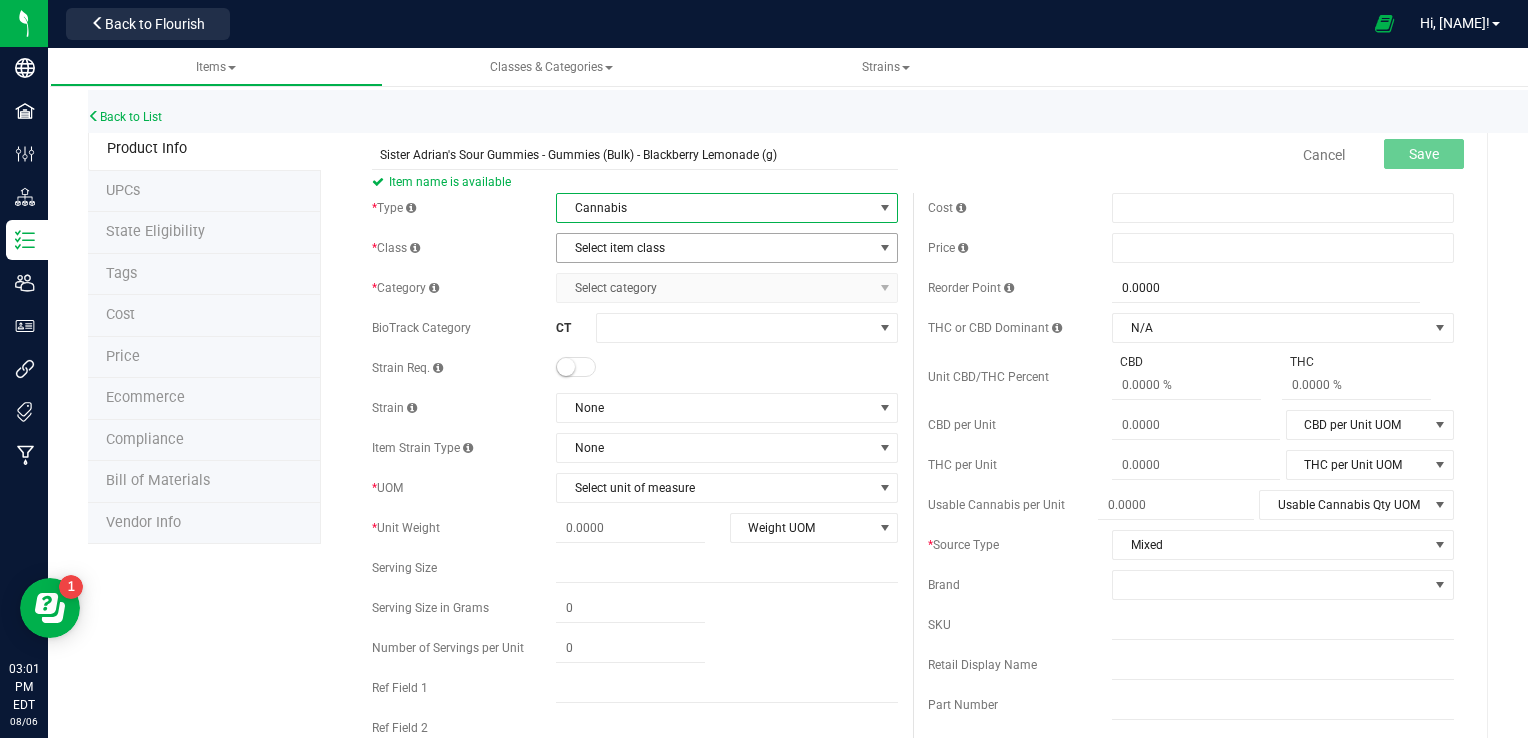 click on "Select item class" at bounding box center (714, 248) 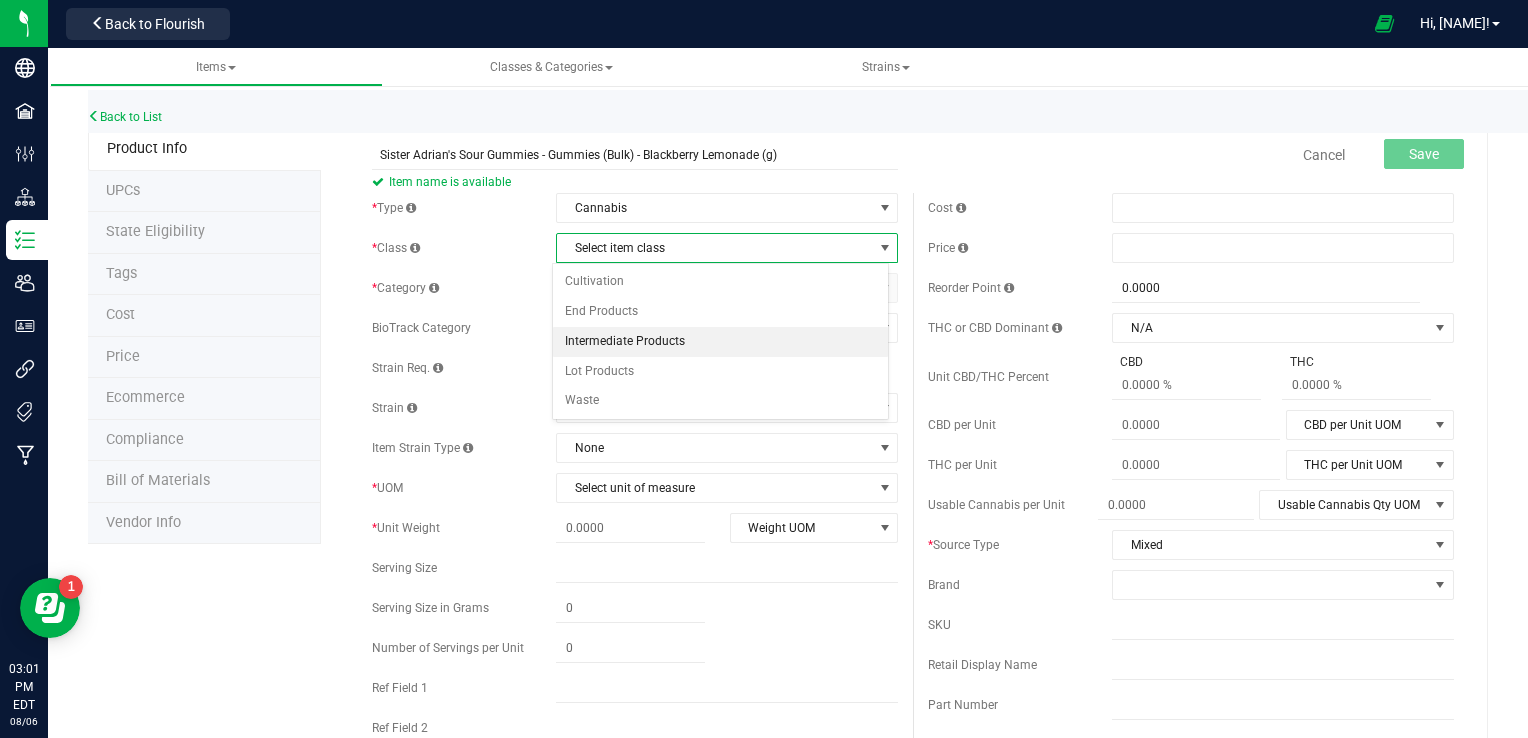click on "Intermediate Products" at bounding box center [721, 342] 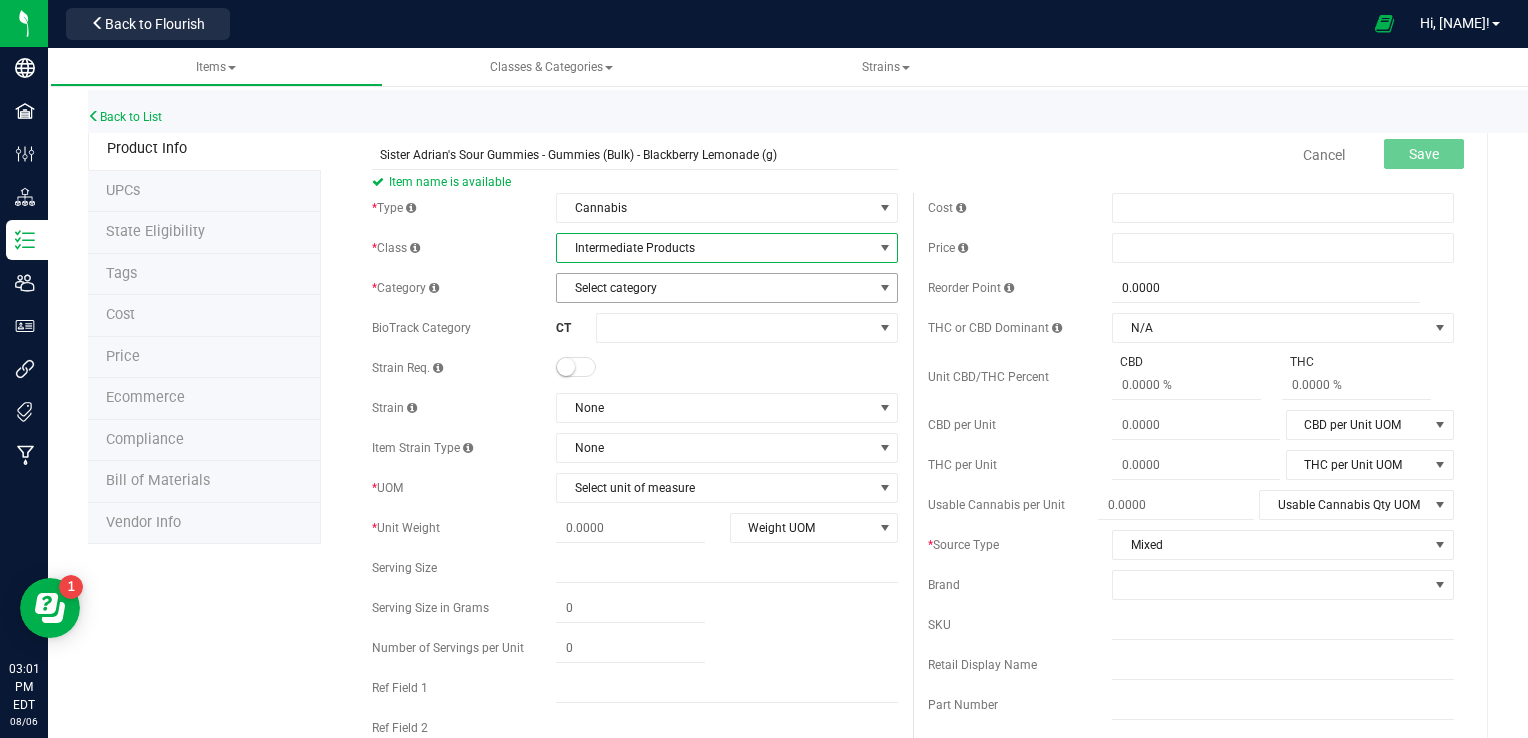 click on "Select category" at bounding box center (714, 288) 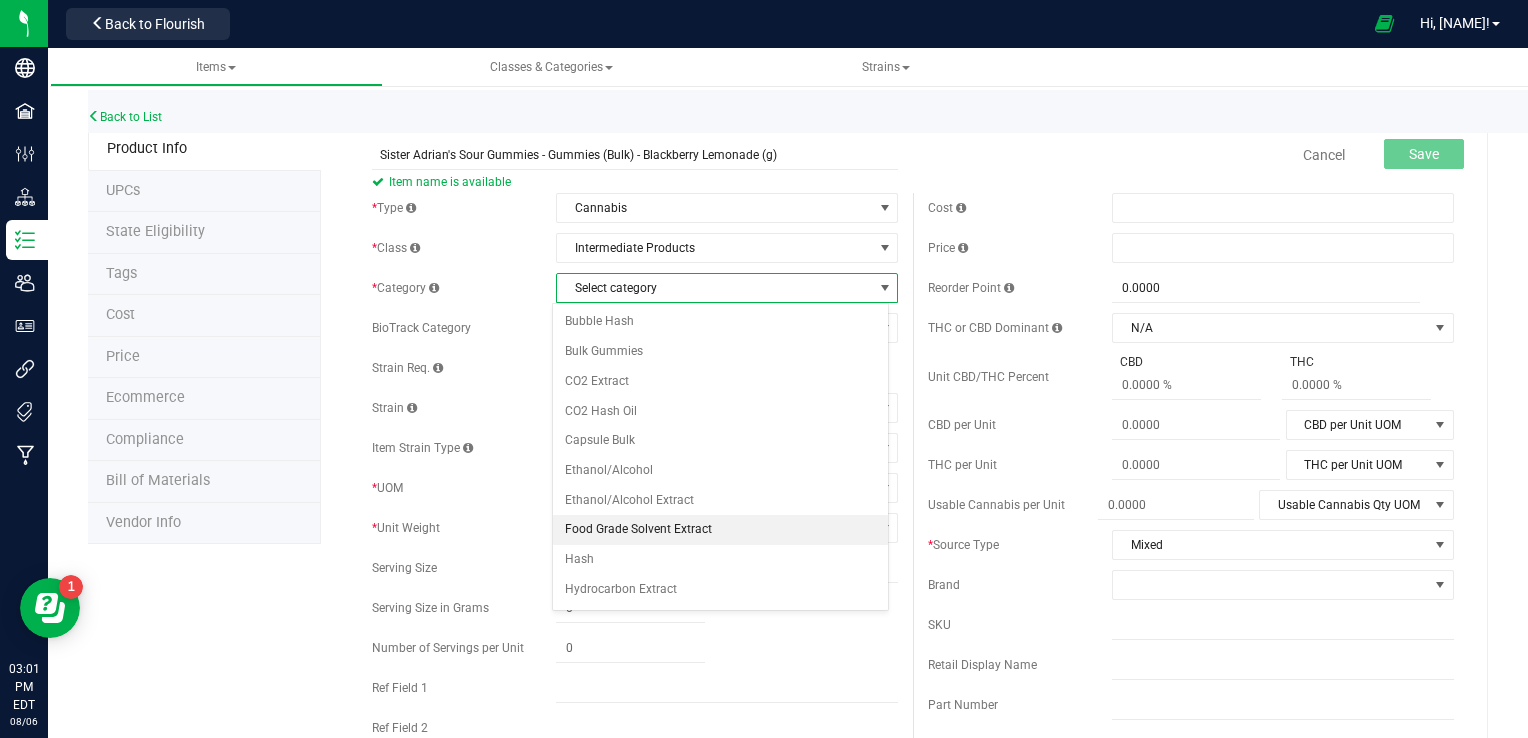 click on "Food Grade Solvent Extract" at bounding box center [721, 530] 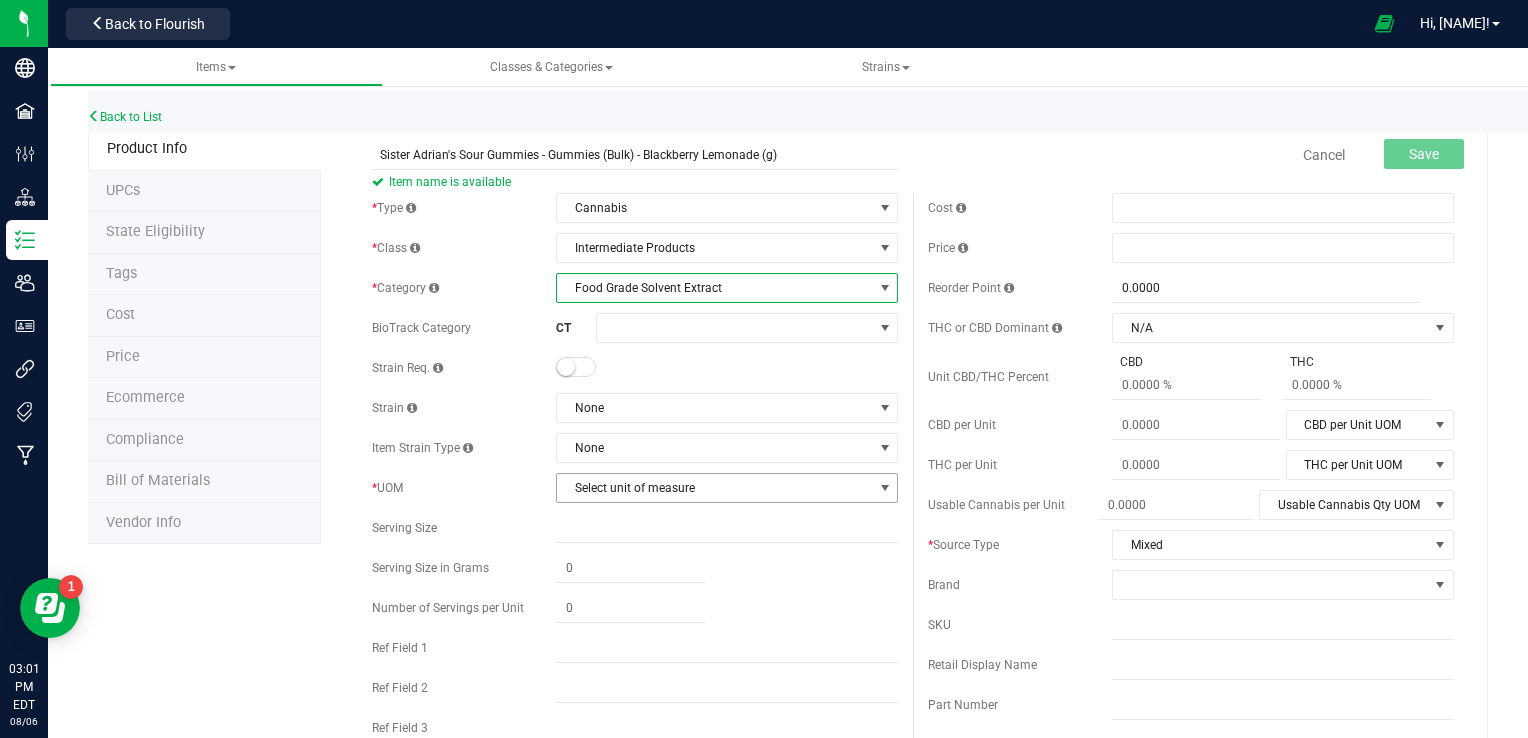 click on "Select unit of measure" at bounding box center (714, 488) 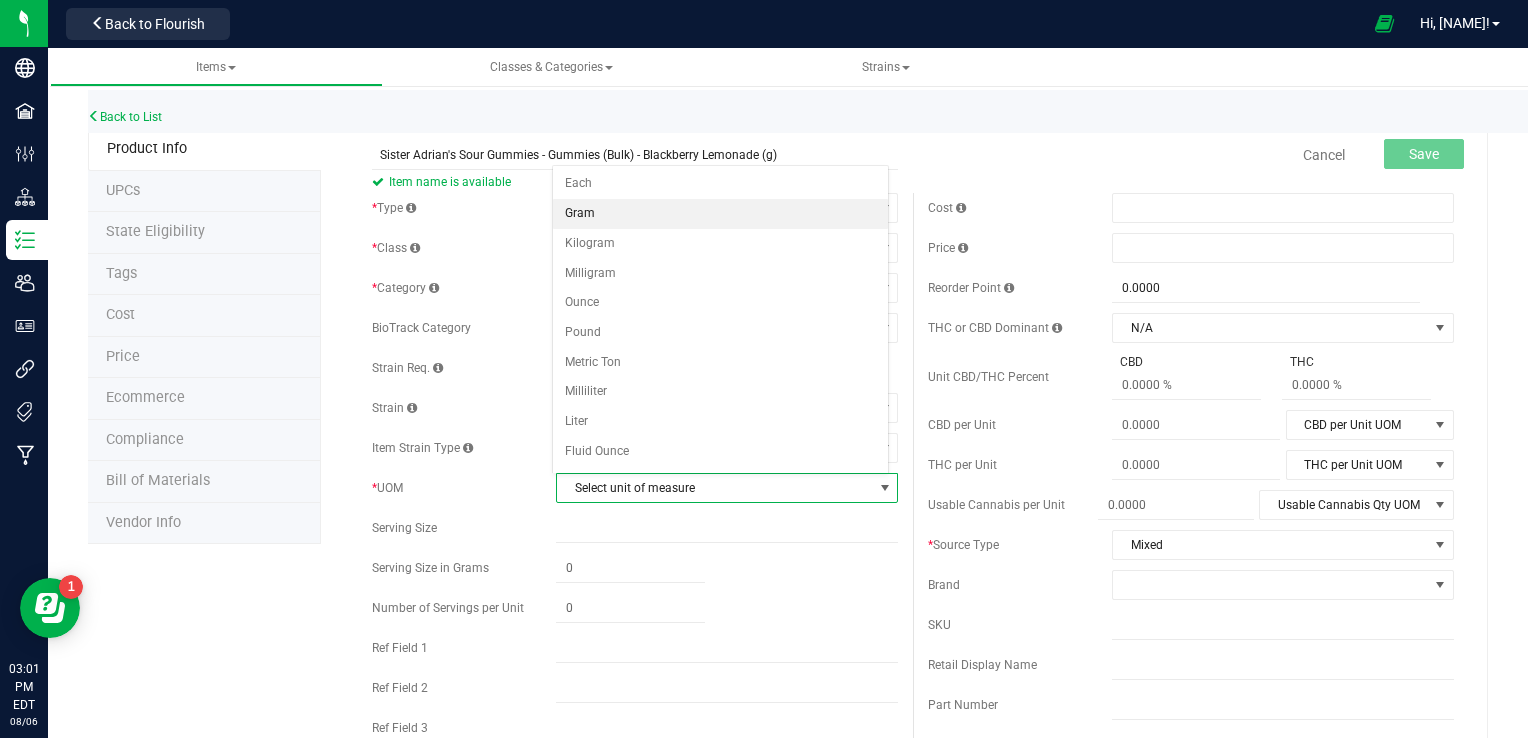 click on "Gram" at bounding box center (721, 214) 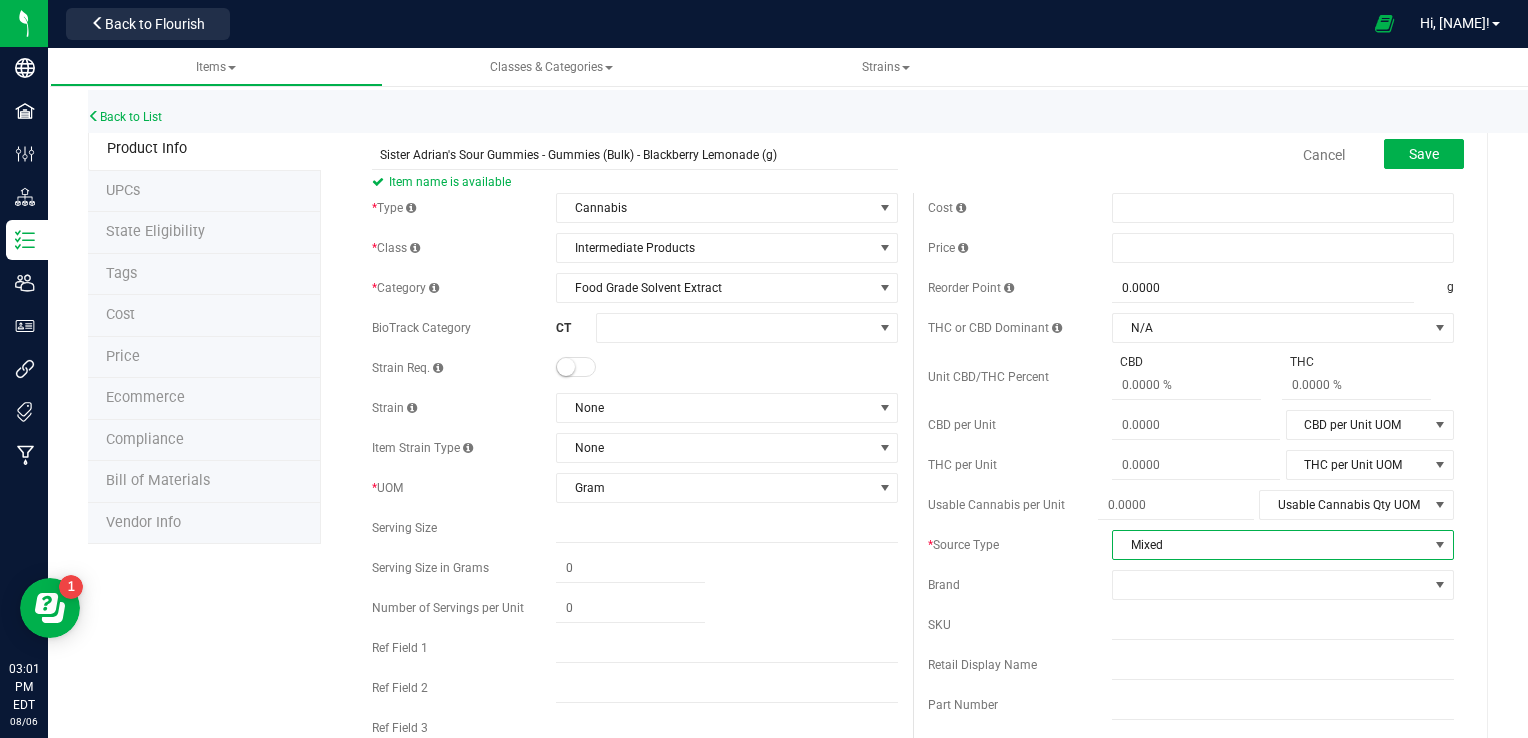 click on "Mixed" at bounding box center [1270, 545] 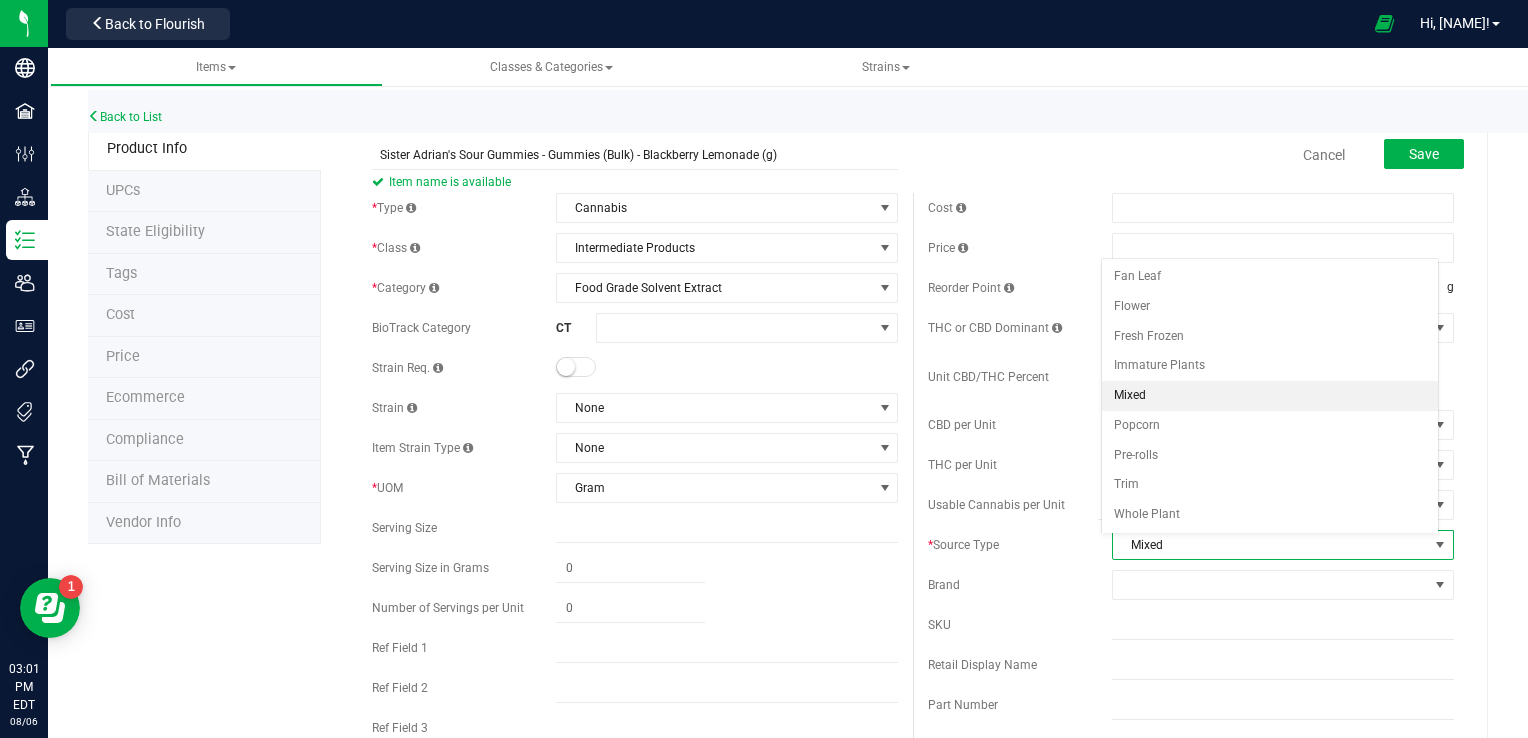 click on "Mixed" at bounding box center [1270, 545] 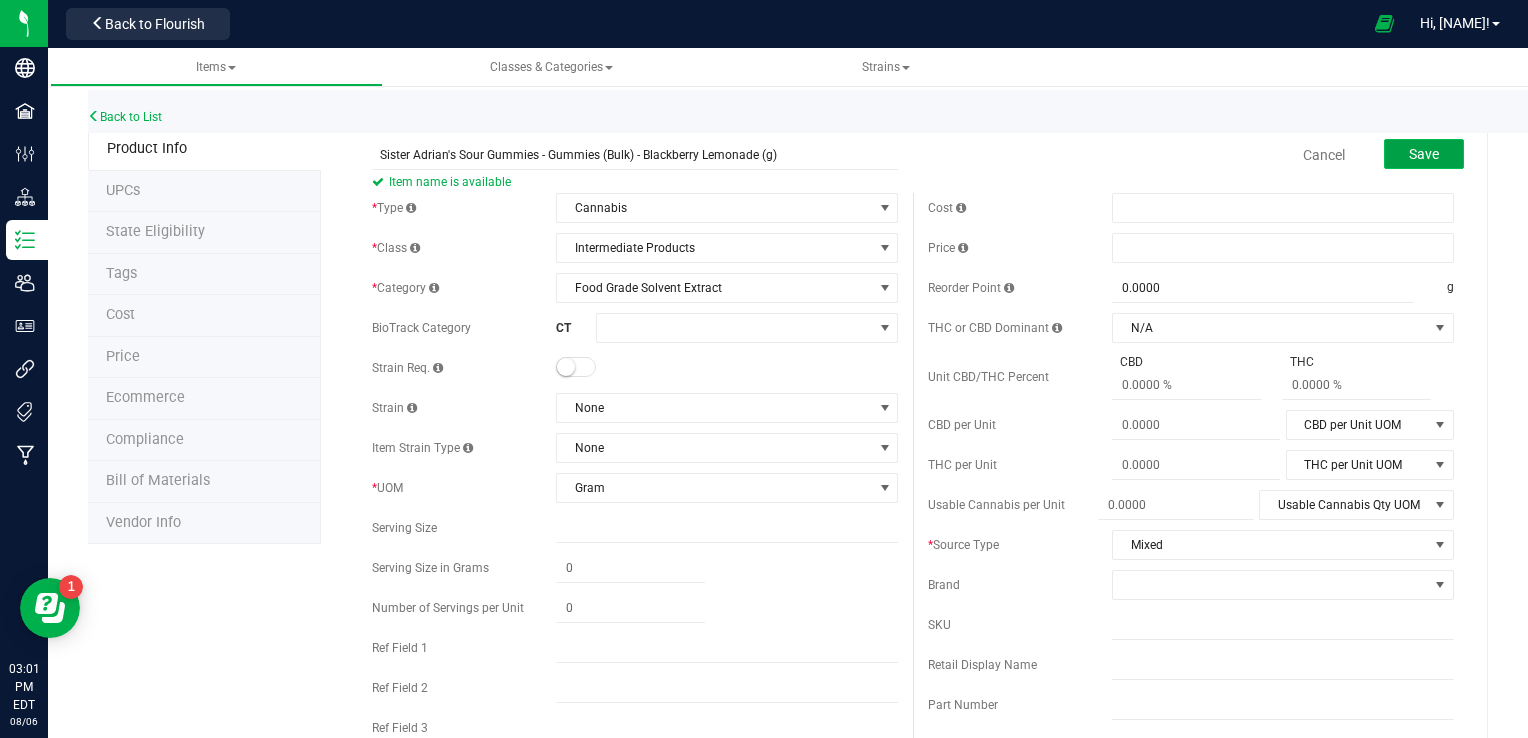 click on "Save" at bounding box center [1424, 154] 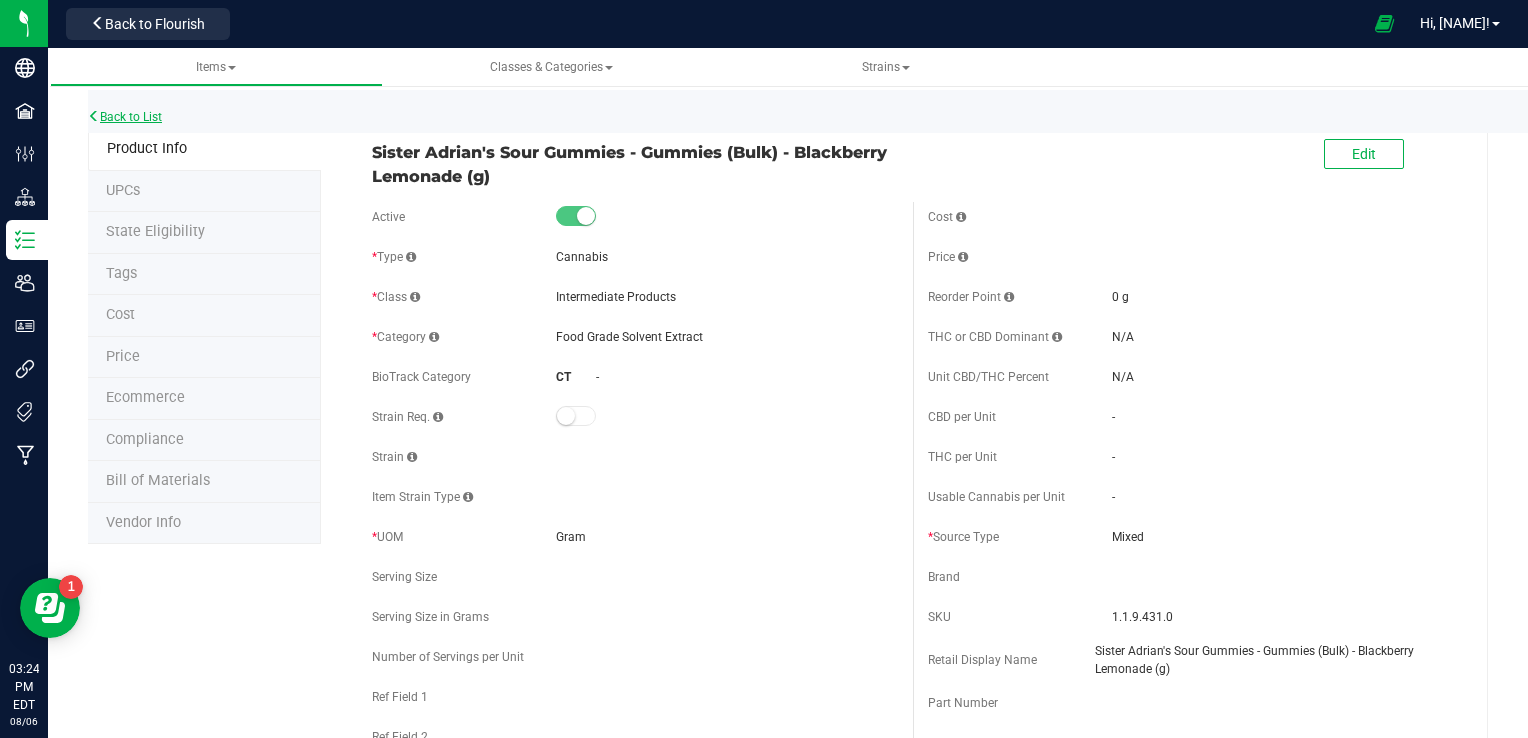 click on "Back to List" at bounding box center (125, 117) 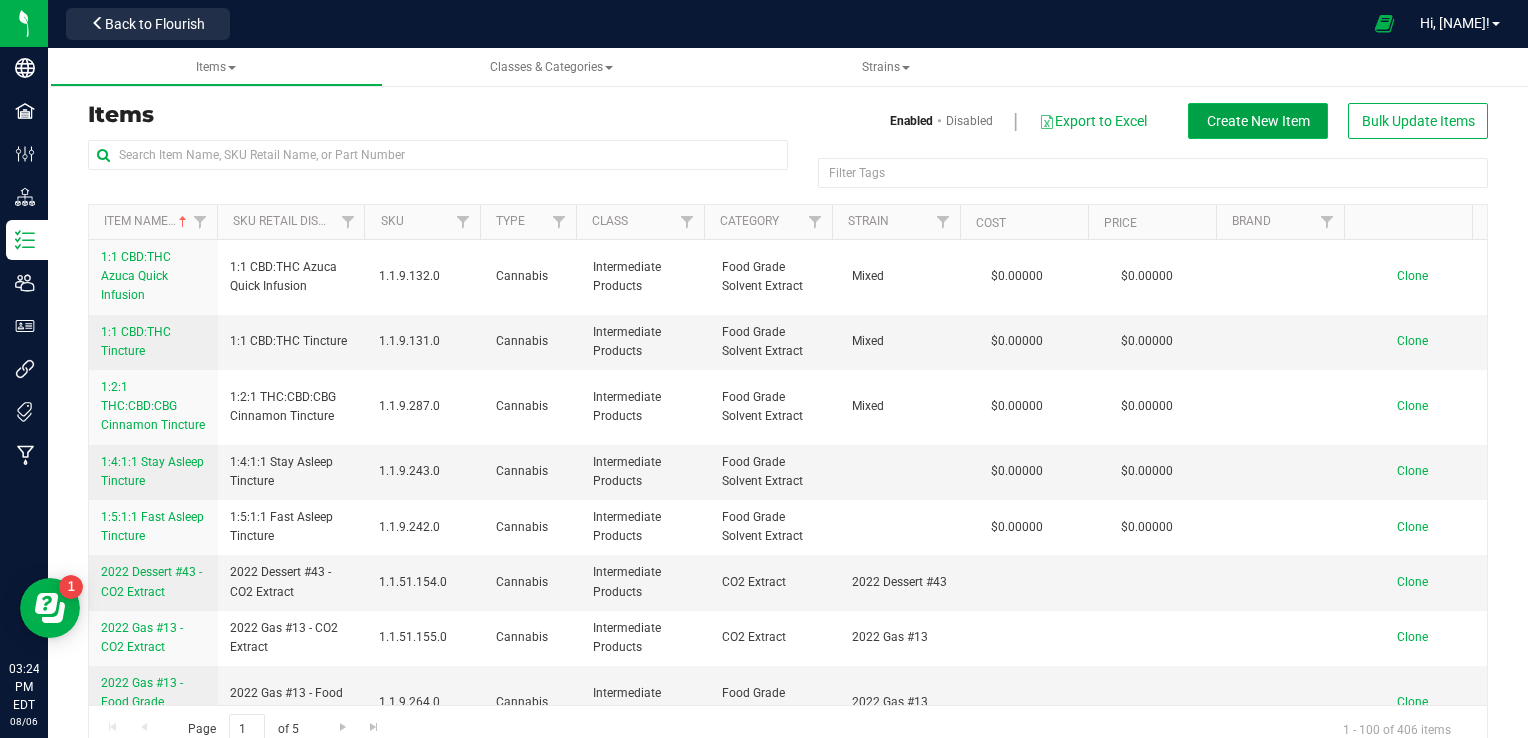 click on "Create New Item" at bounding box center (1258, 121) 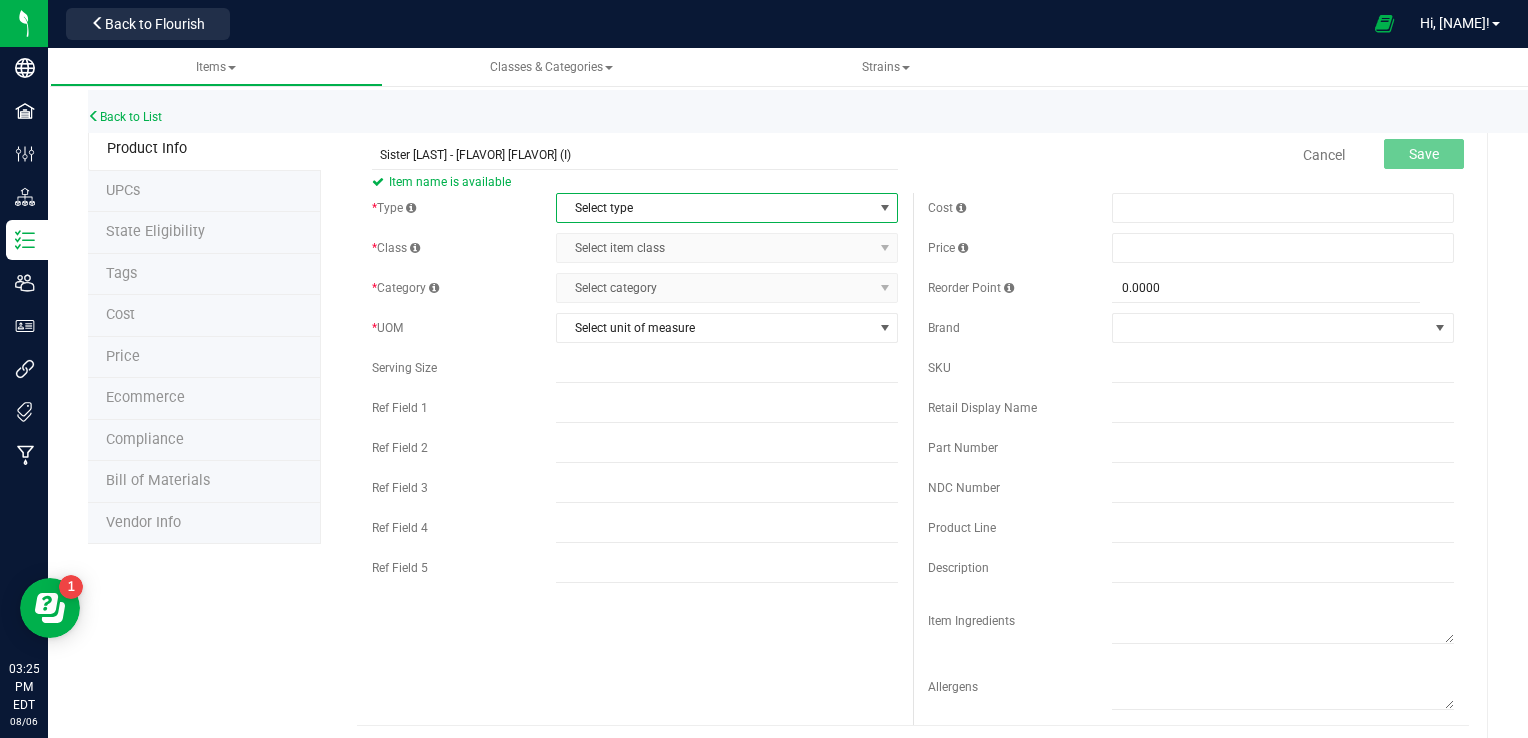 click on "Select type" at bounding box center (714, 208) 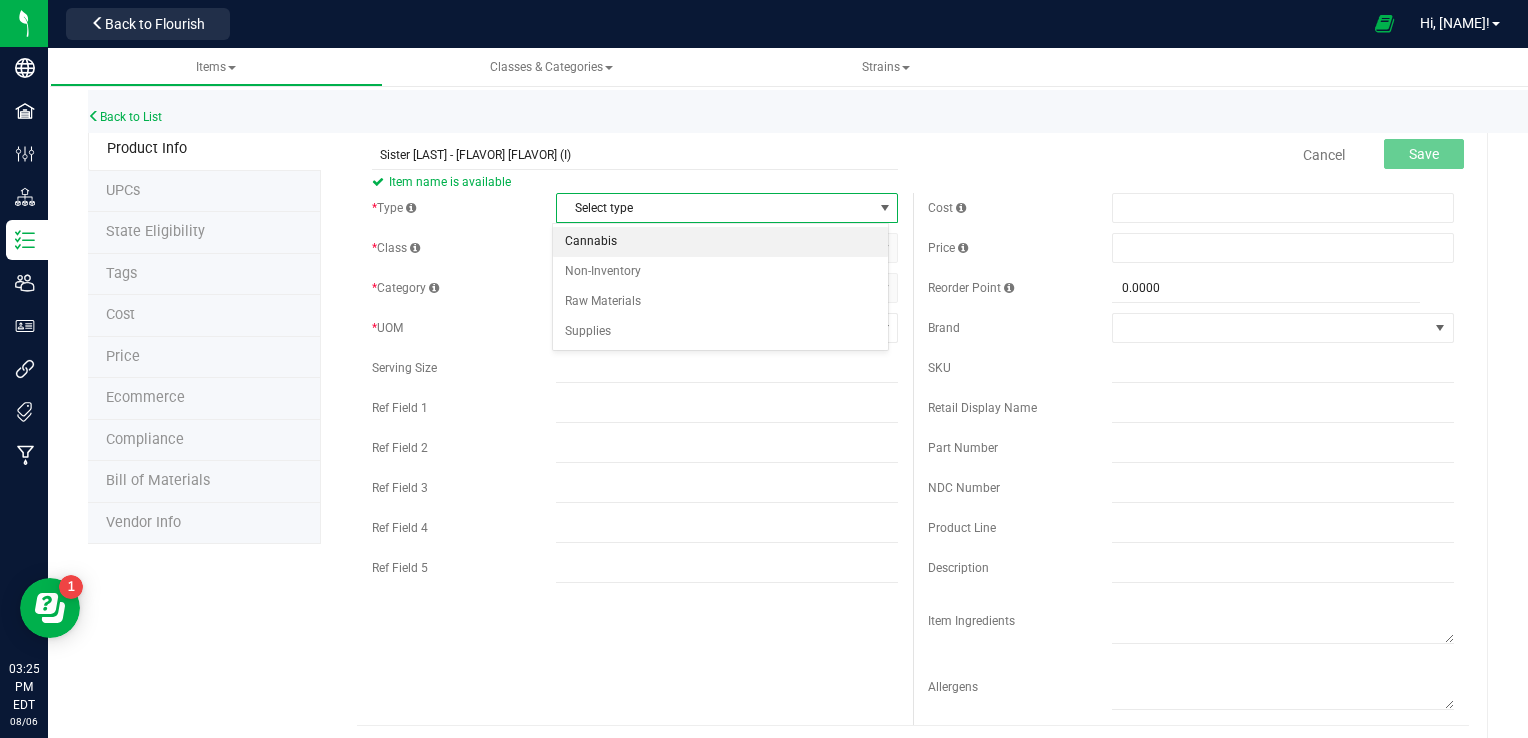 click on "Cannabis" at bounding box center [721, 242] 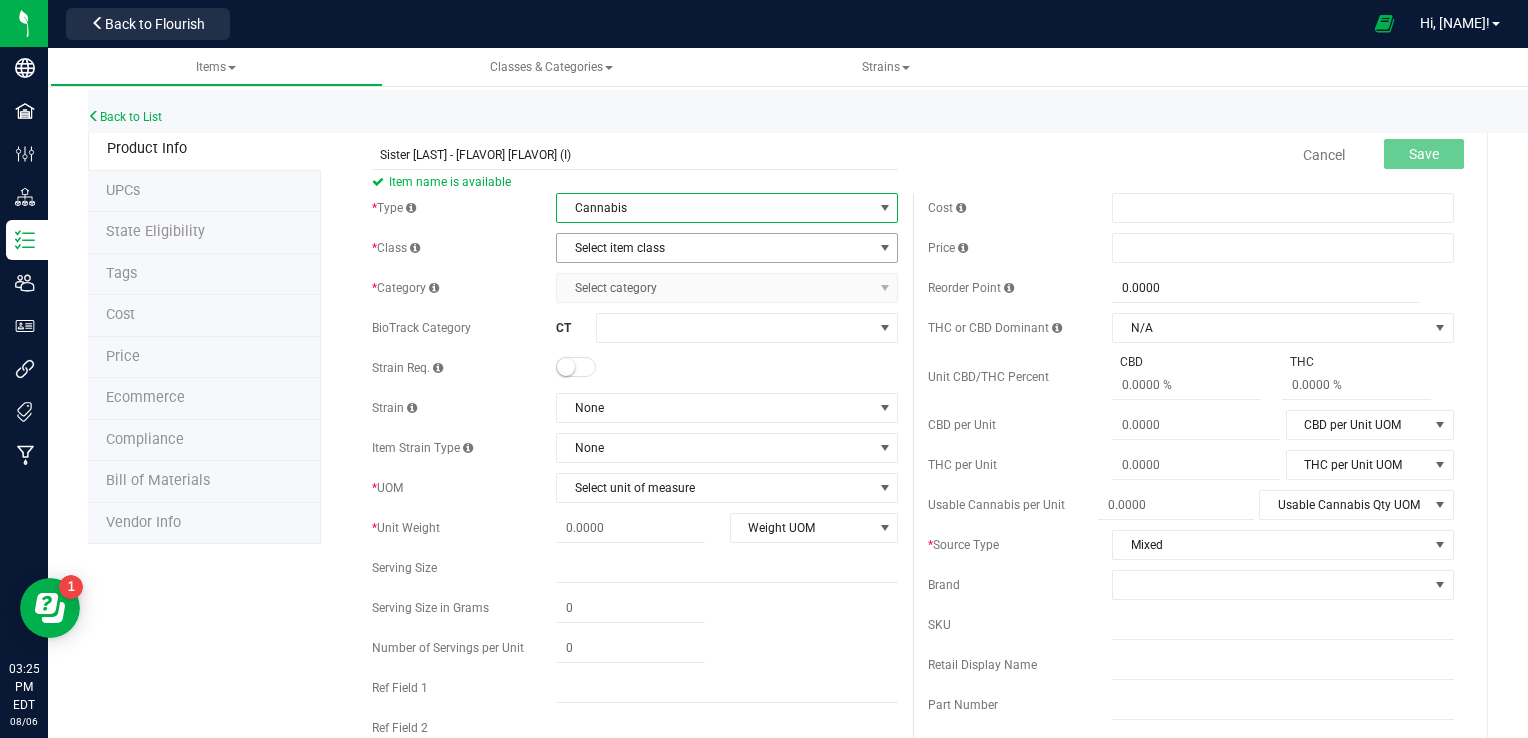 click on "Select item class" at bounding box center [714, 248] 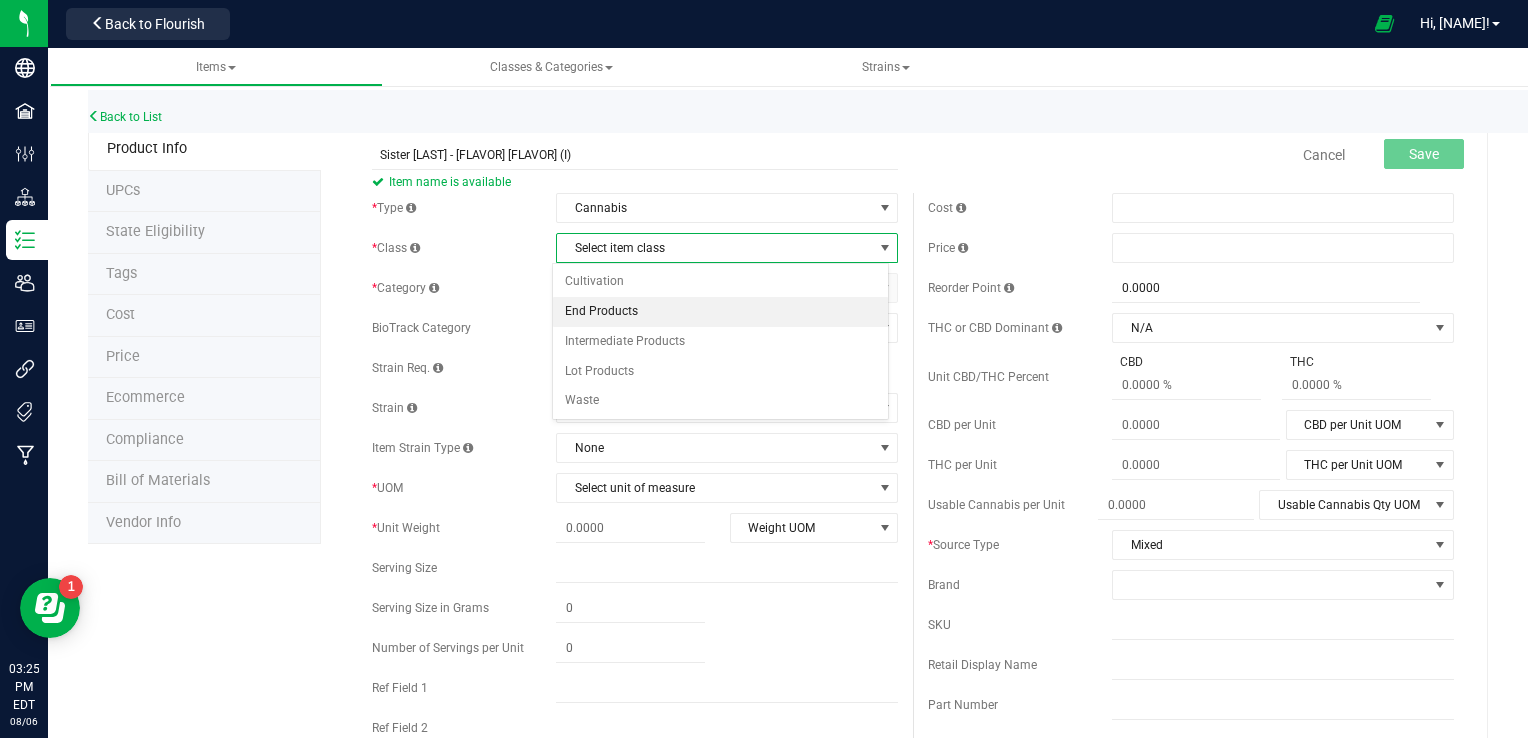 click on "End Products" at bounding box center [721, 312] 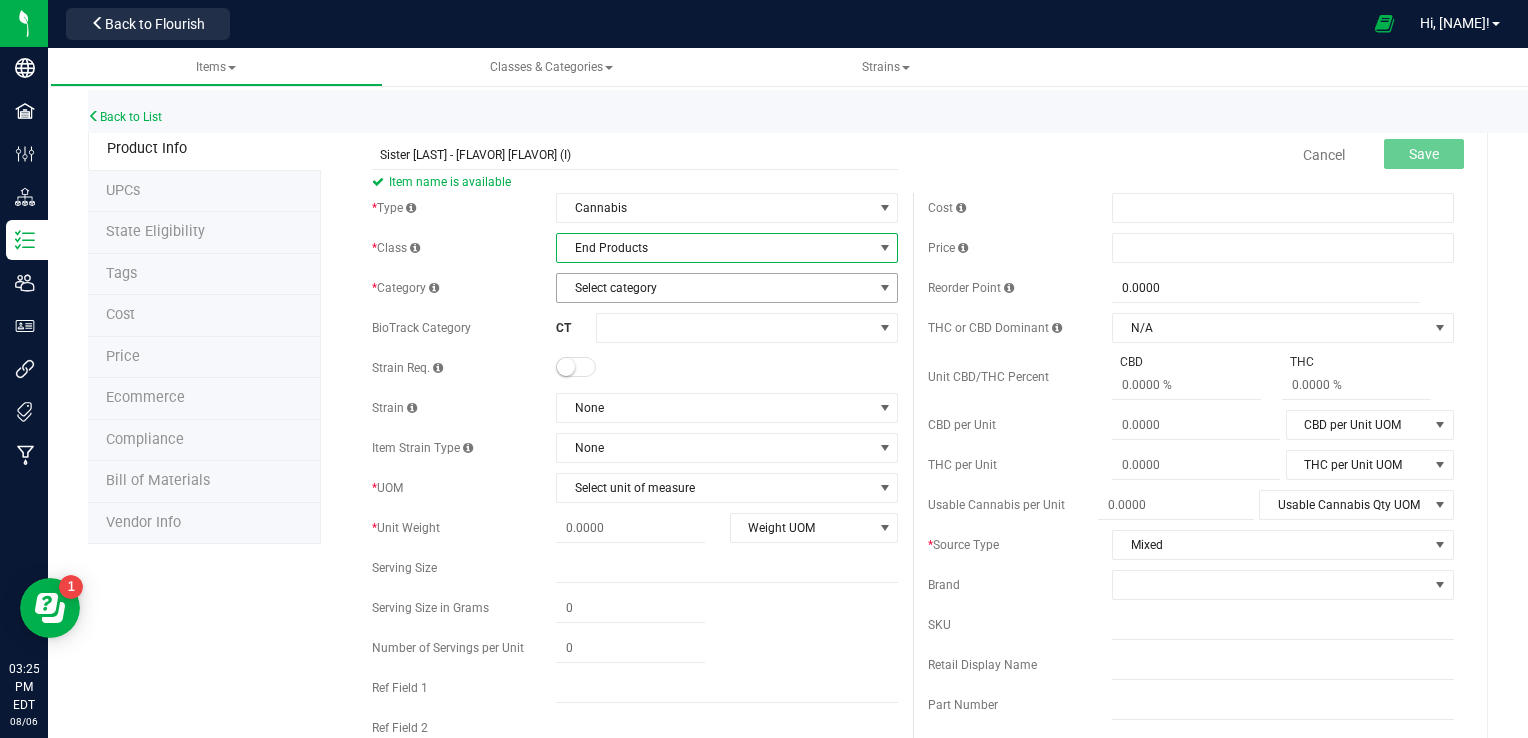 click on "Select category" at bounding box center [714, 288] 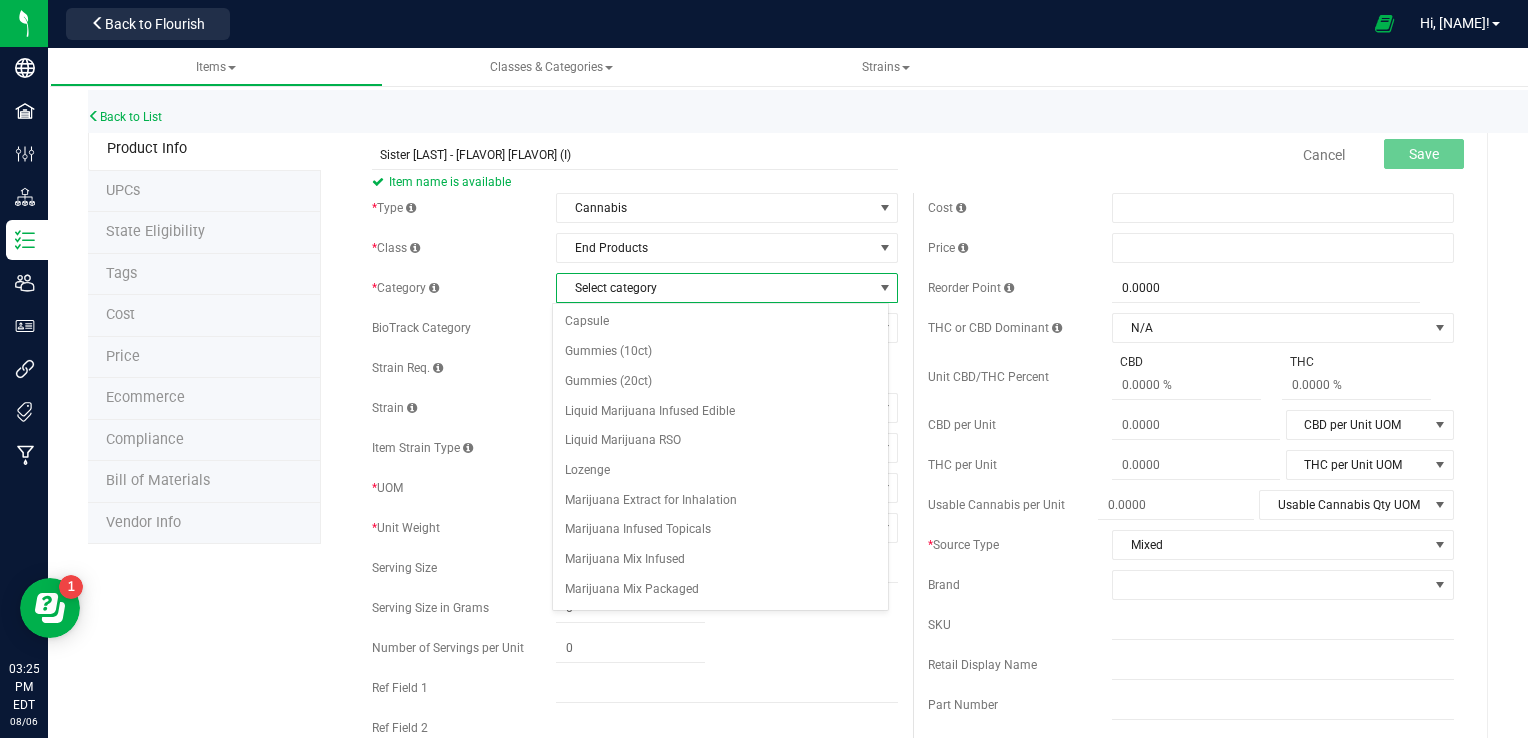 scroll, scrollTop: 0, scrollLeft: 0, axis: both 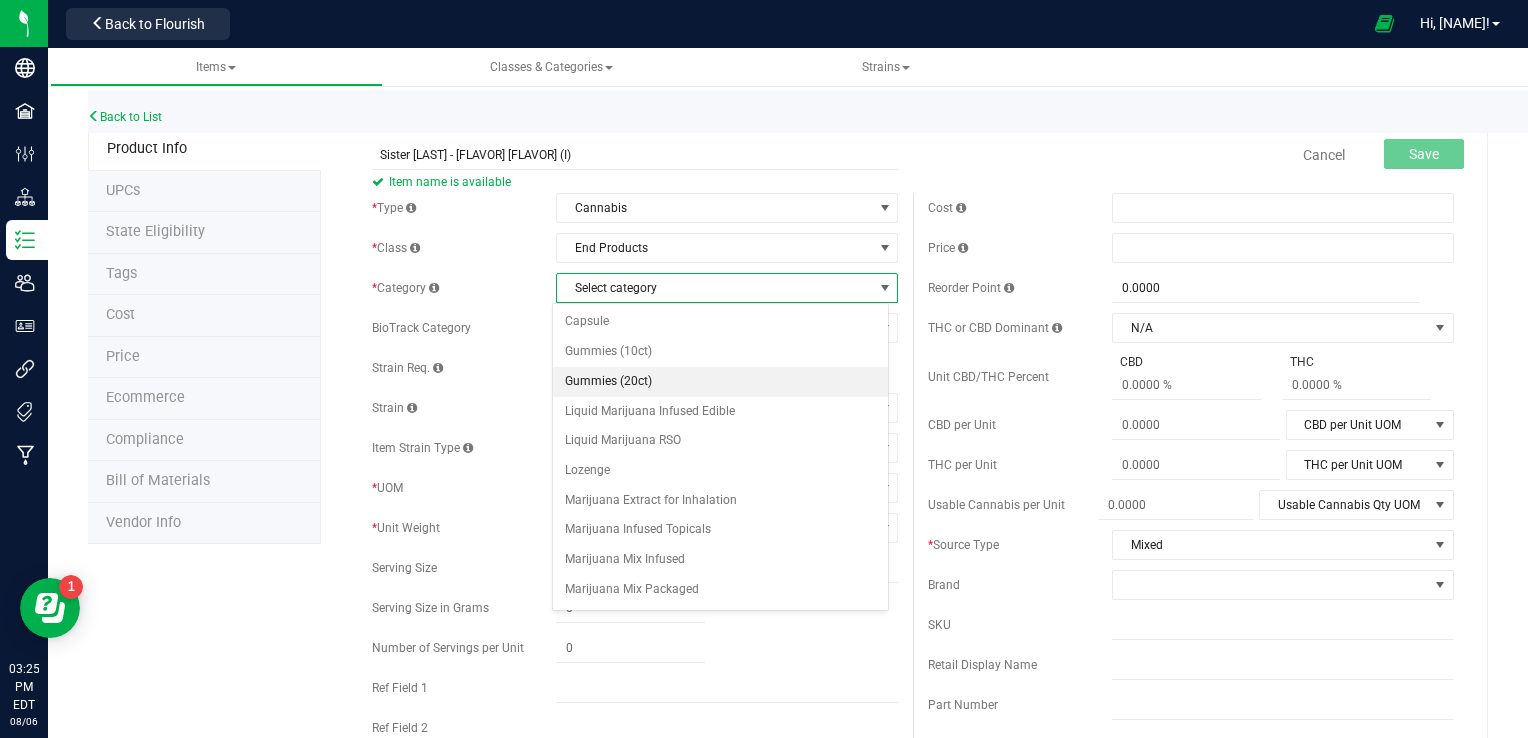 click on "Gummies (20ct)" at bounding box center (721, 382) 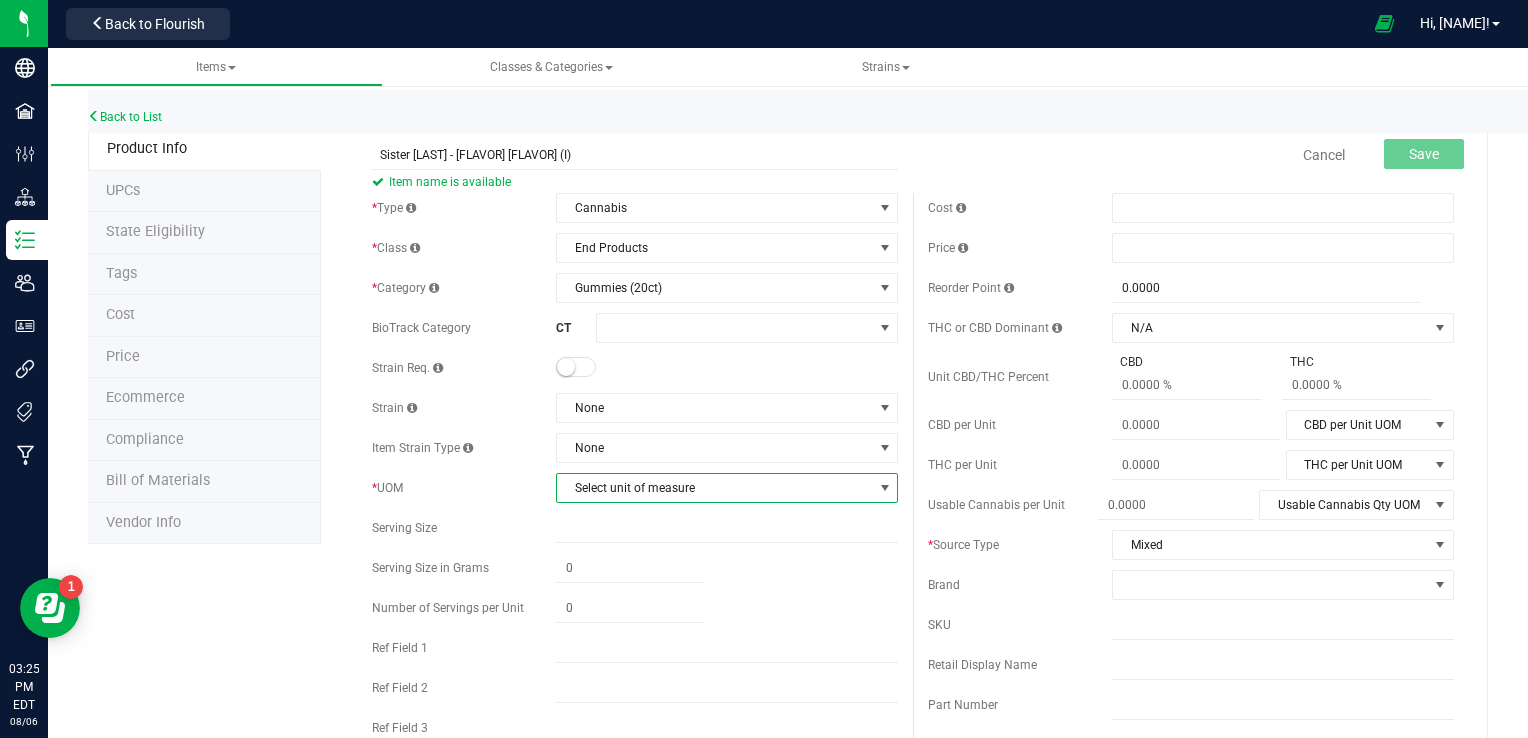 click on "Select unit of measure" at bounding box center (714, 488) 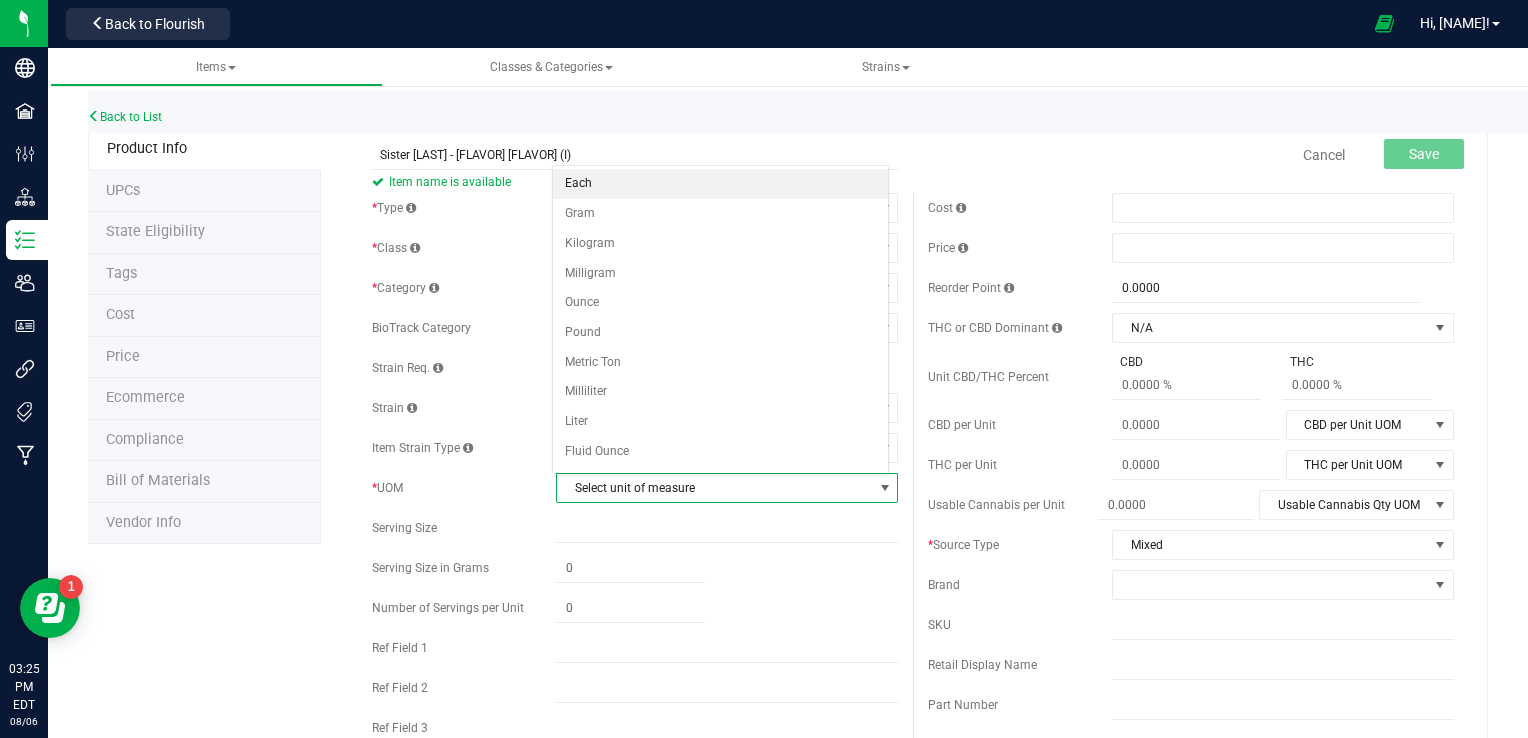 click on "Each" at bounding box center (721, 184) 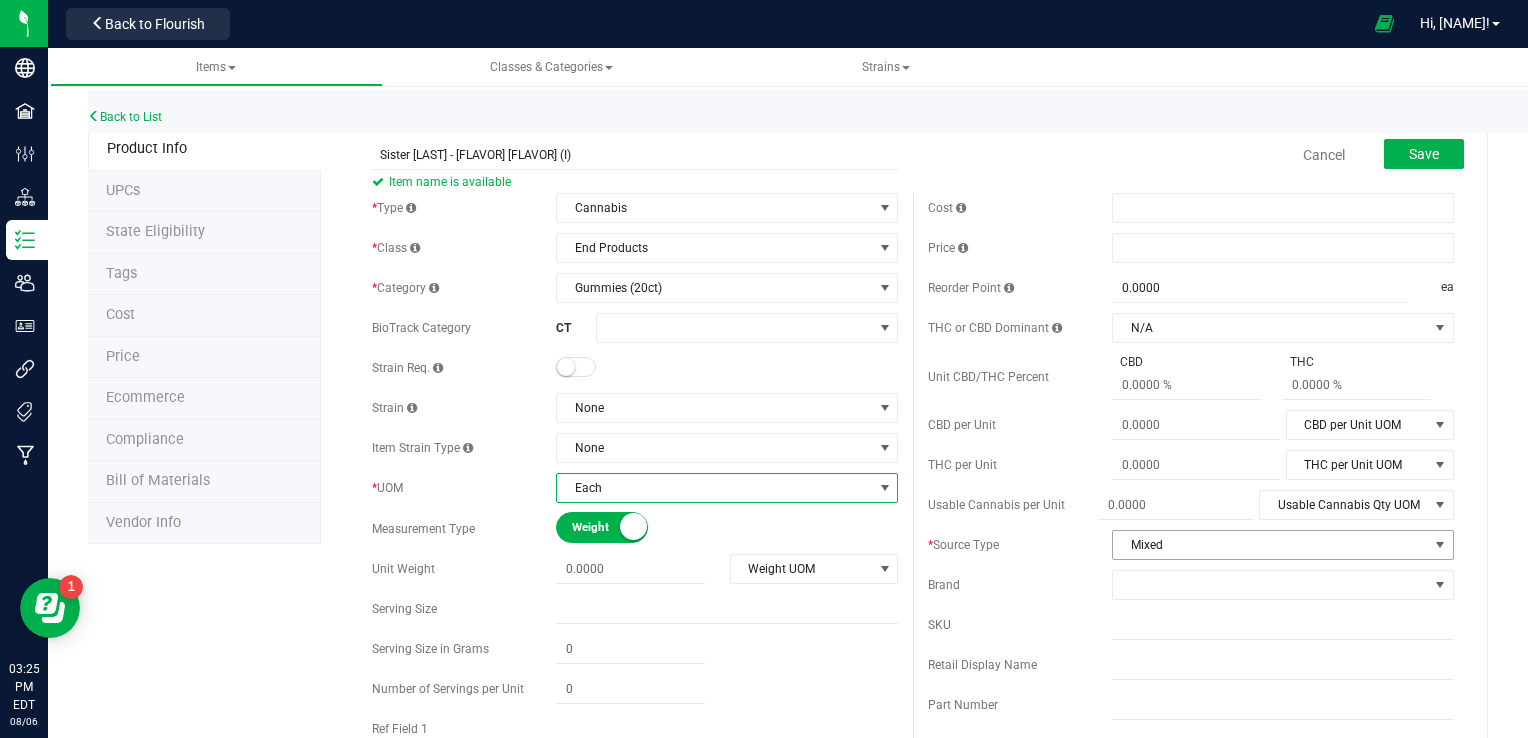 click on "Mixed" at bounding box center (1270, 545) 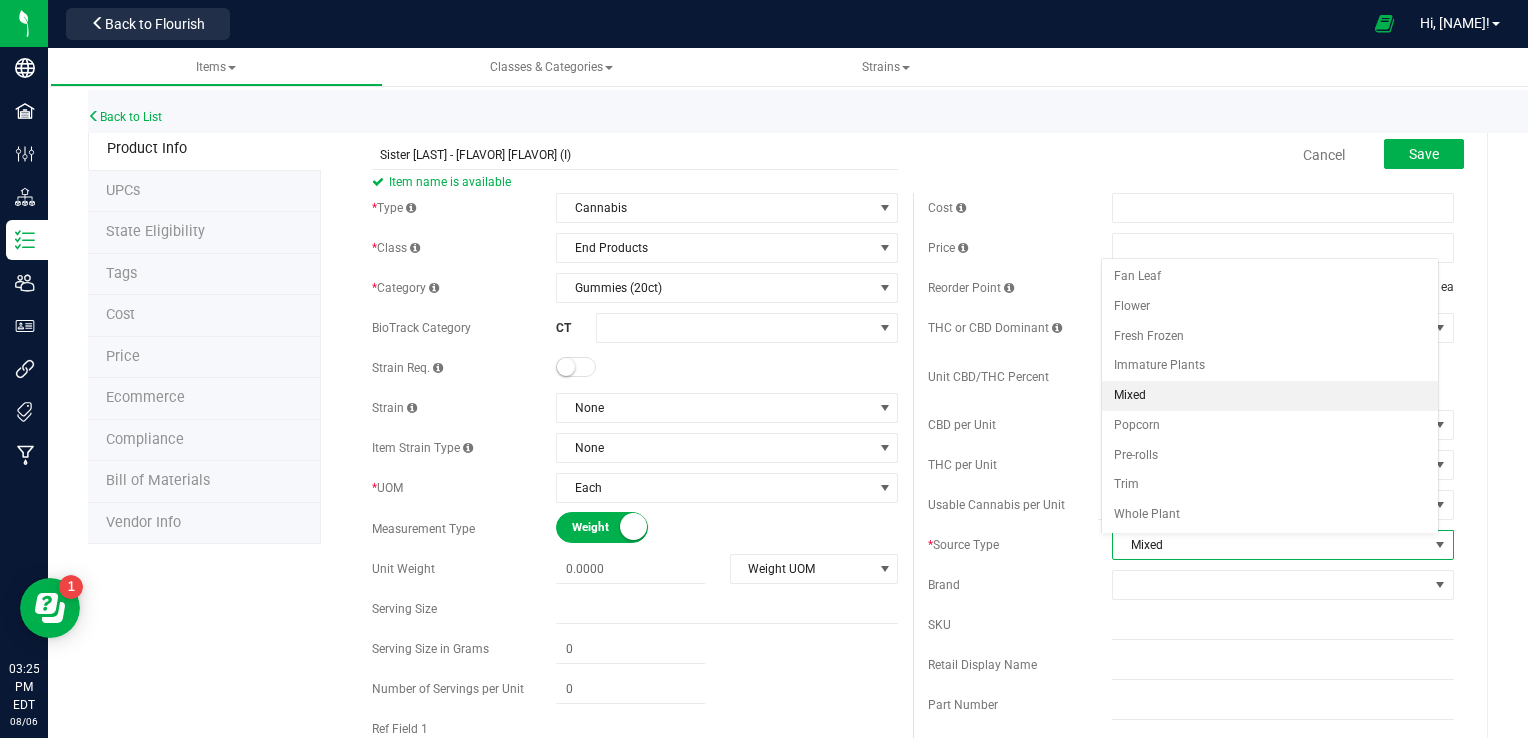 click on "Mixed" at bounding box center [1270, 545] 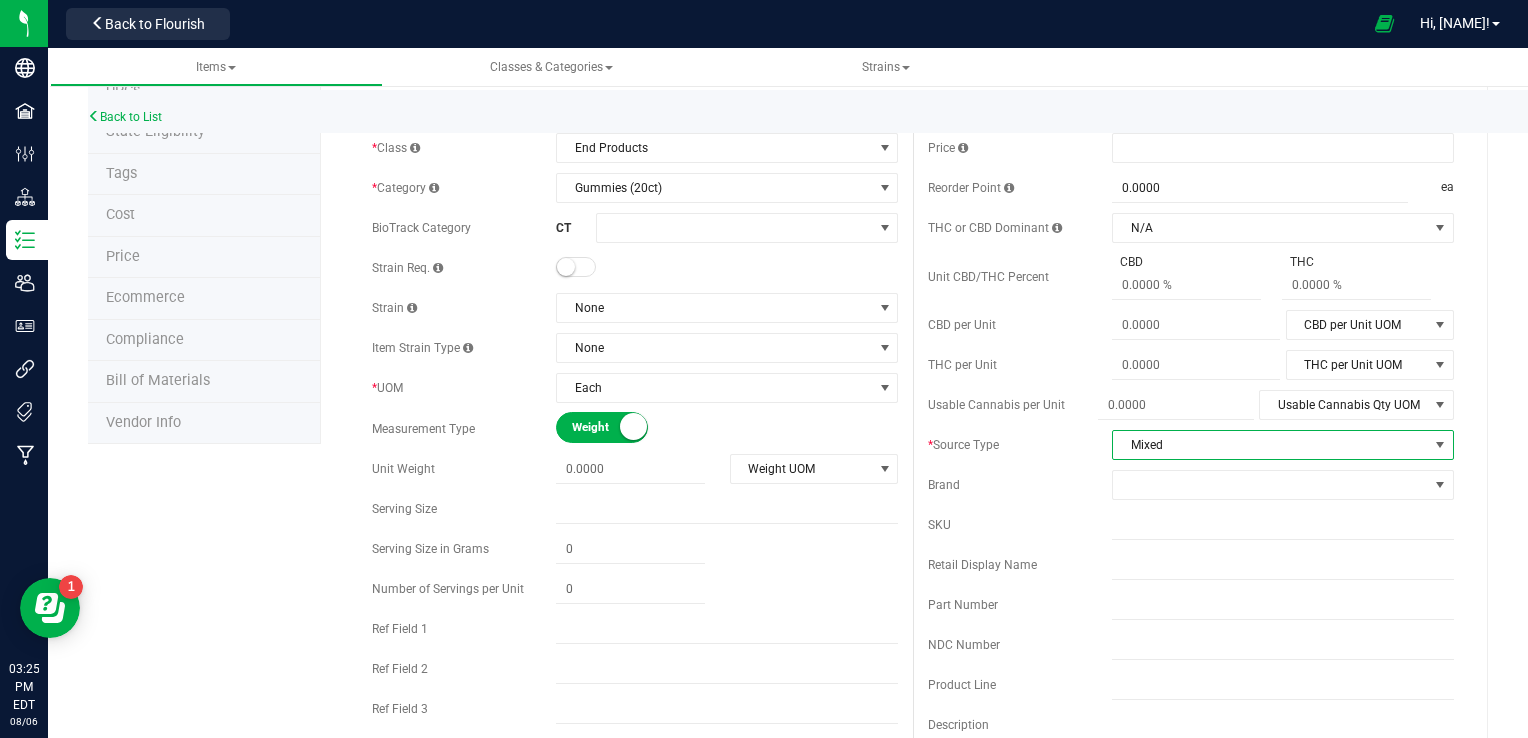 scroll, scrollTop: 0, scrollLeft: 0, axis: both 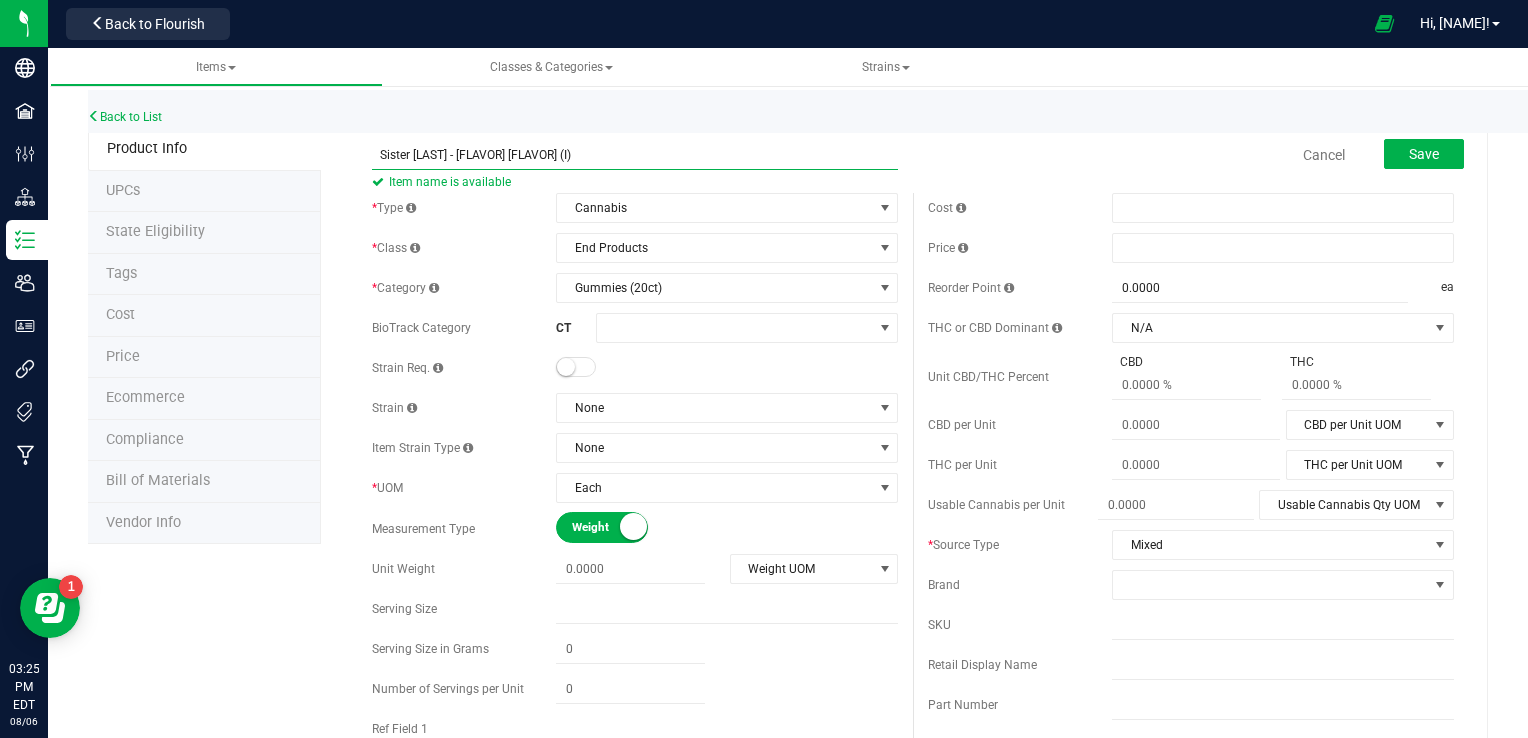click on "Sister [LAST] - [FLAVOR] [FLAVOR] (I)" at bounding box center [635, 155] 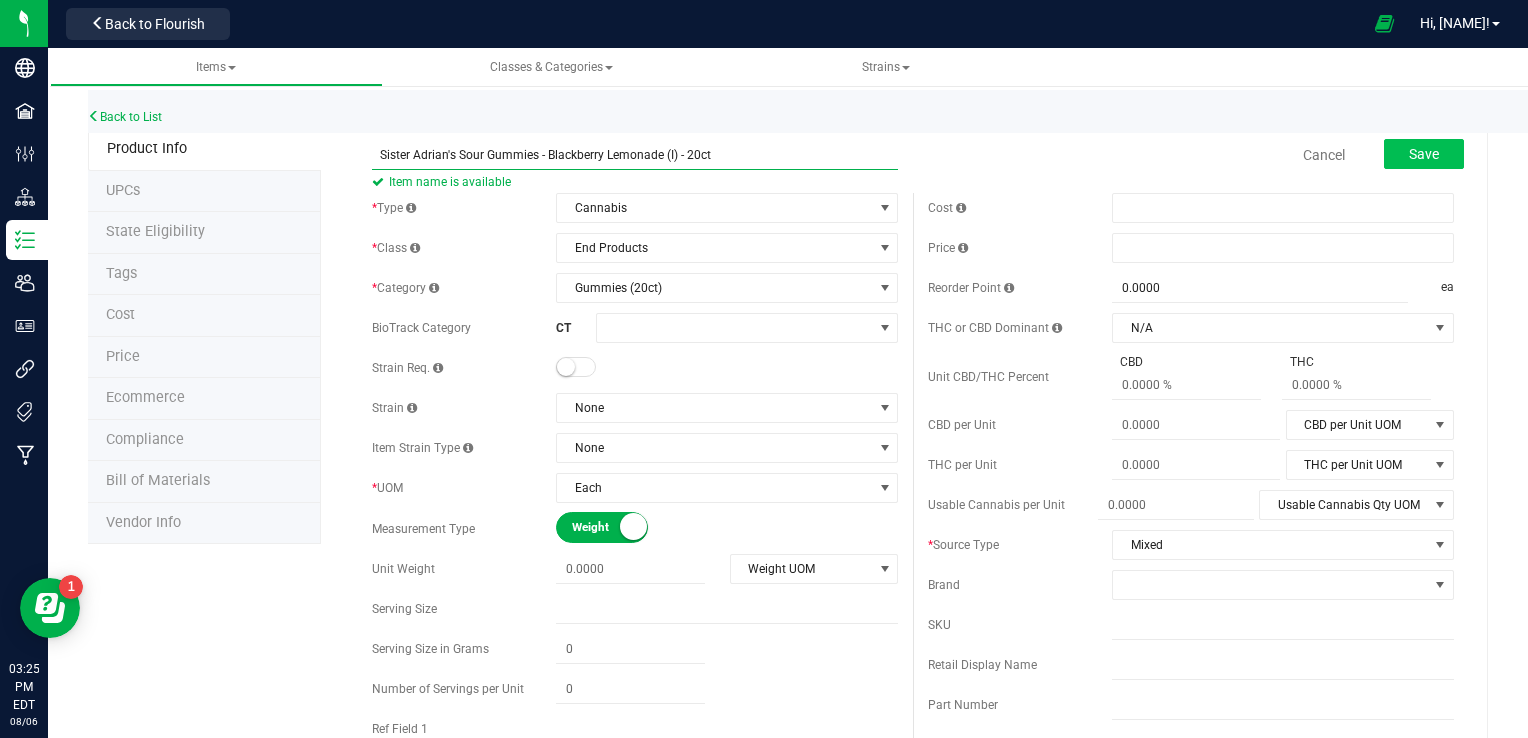 type on "Sister Adrian's Sour Gummies - Blackberry Lemonade (I) - 20ct" 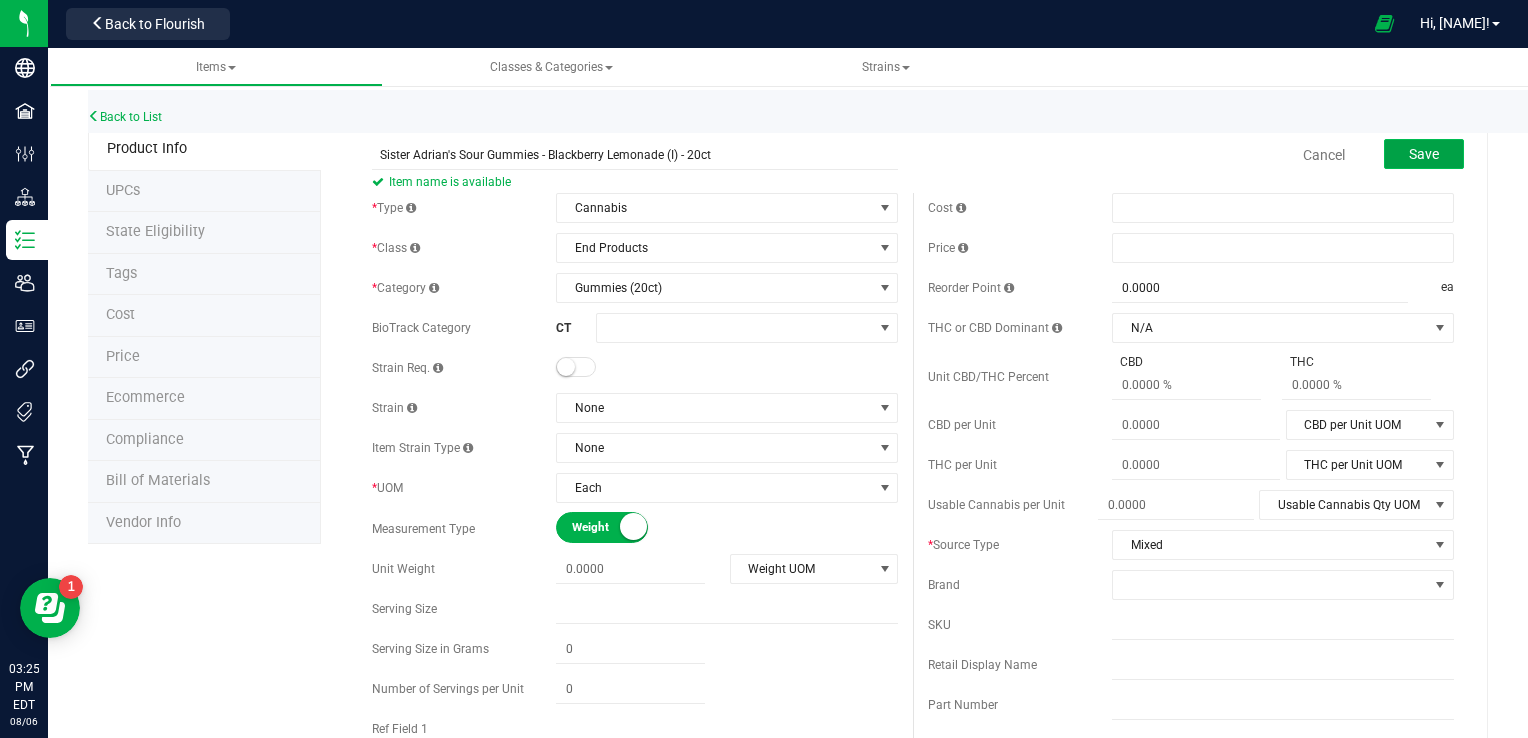 click on "Save" at bounding box center [1424, 154] 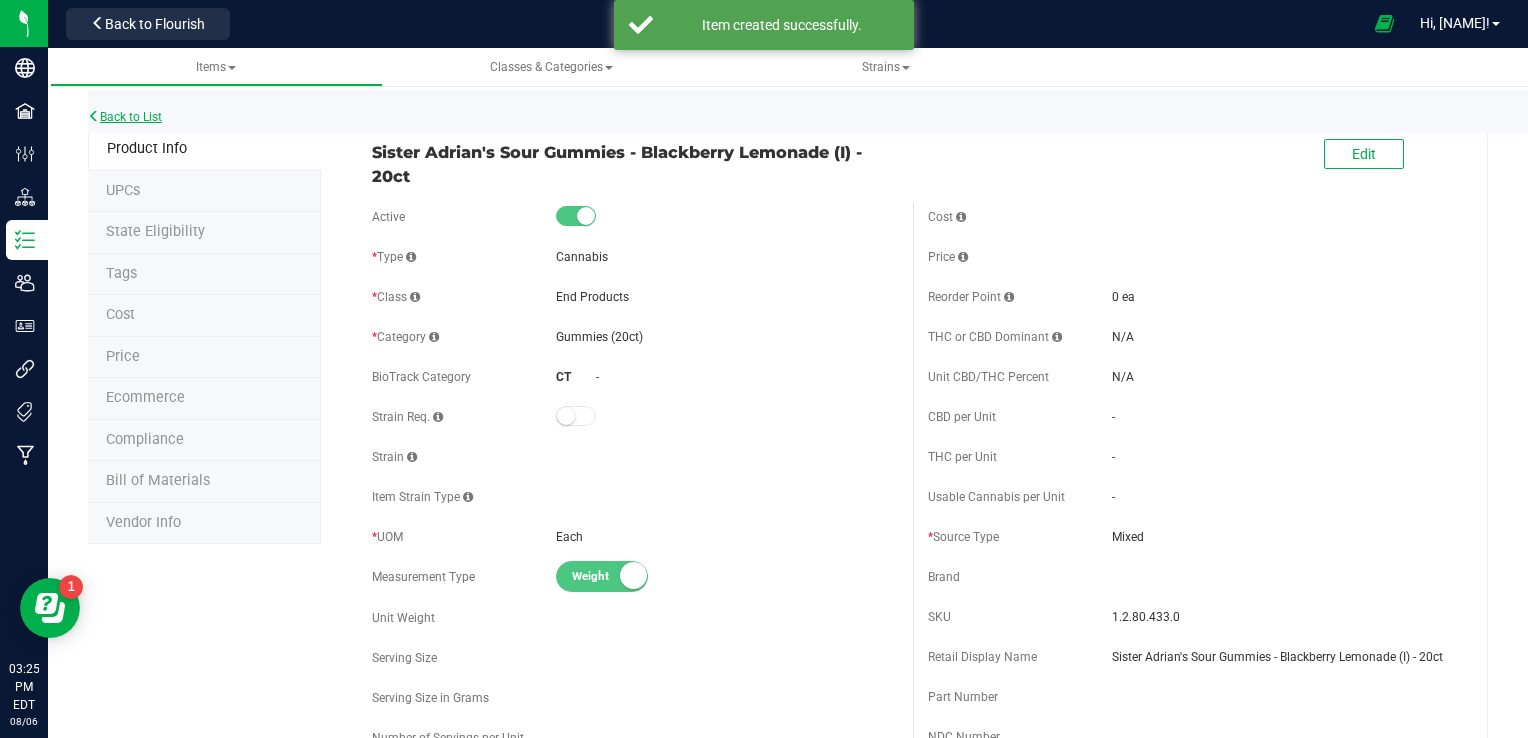 click on "Back to List" at bounding box center (125, 117) 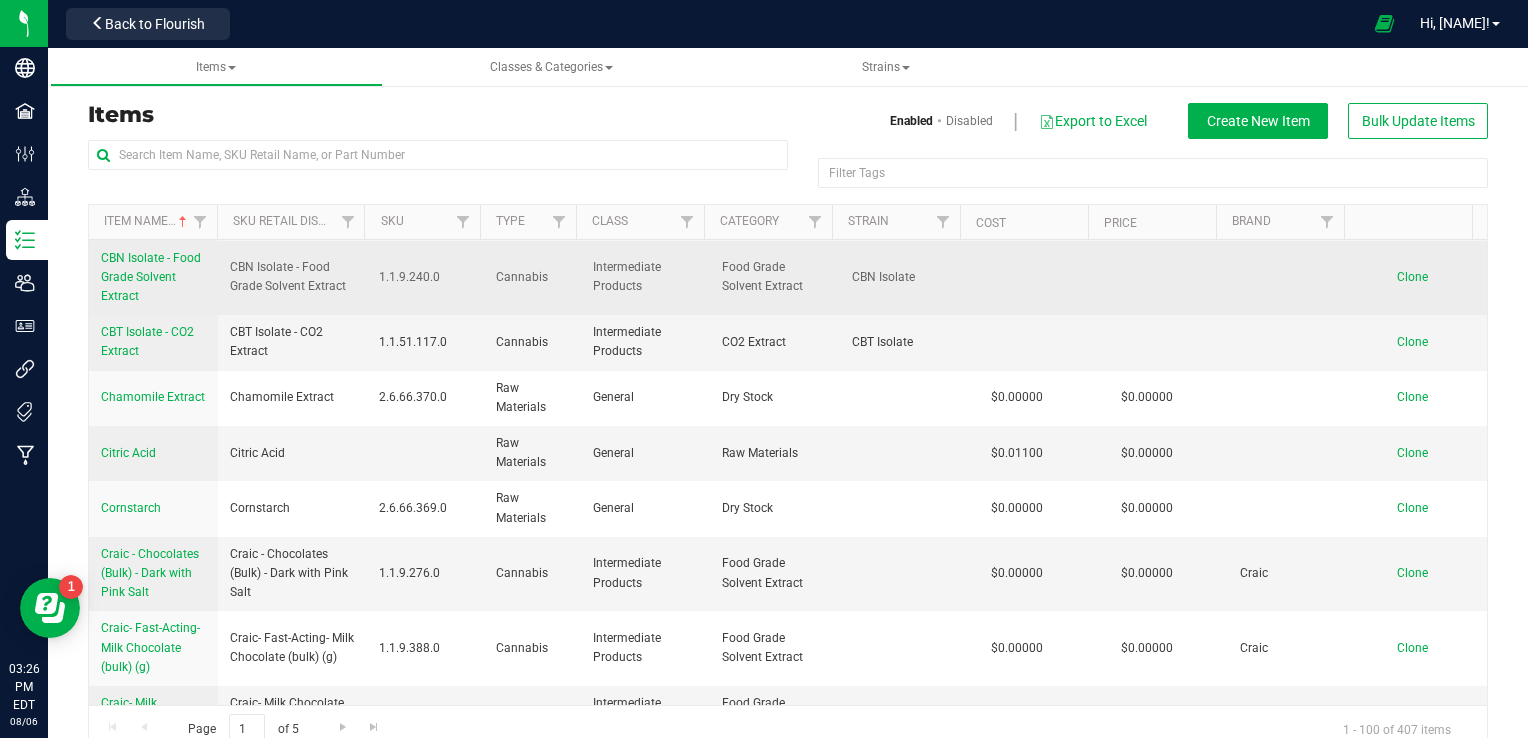 scroll, scrollTop: 5936, scrollLeft: 0, axis: vertical 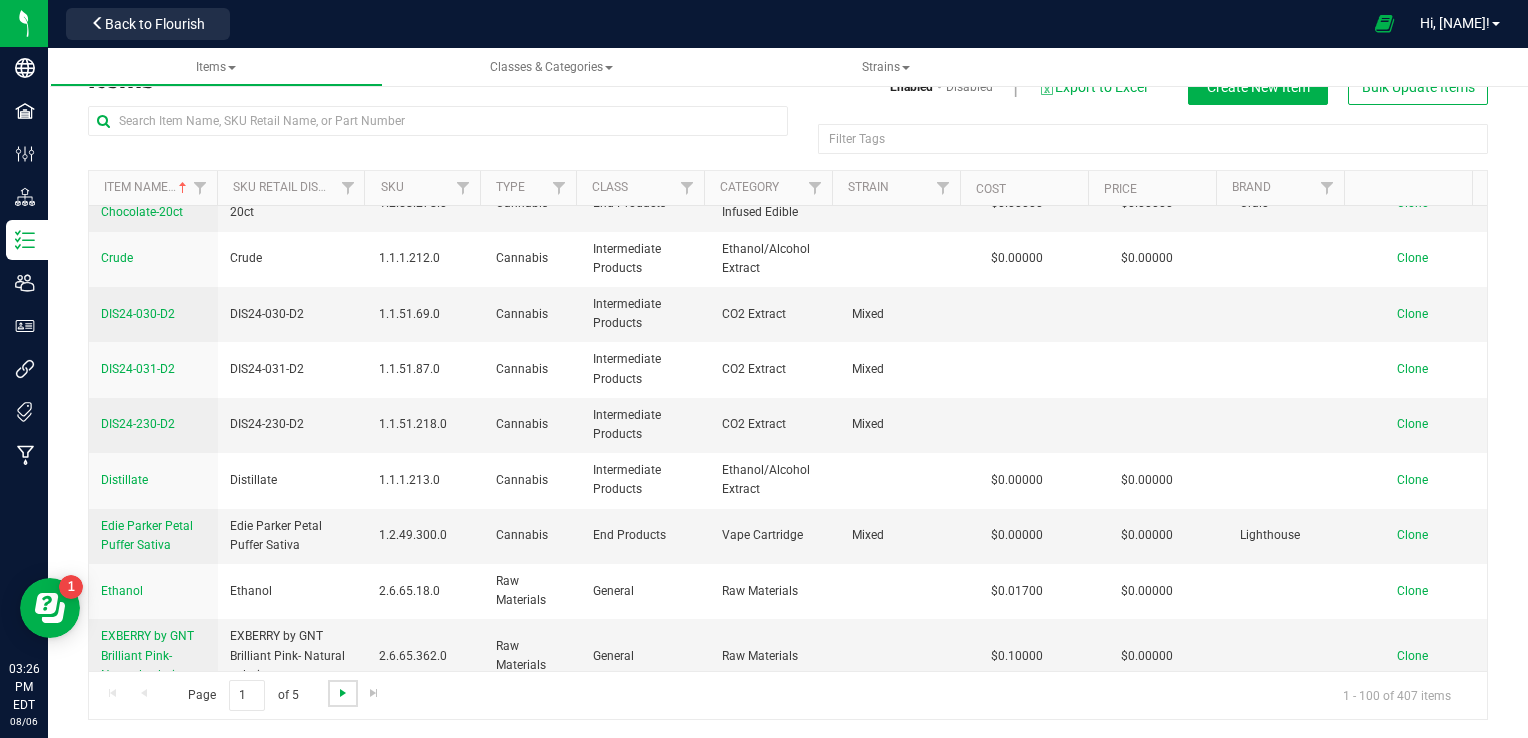 click at bounding box center [343, 693] 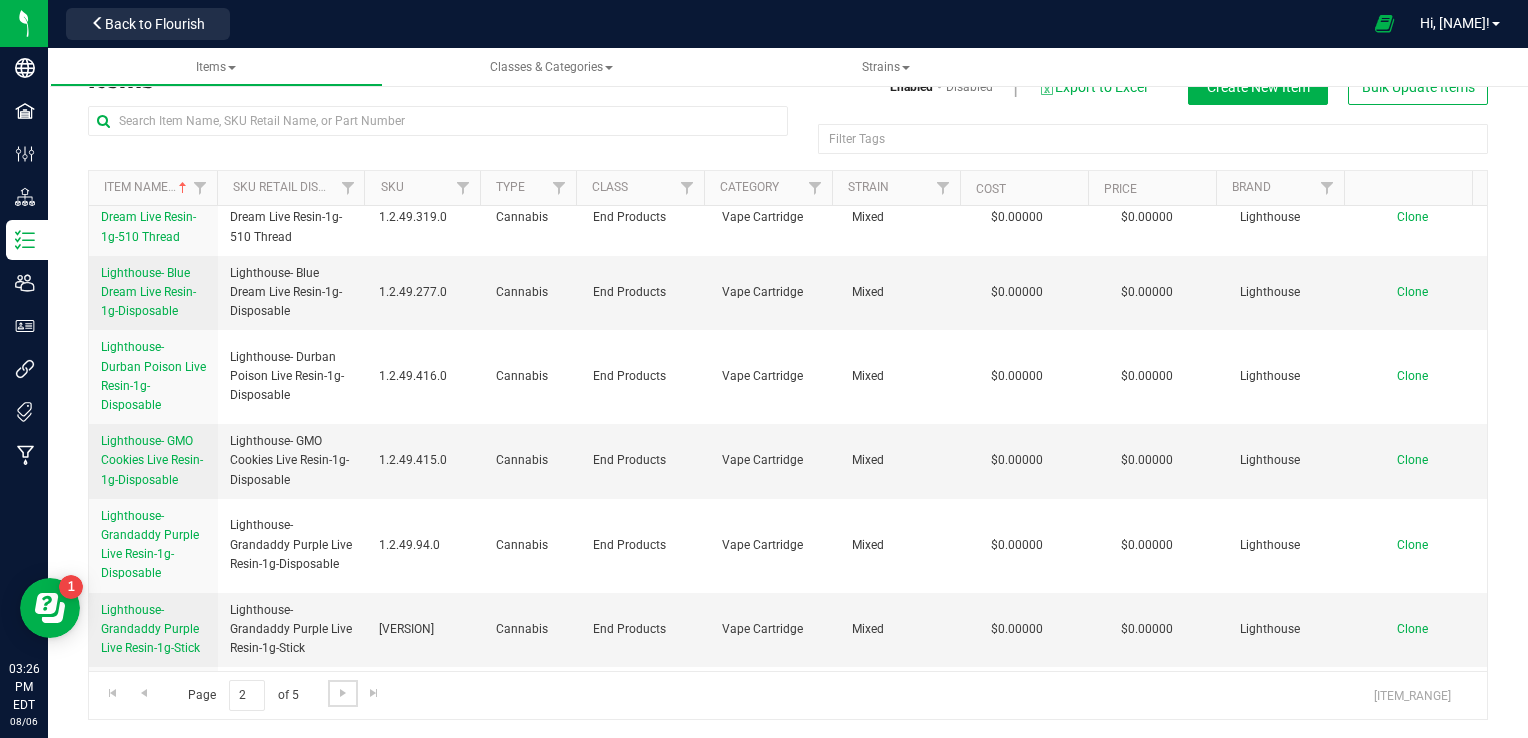 scroll, scrollTop: 0, scrollLeft: 0, axis: both 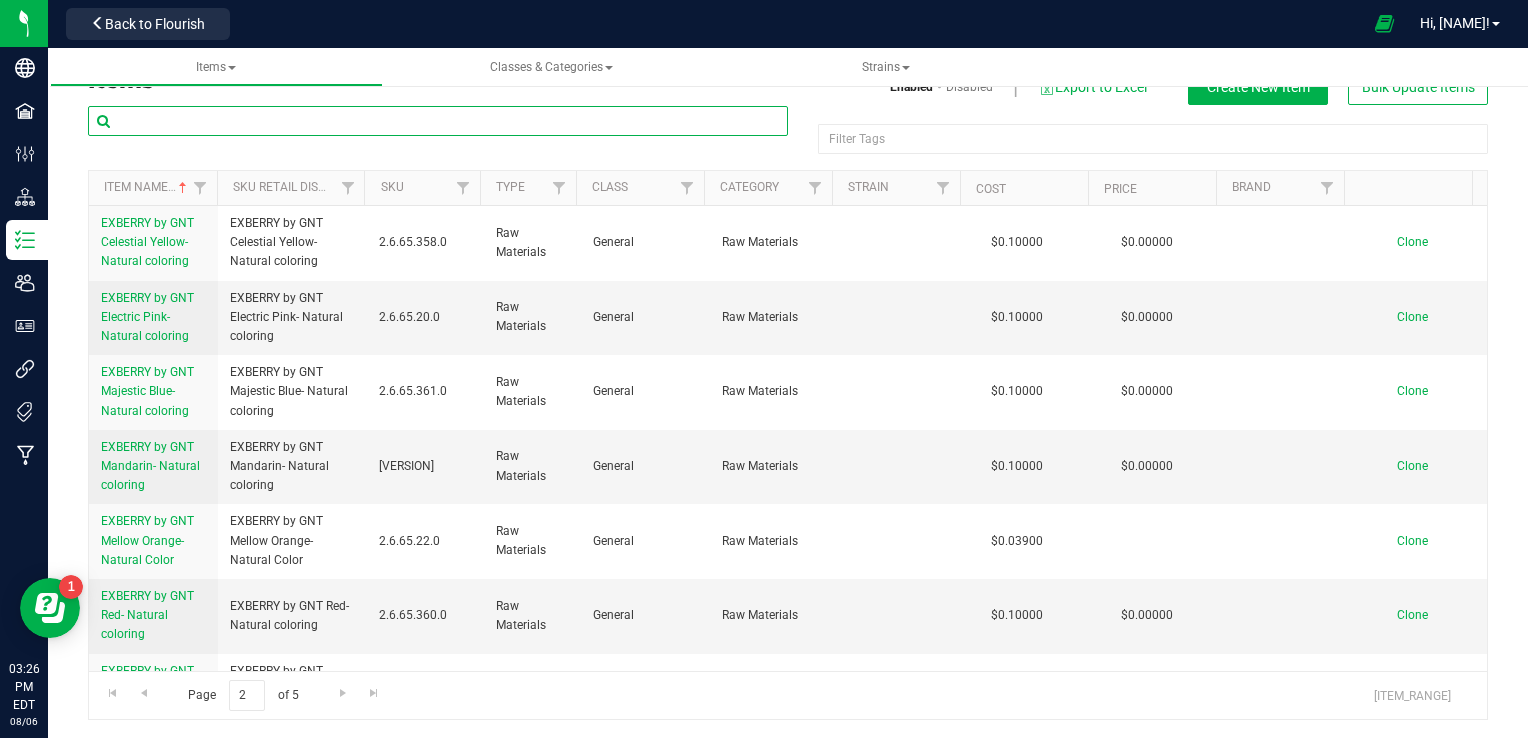 click at bounding box center [438, 121] 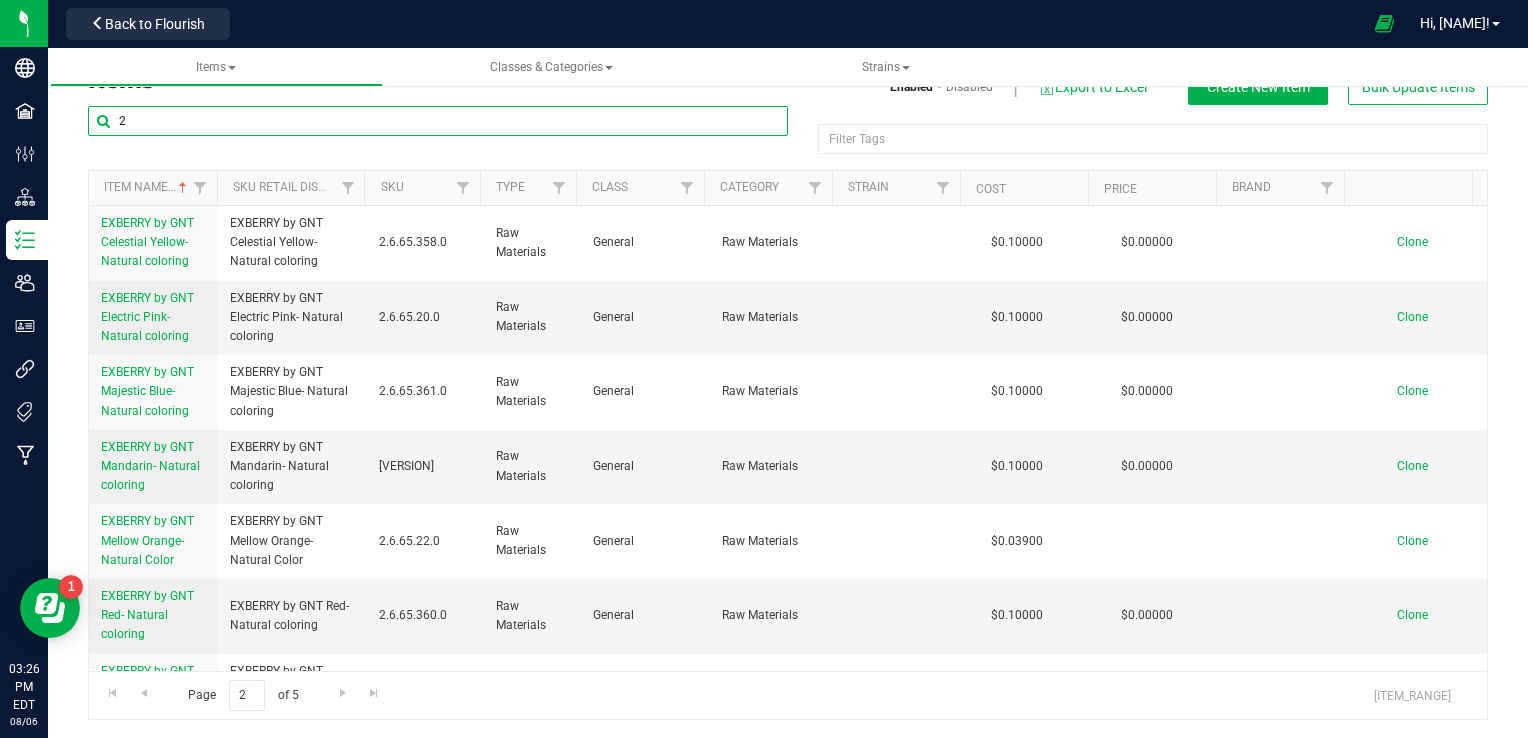 type on "20" 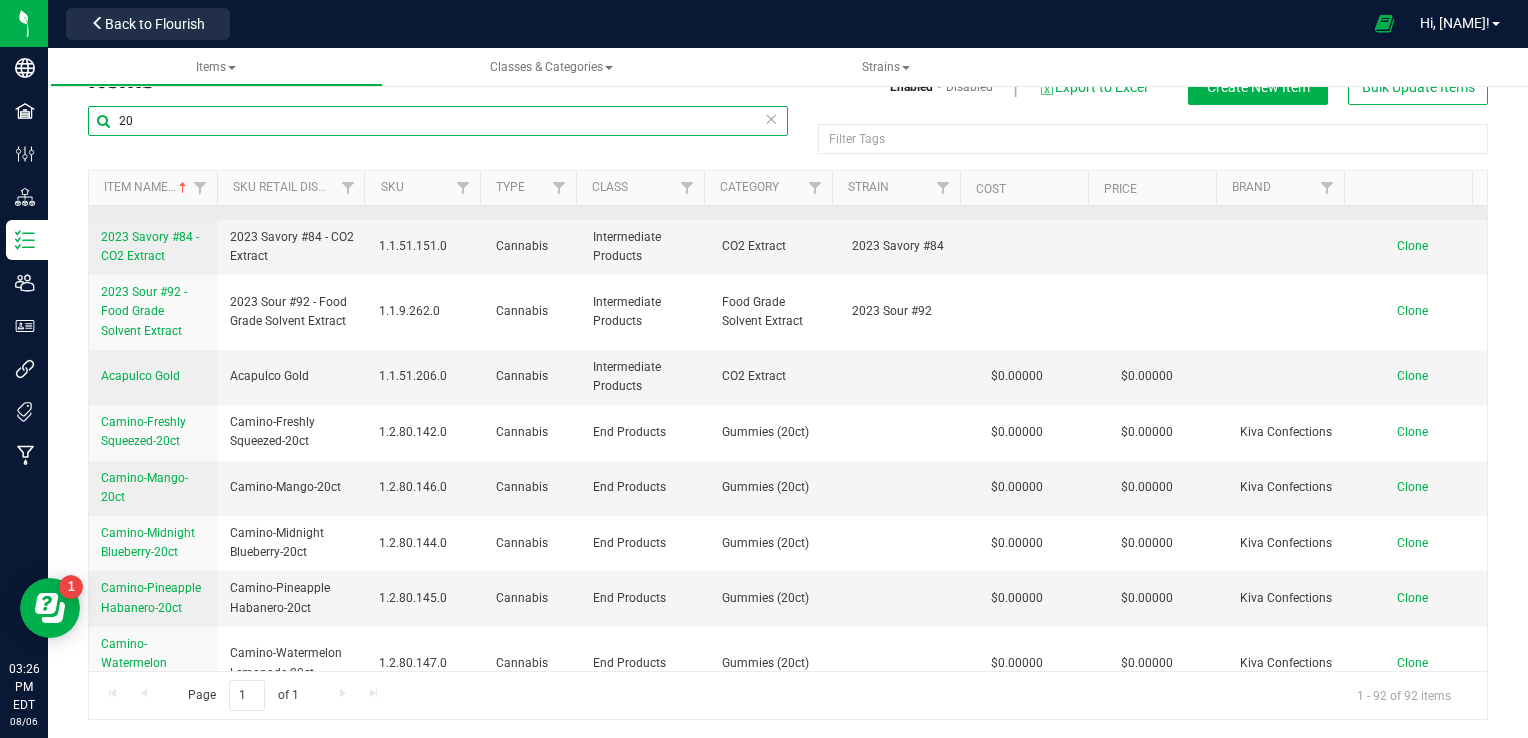 scroll, scrollTop: 700, scrollLeft: 0, axis: vertical 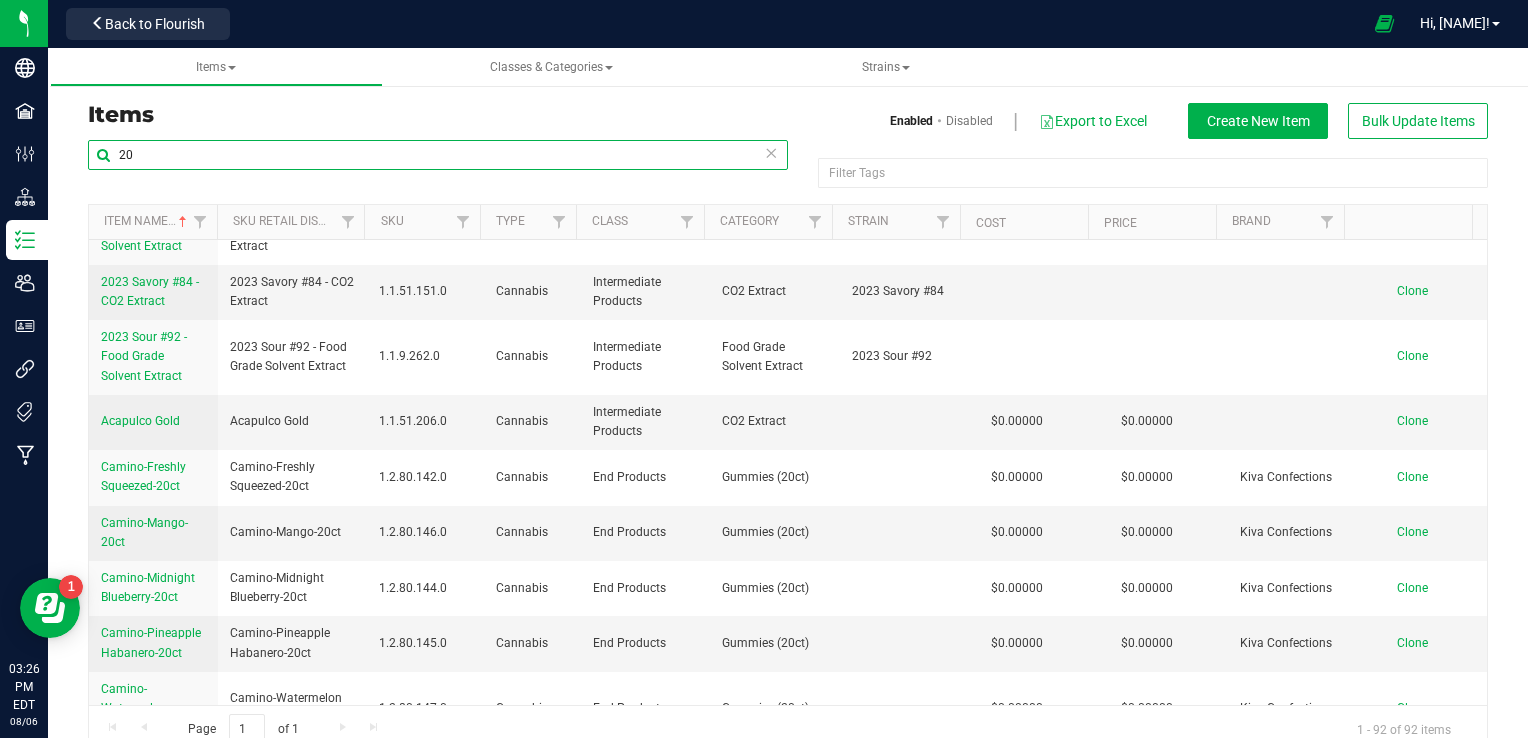 drag, startPoint x: 164, startPoint y: 149, endPoint x: 85, endPoint y: 154, distance: 79.15807 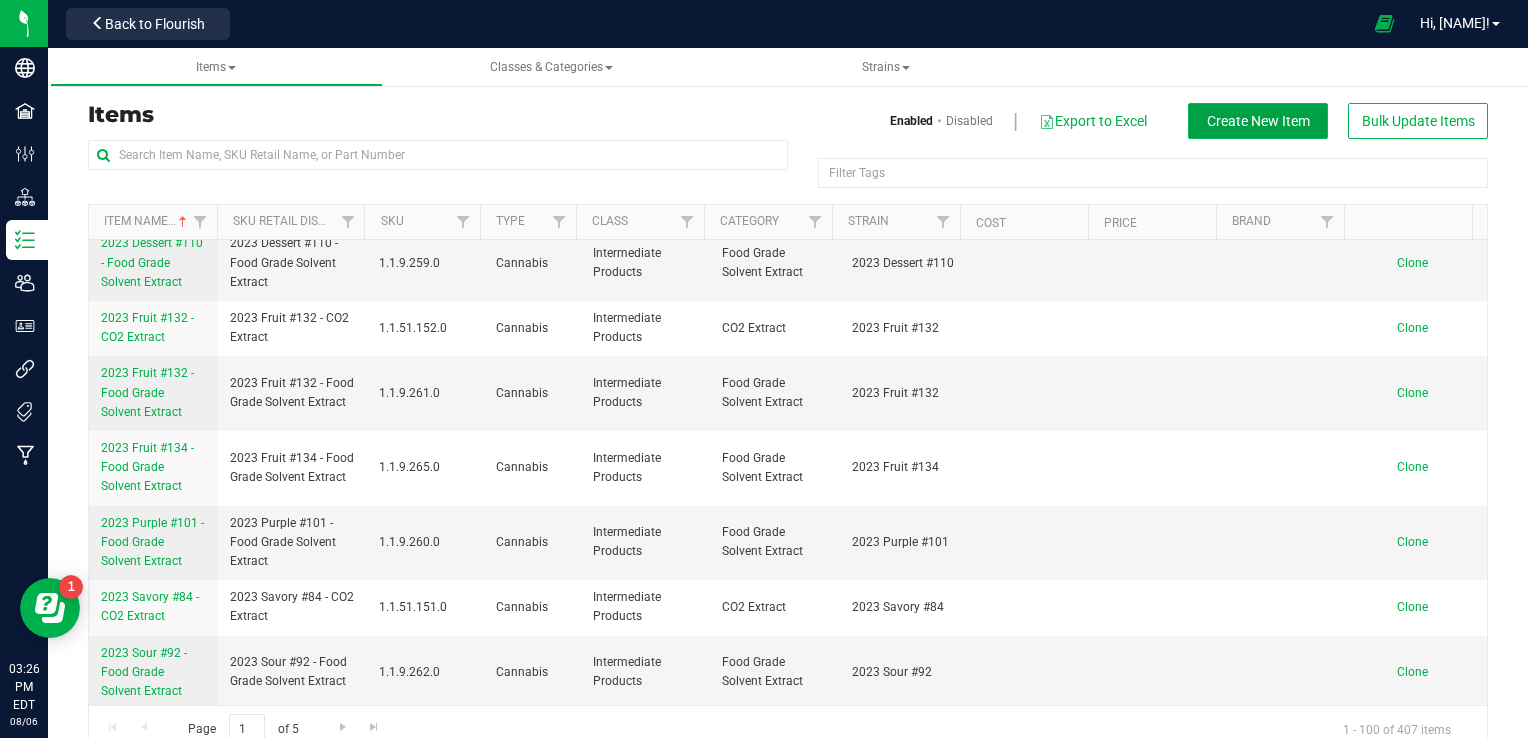 scroll, scrollTop: 0, scrollLeft: 0, axis: both 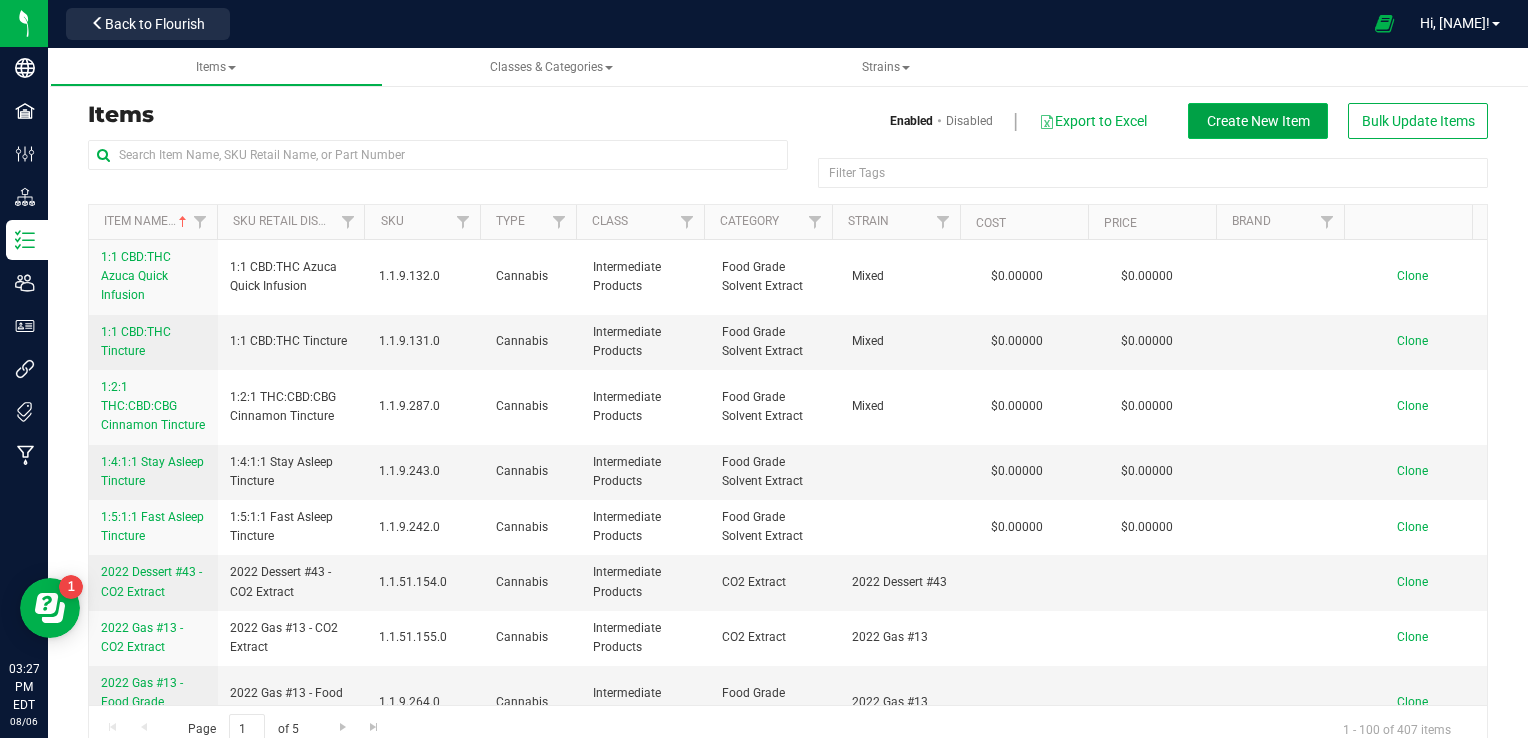 click on "Create New Item" at bounding box center (1258, 121) 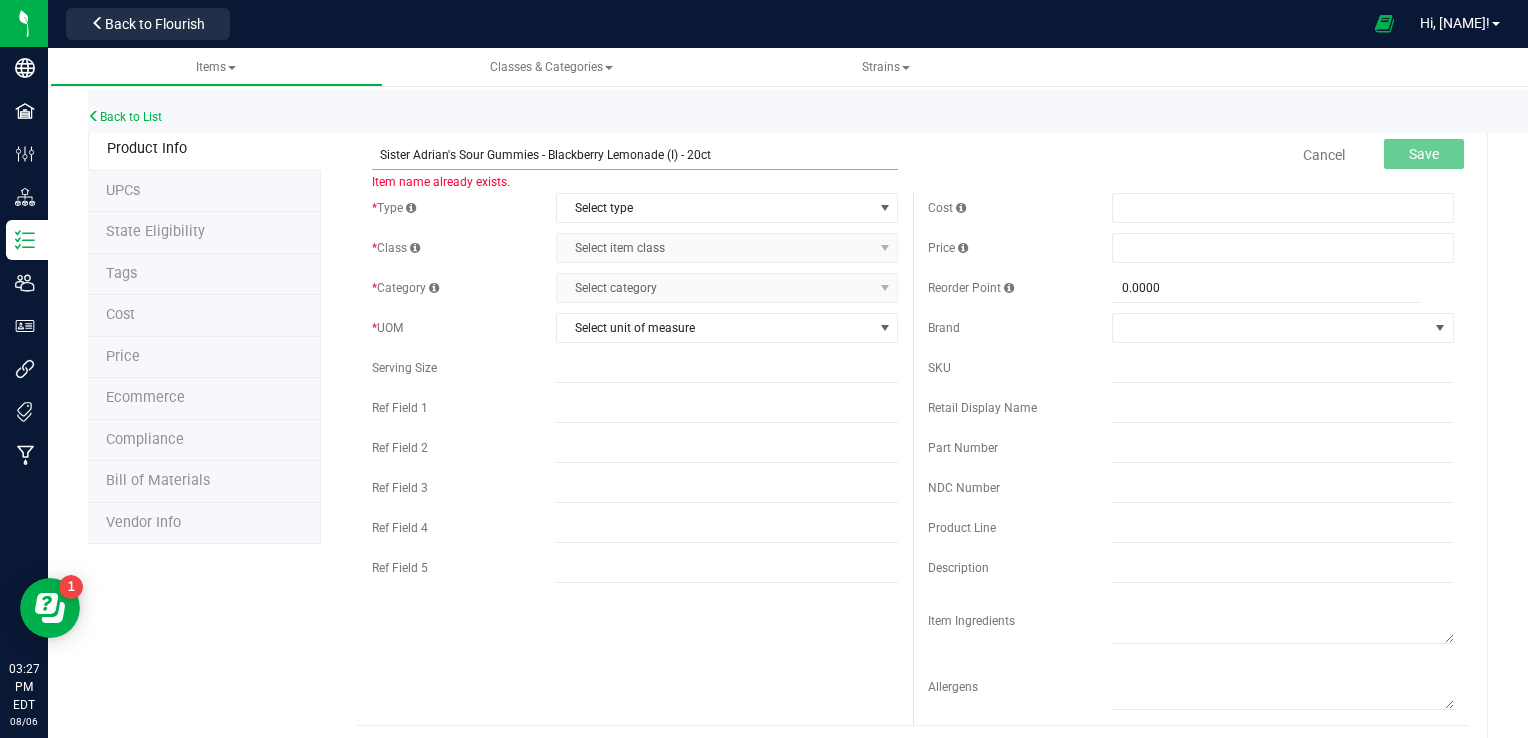 click on "Sister Adrian's Sour Gummies - Blackberry Lemonade (I) - 20ct" at bounding box center (635, 155) 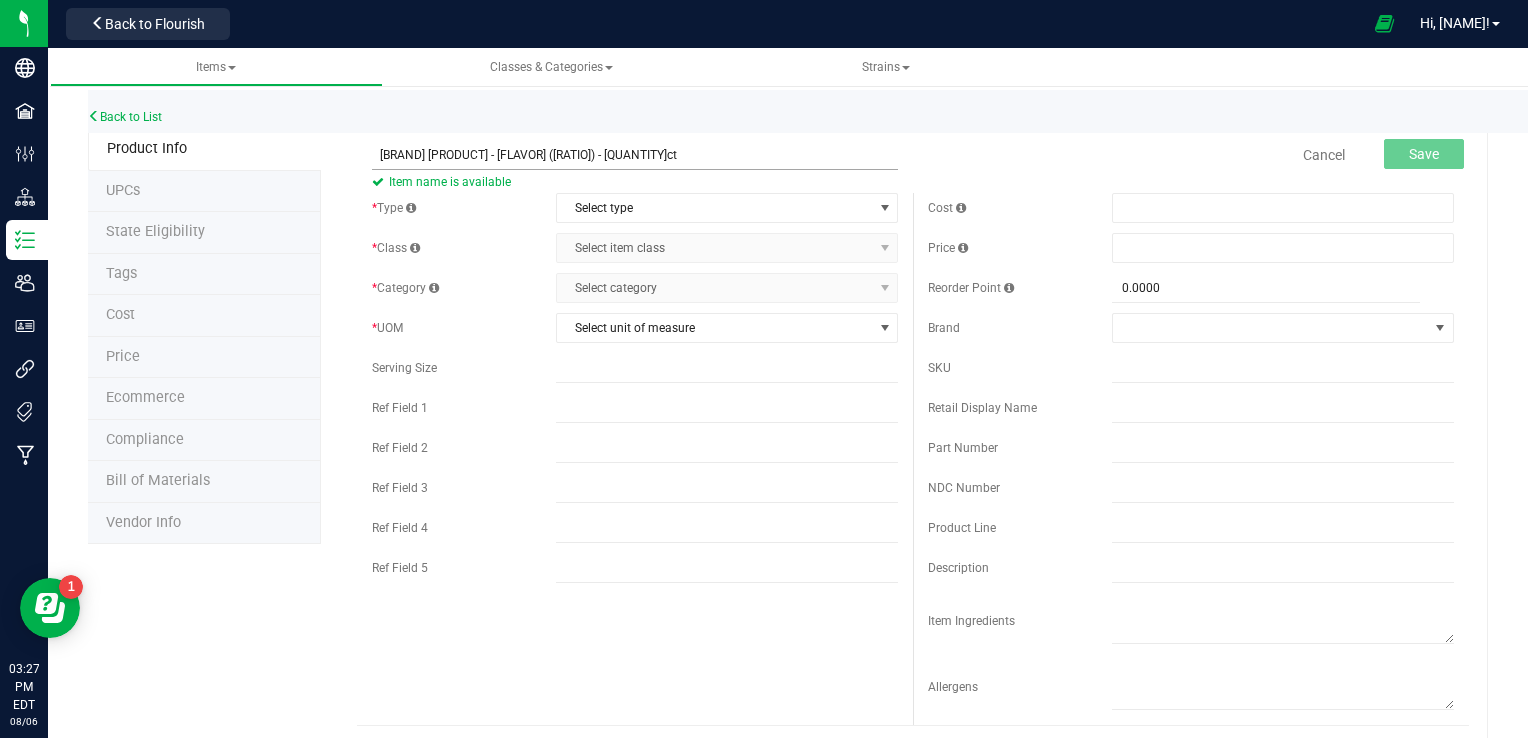 click on "[BRAND] [PRODUCT] - [FLAVOR] ([RATIO]) - [QUANTITY]ct" at bounding box center (635, 155) 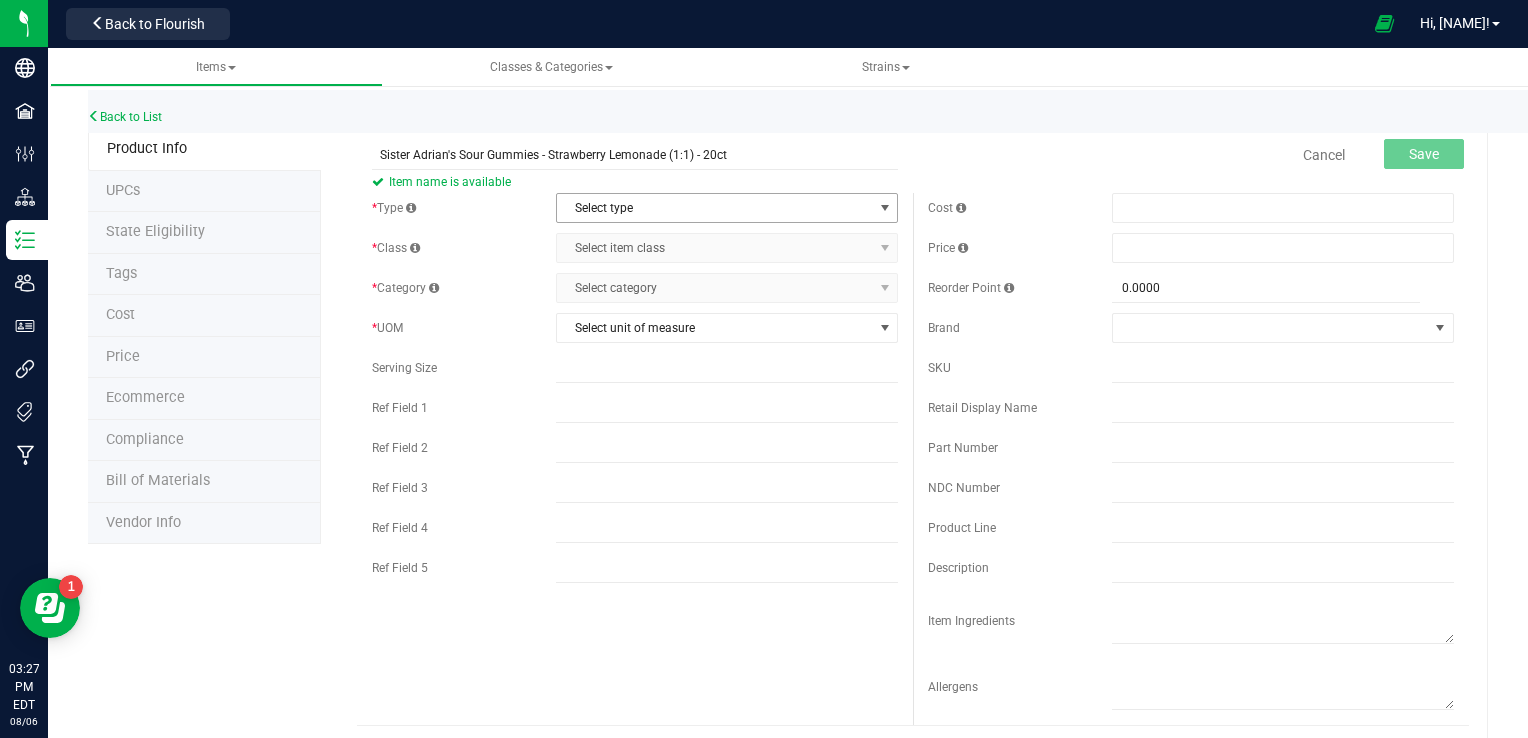 type on "Sister Adrian's Sour Gummies - Strawberry Lemonade (1:1) - 20ct" 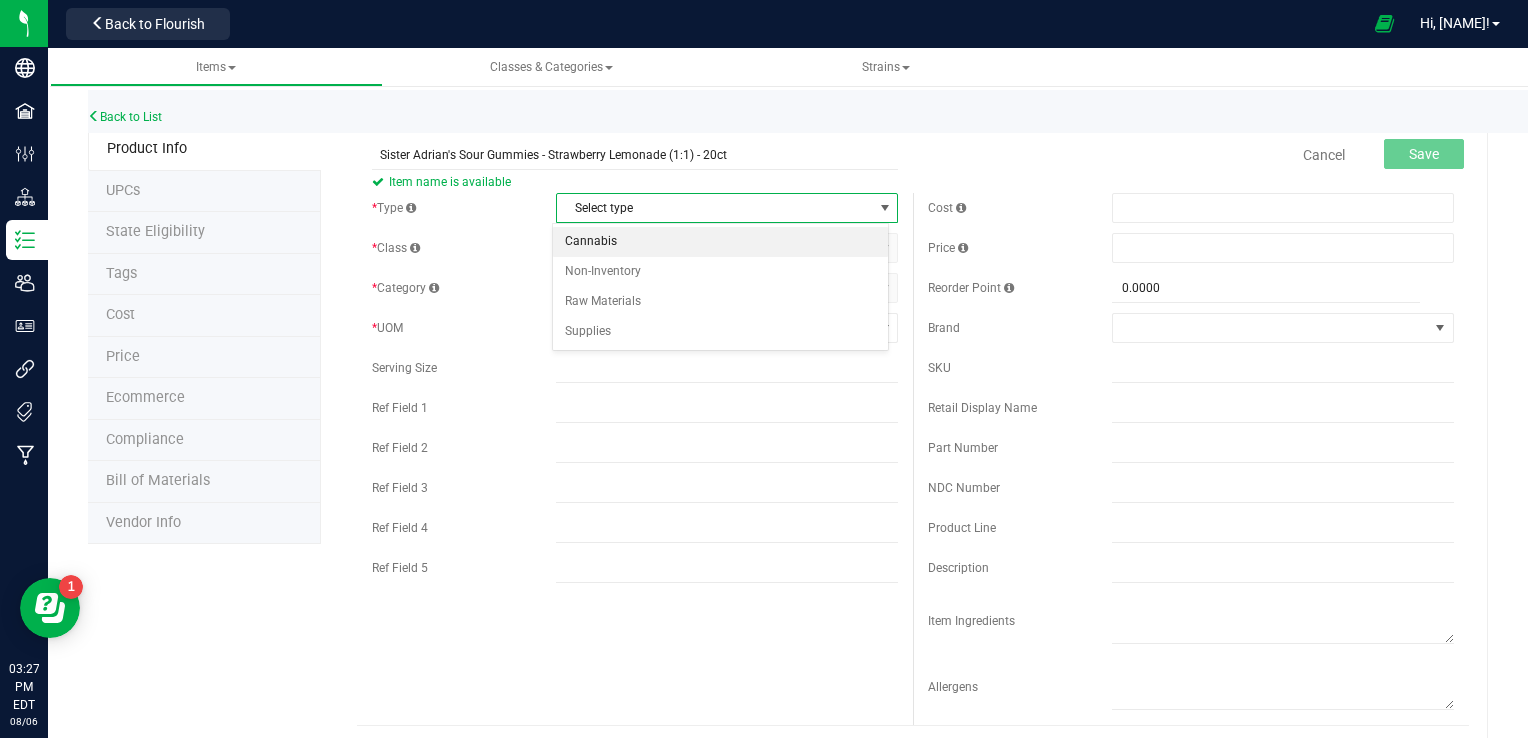 click on "Cannabis" at bounding box center (721, 242) 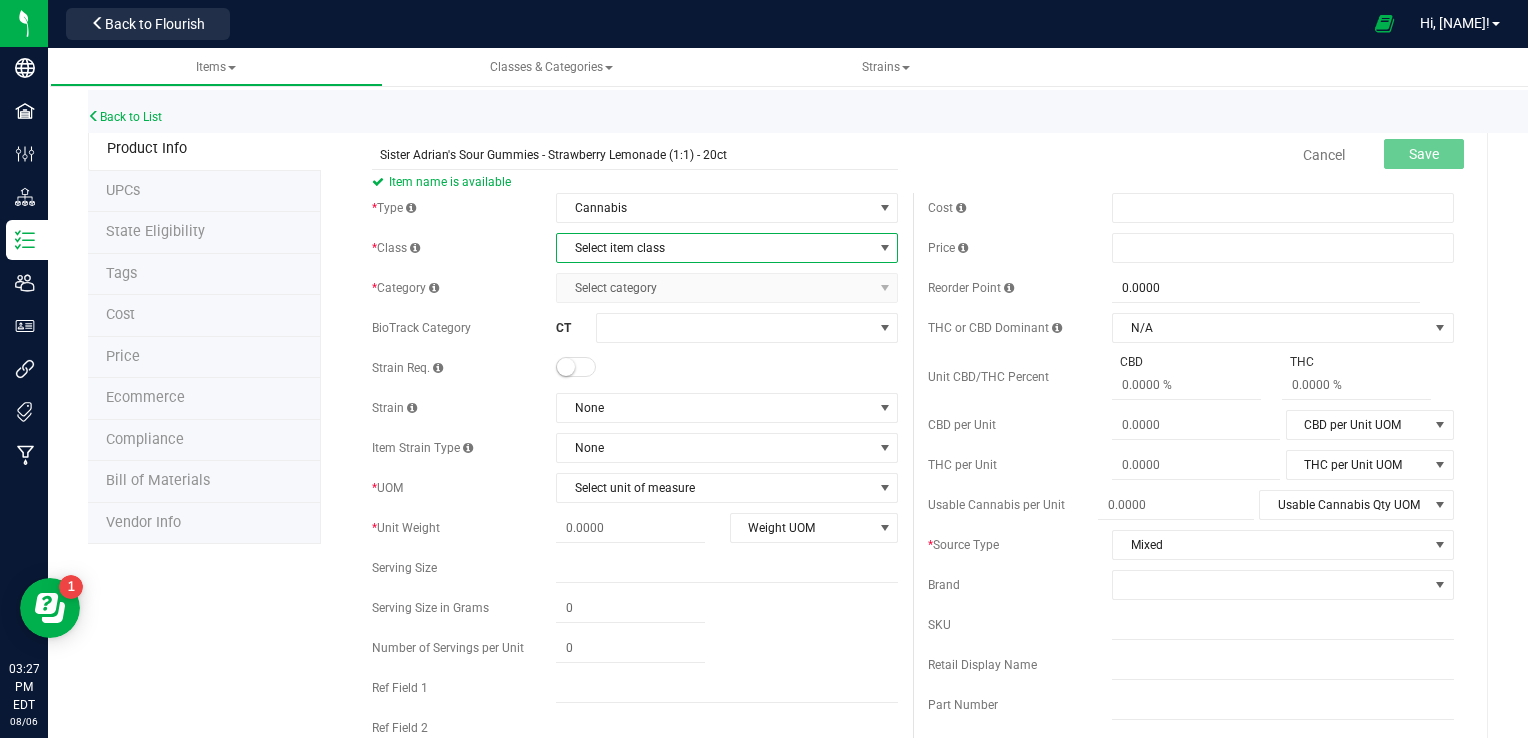 click on "Select item class" at bounding box center [714, 248] 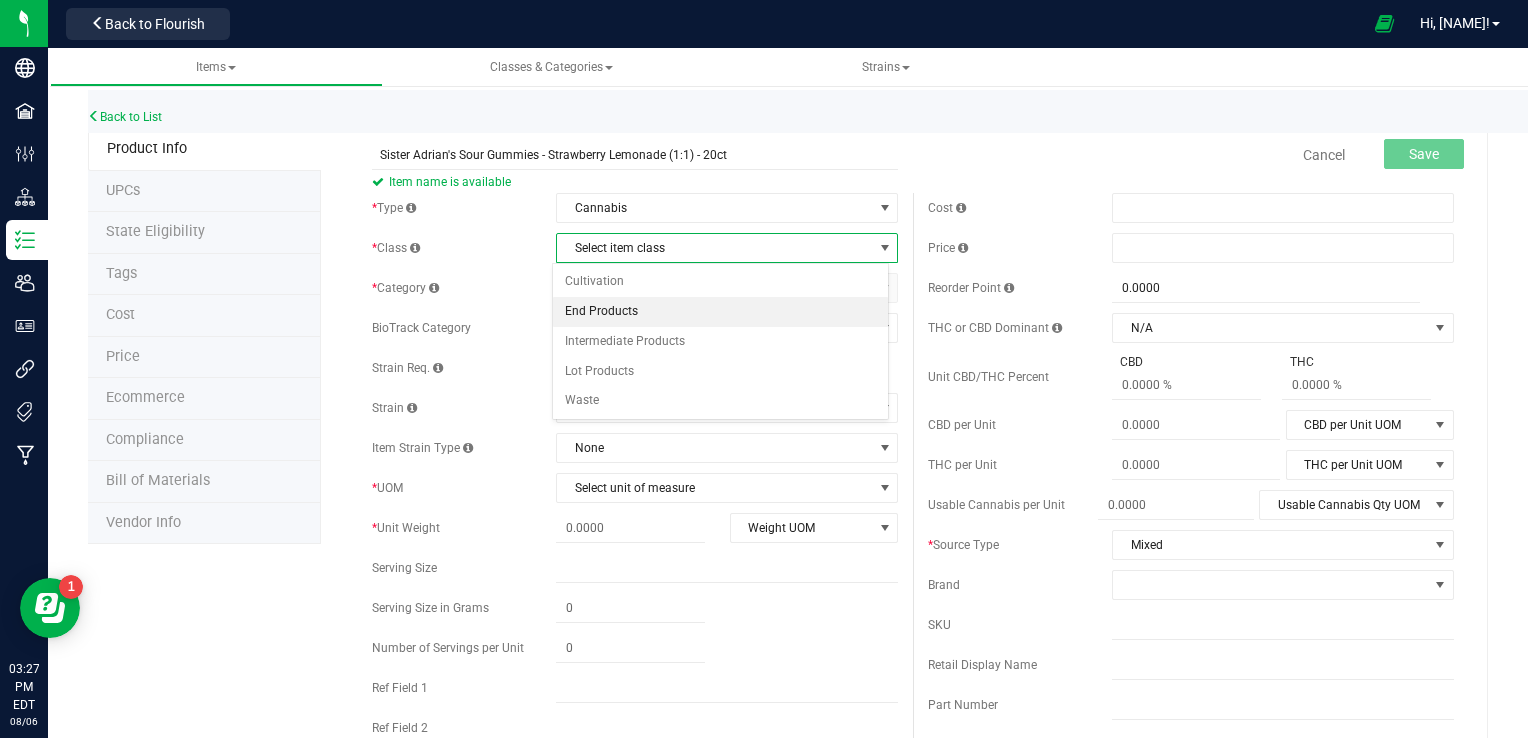 click on "End Products" at bounding box center (721, 312) 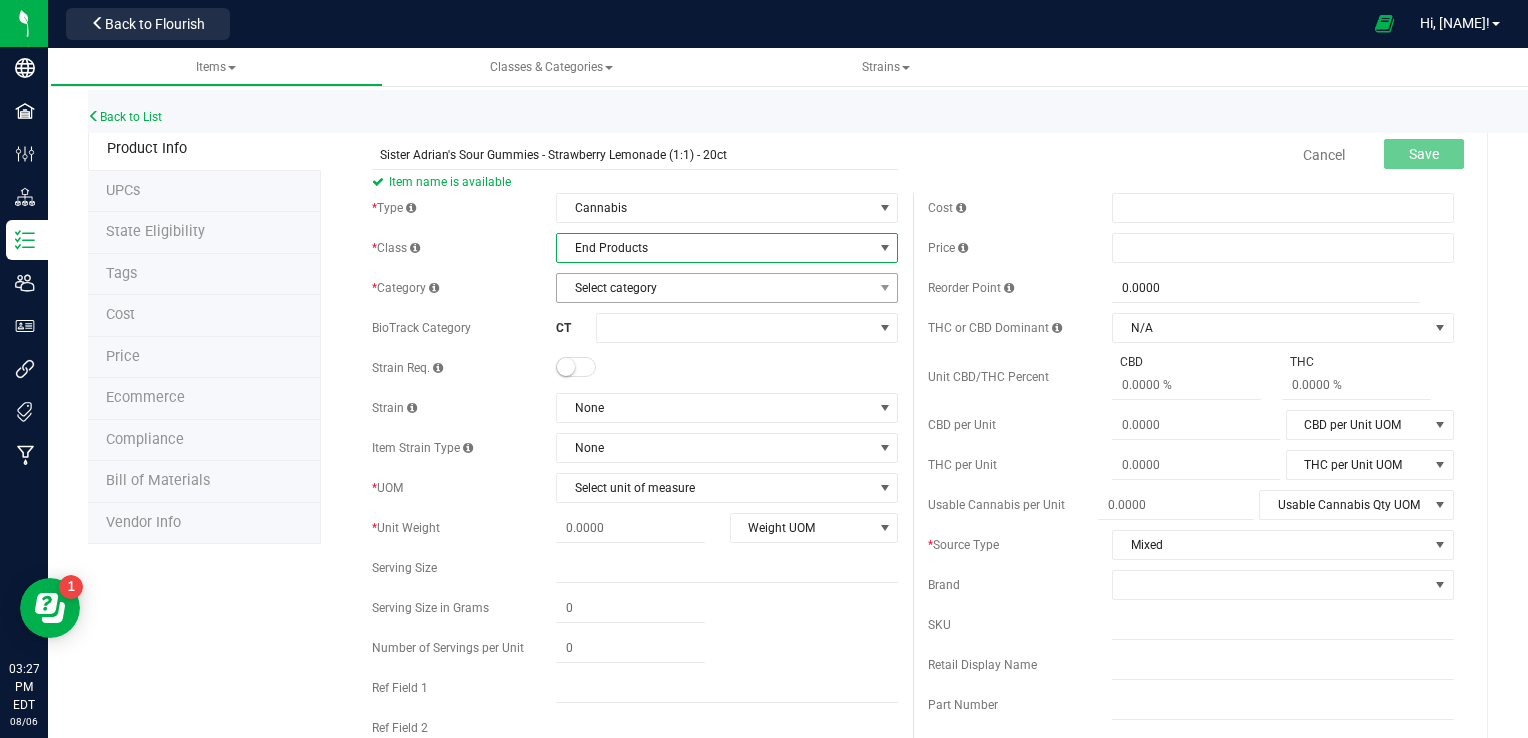 click on "Select category" at bounding box center (714, 288) 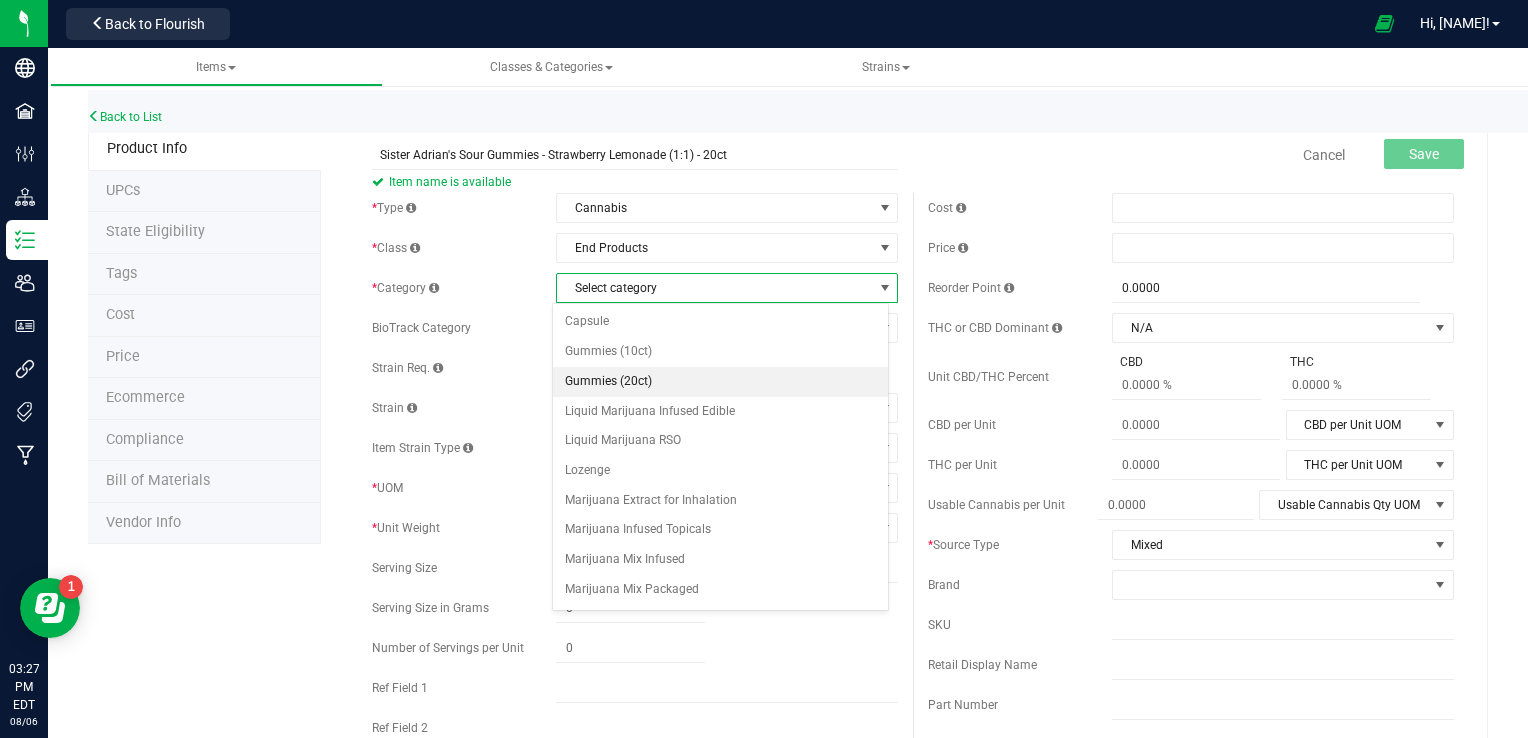 click on "Gummies (20ct)" at bounding box center [721, 382] 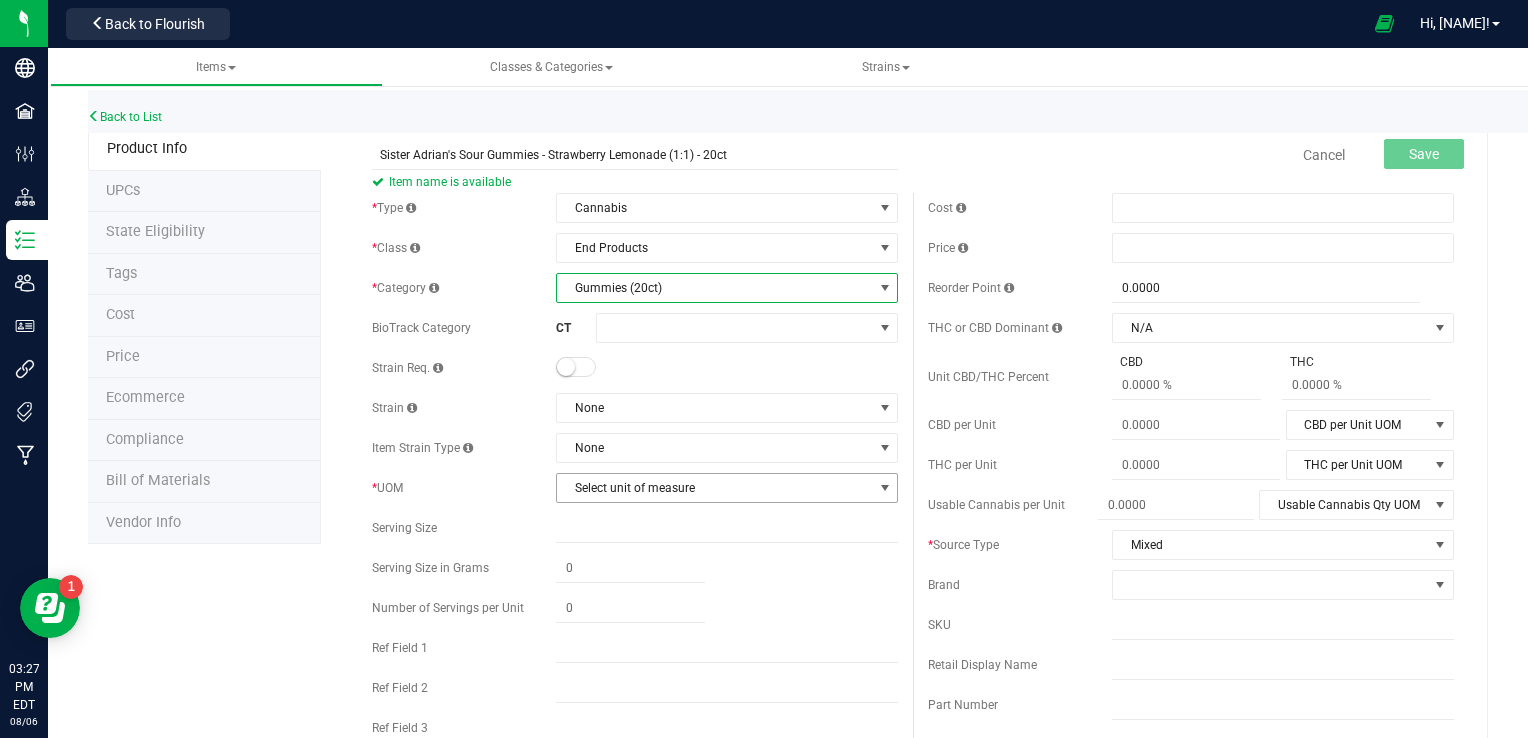 click on "Select unit of measure" at bounding box center [714, 488] 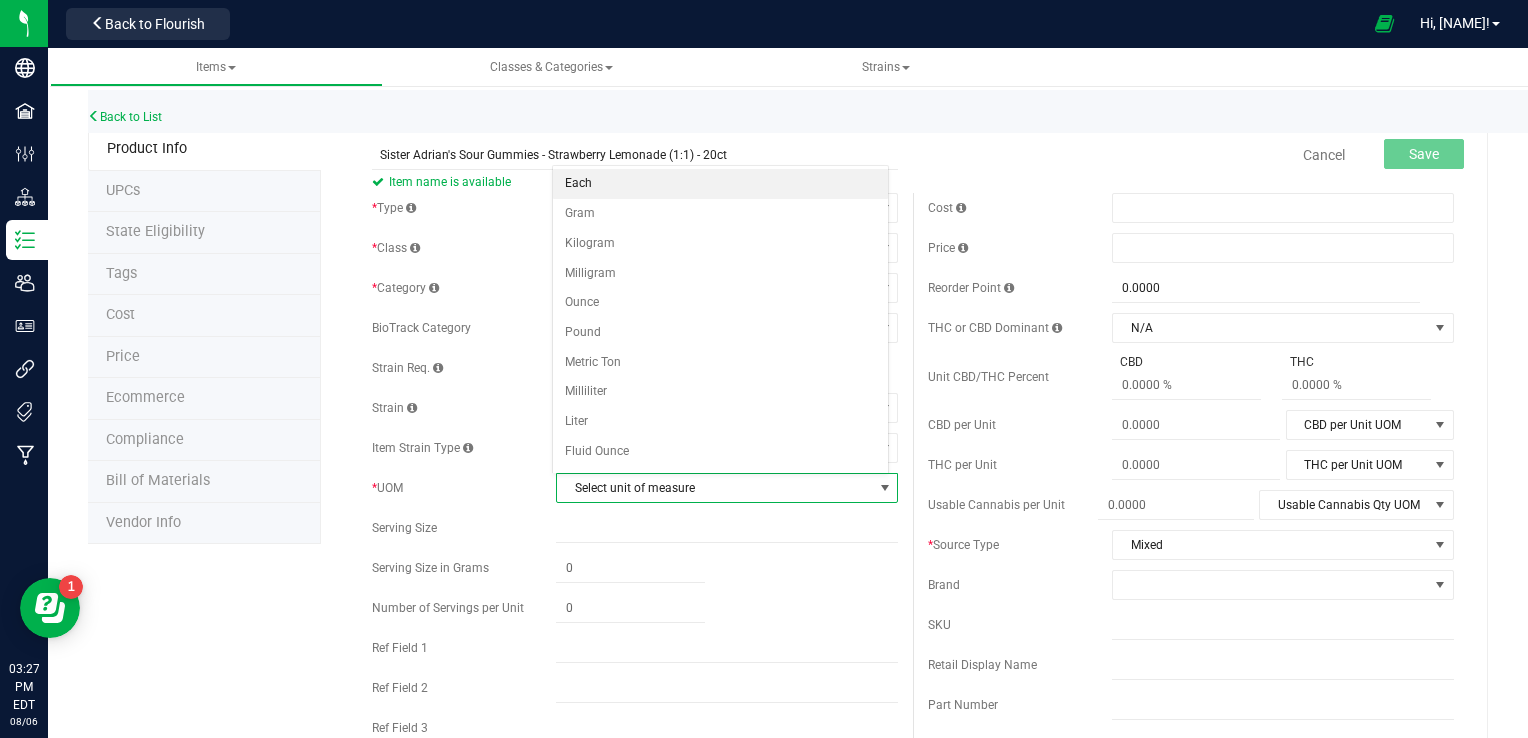 click on "Each" at bounding box center [721, 184] 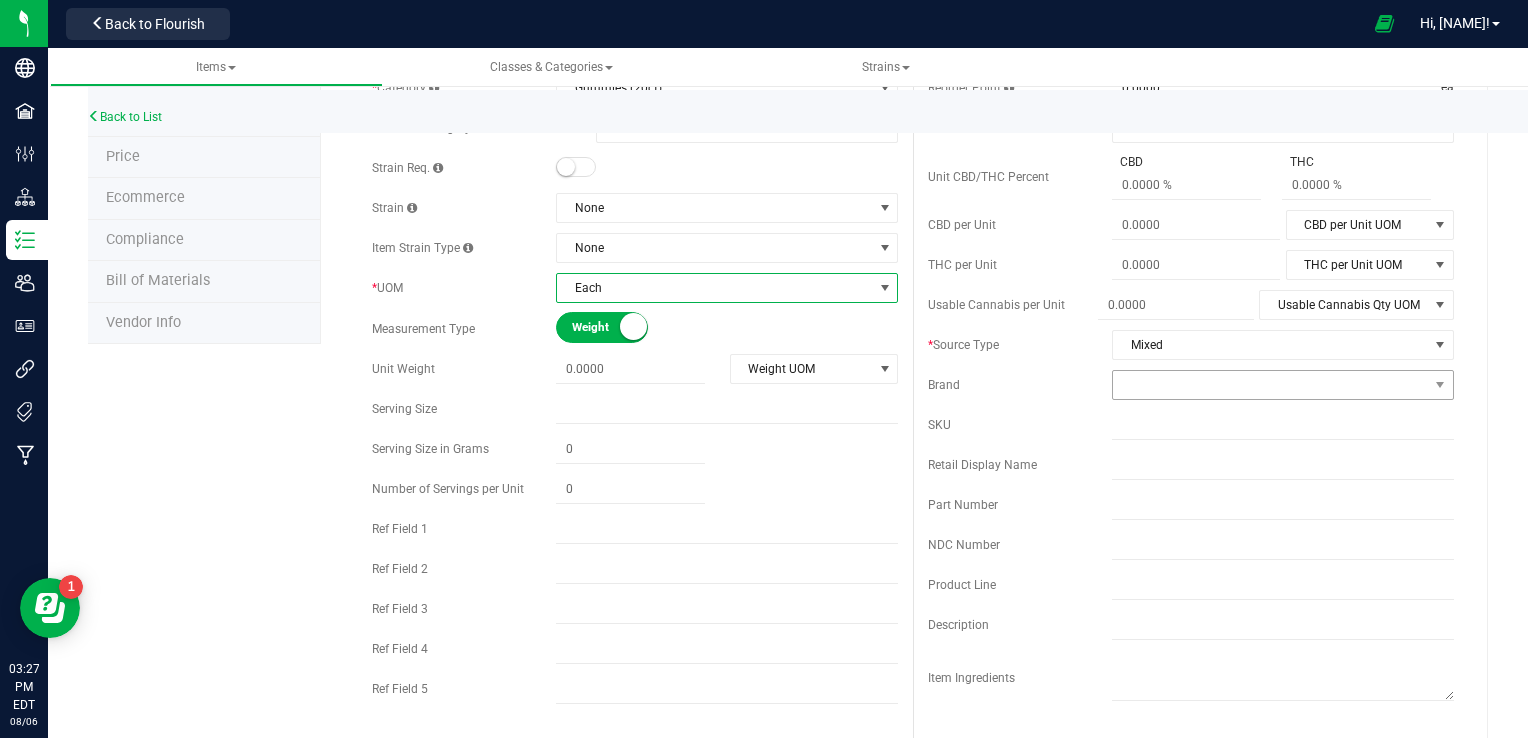scroll, scrollTop: 0, scrollLeft: 0, axis: both 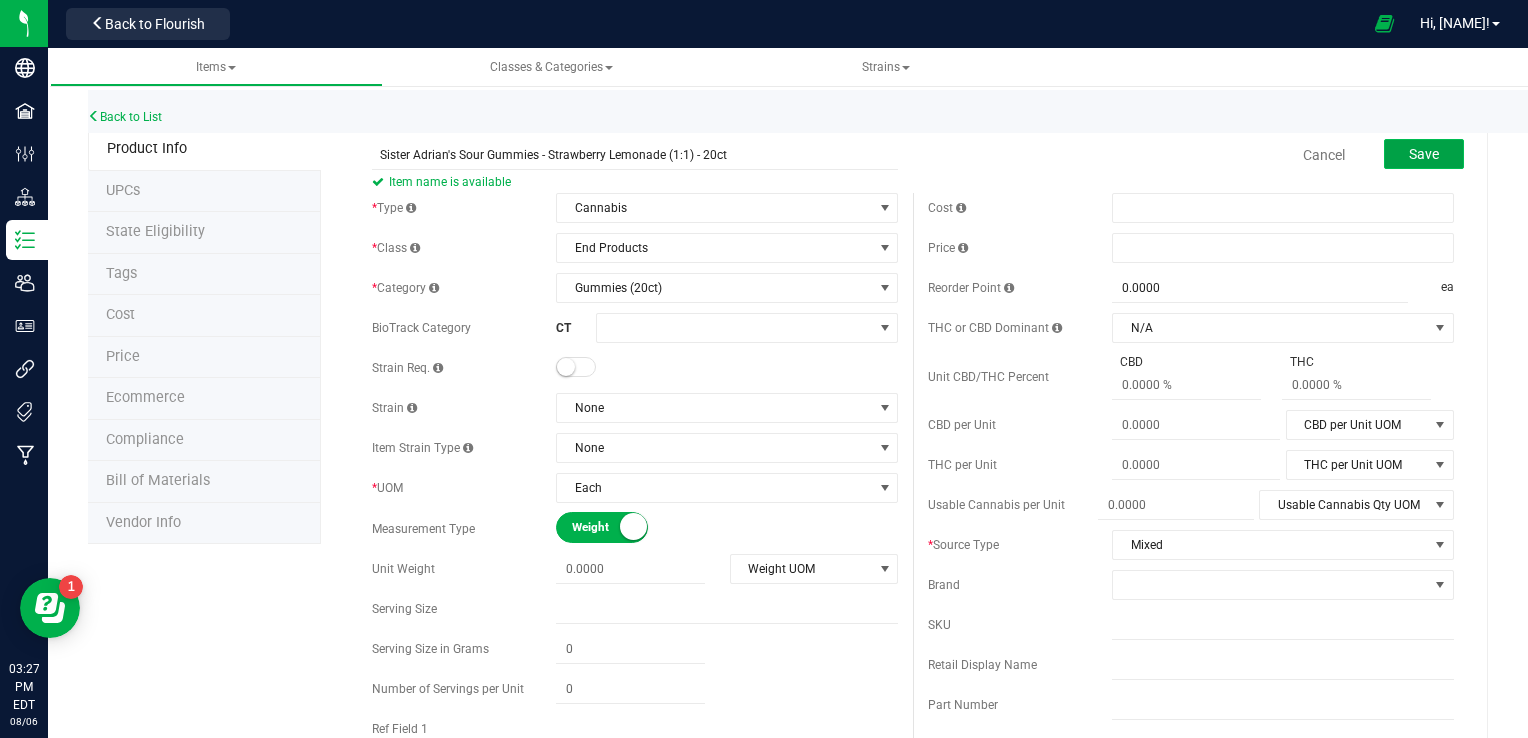 click on "Save" at bounding box center (1424, 154) 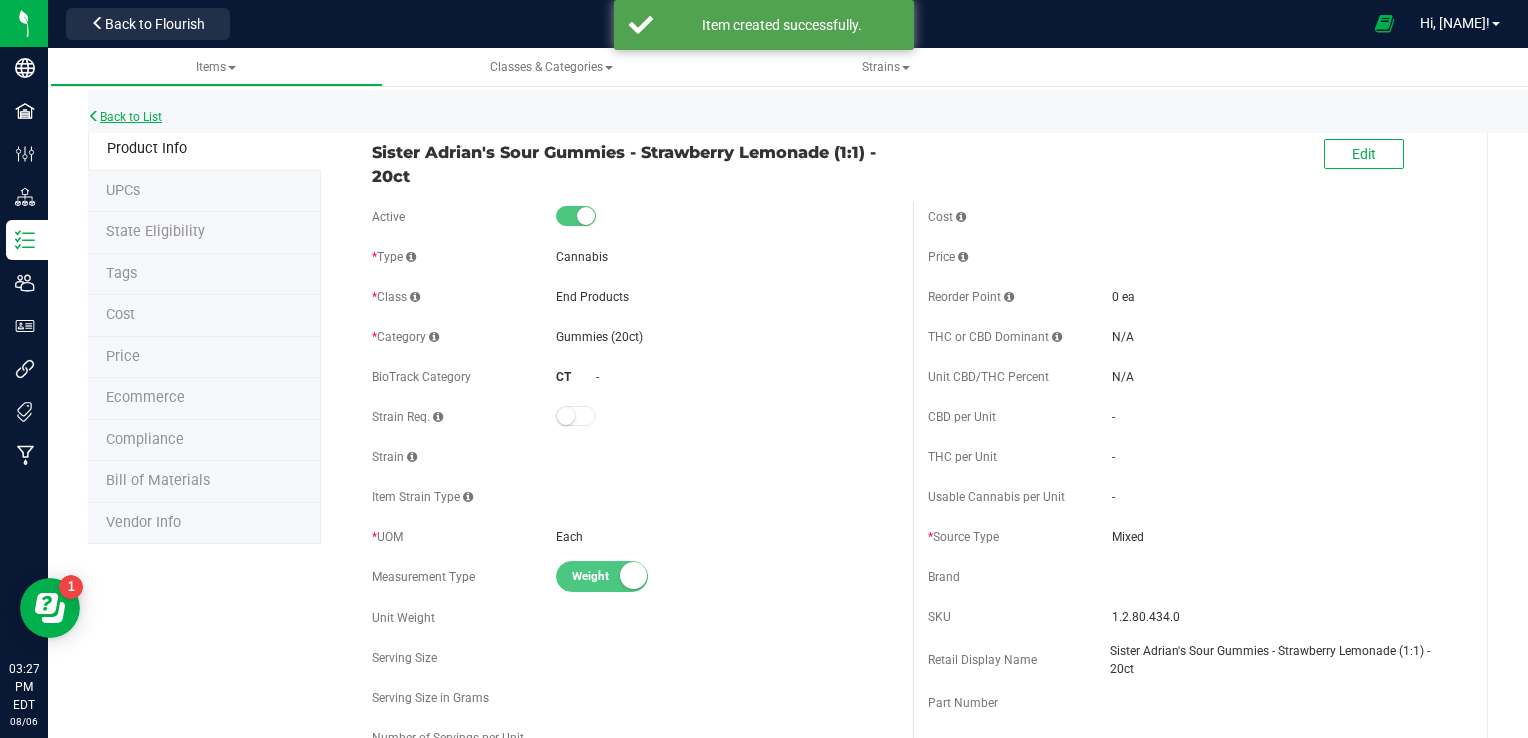 click on "Back to List" at bounding box center (125, 117) 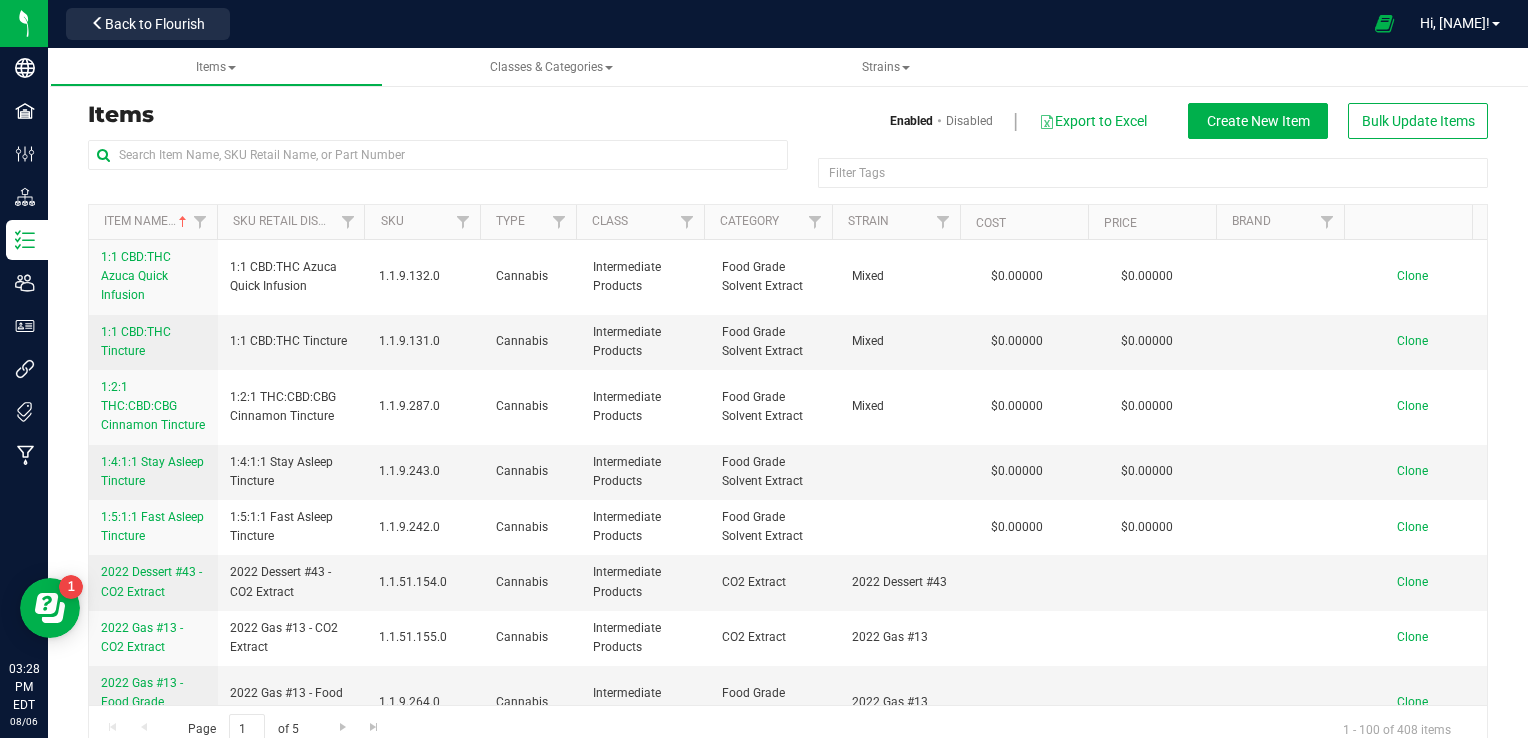 click on "Filter Tags
Filter Tags" at bounding box center [788, 172] 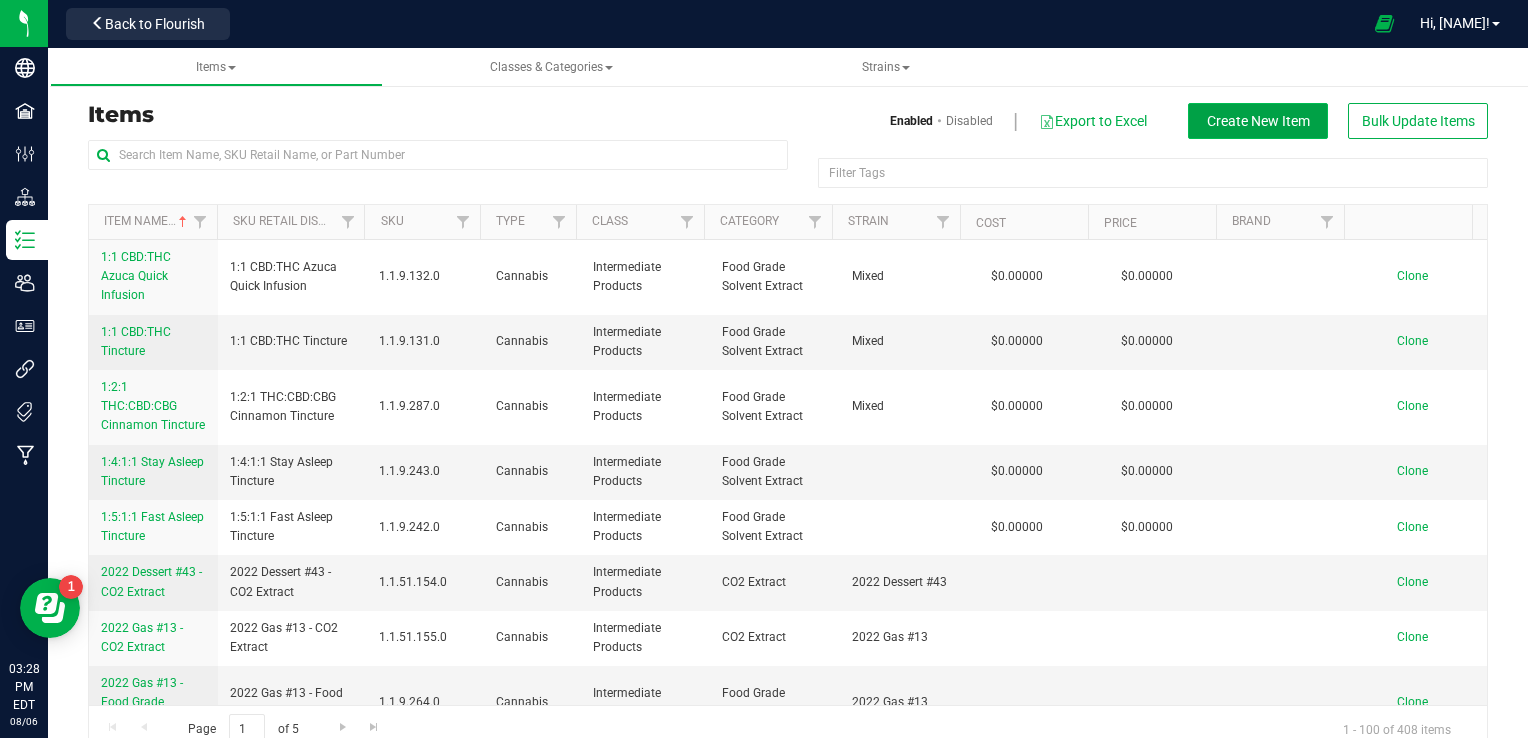 click on "Create New Item" at bounding box center (1258, 121) 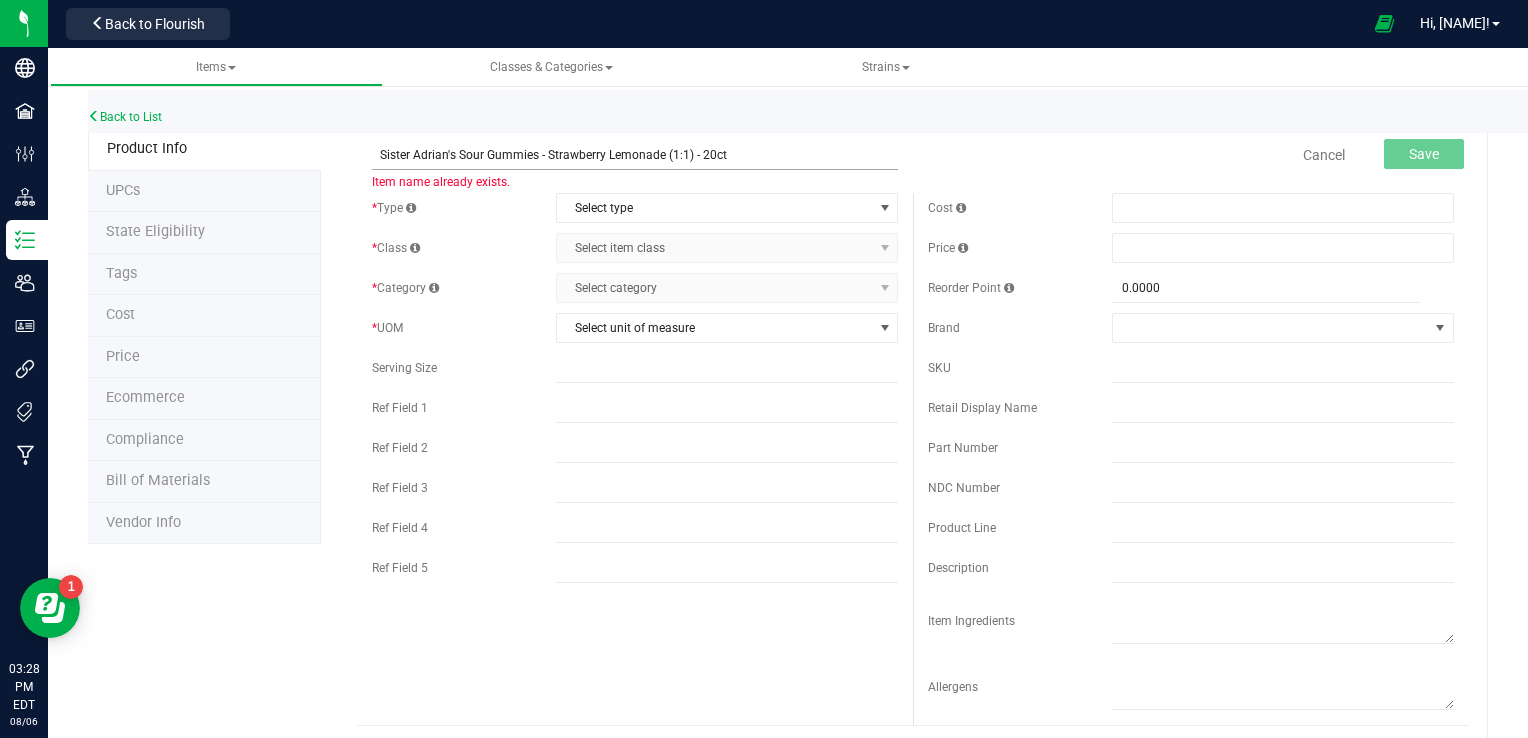 click on "Sister Adrian's Sour Gummies - Strawberry Lemonade (1:1) - 20ct" at bounding box center (635, 155) 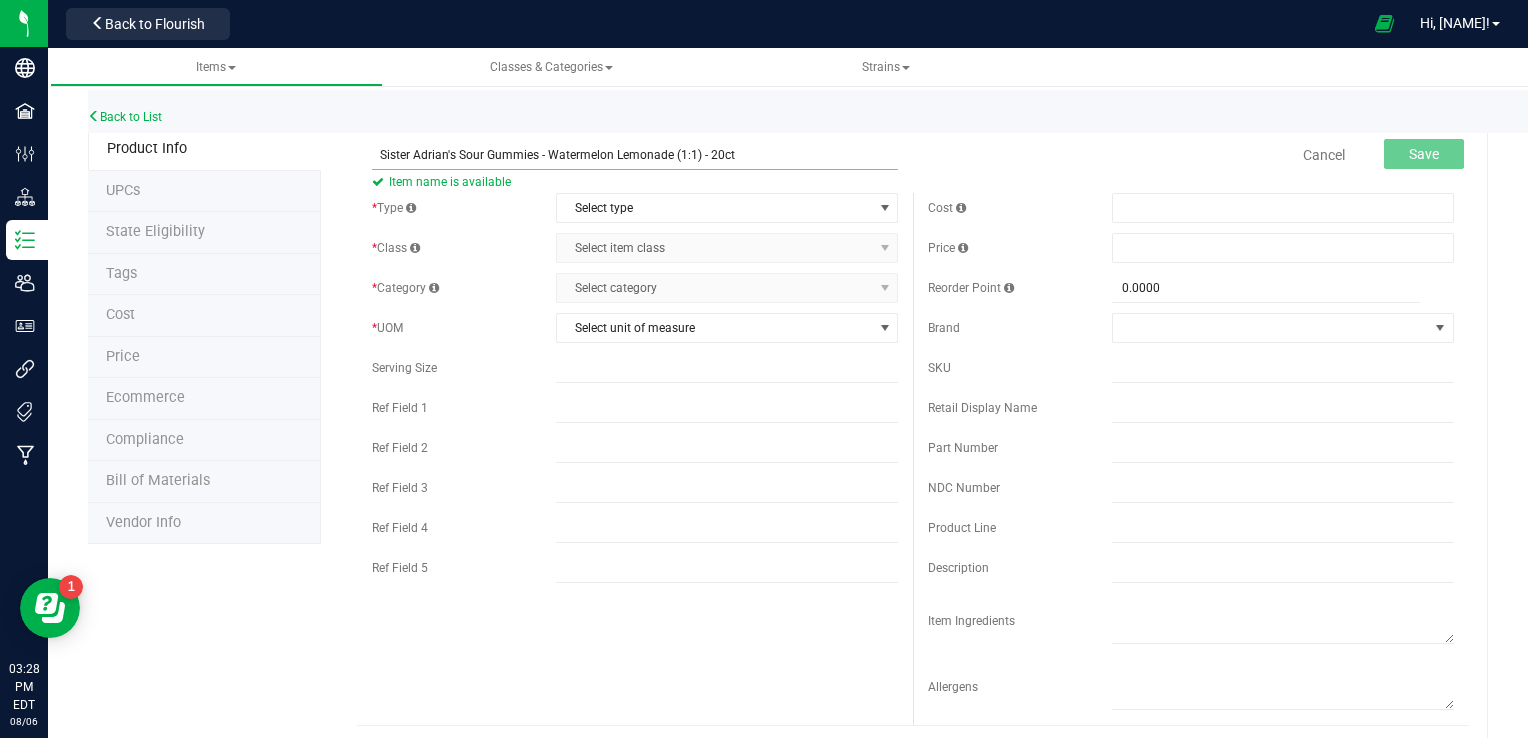 click on "Sister Adrian's Sour Gummies - Watermelon Lemonade (1:1) - 20ct" at bounding box center [635, 155] 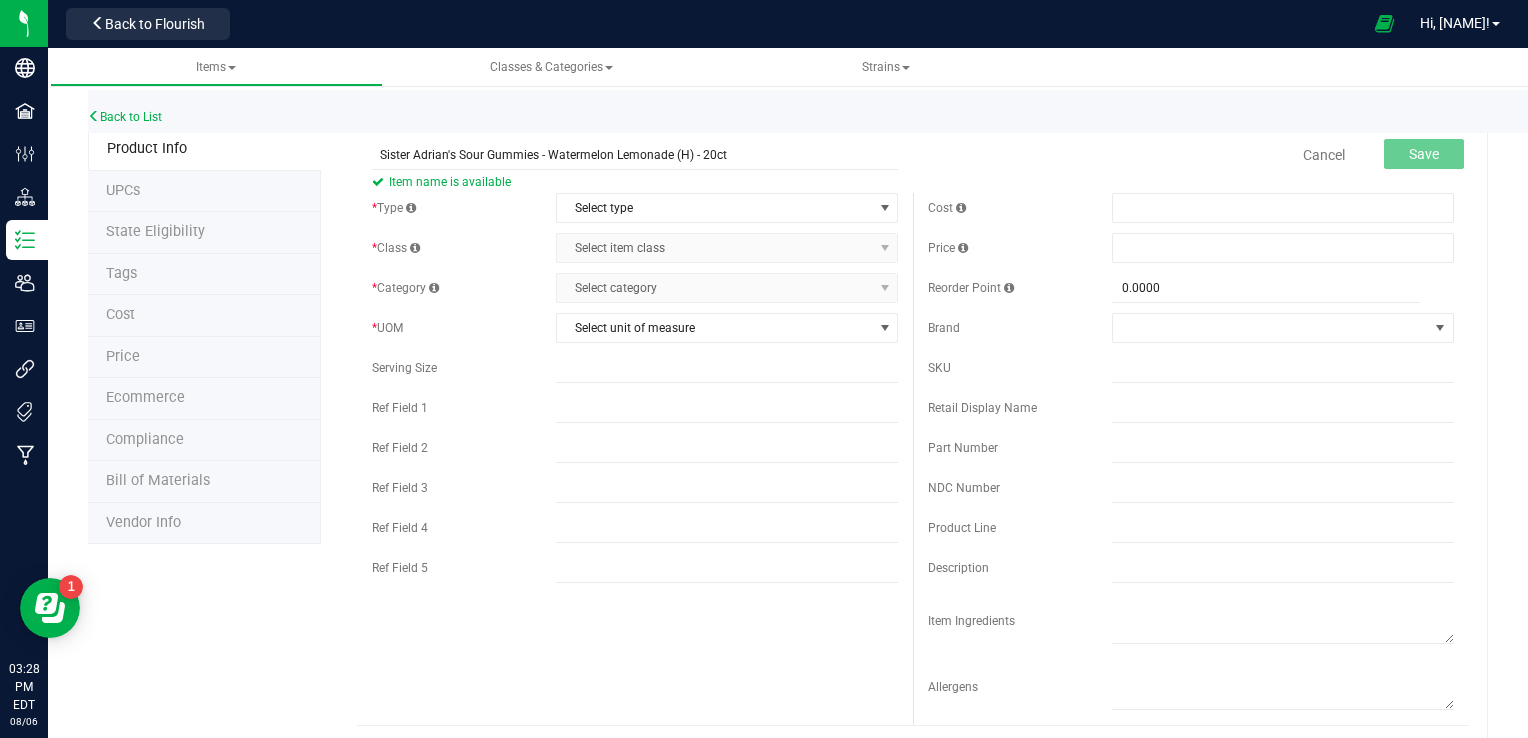 type on "Sister Adrian's Sour Gummies - Watermelon Lemonade (H) - 20ct" 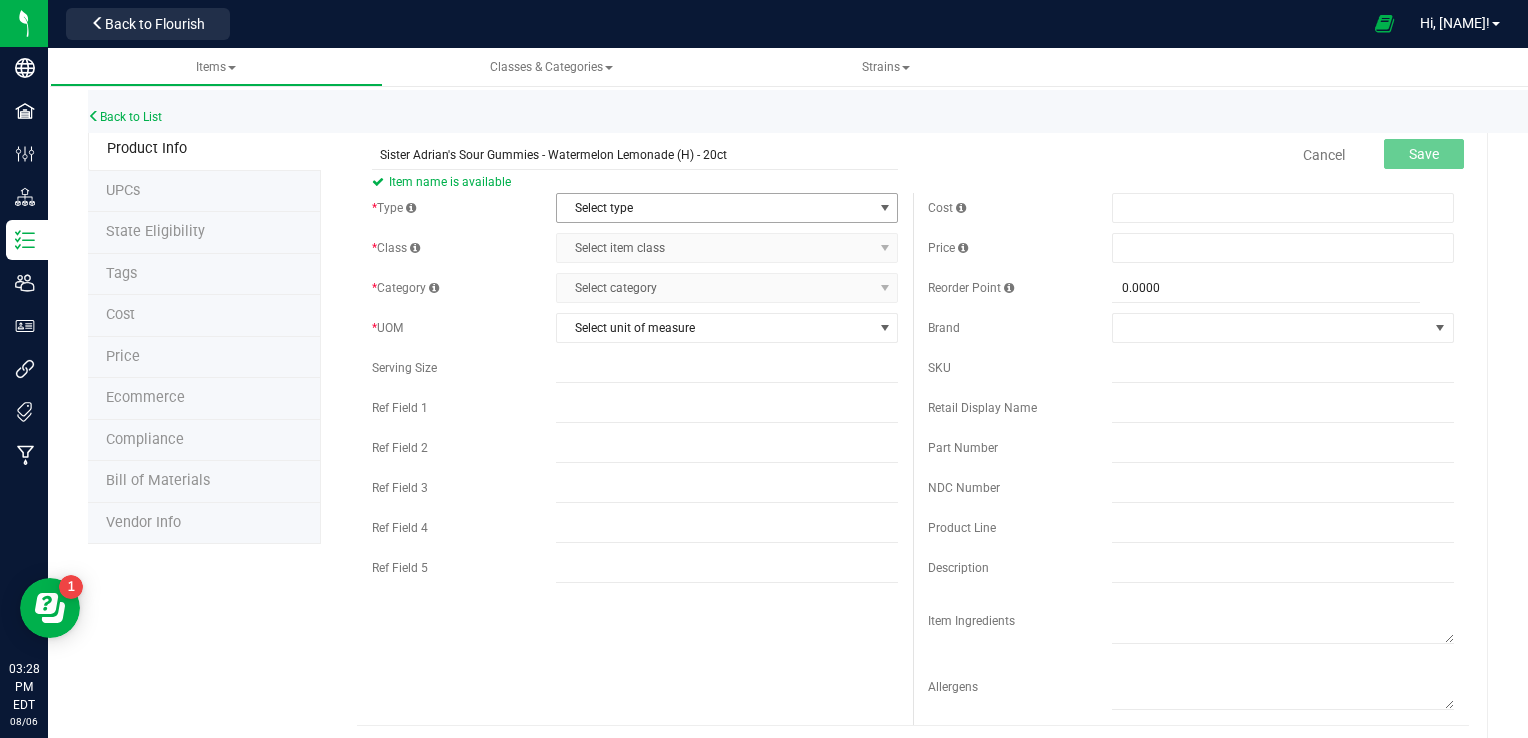 click on "Select type" at bounding box center [714, 208] 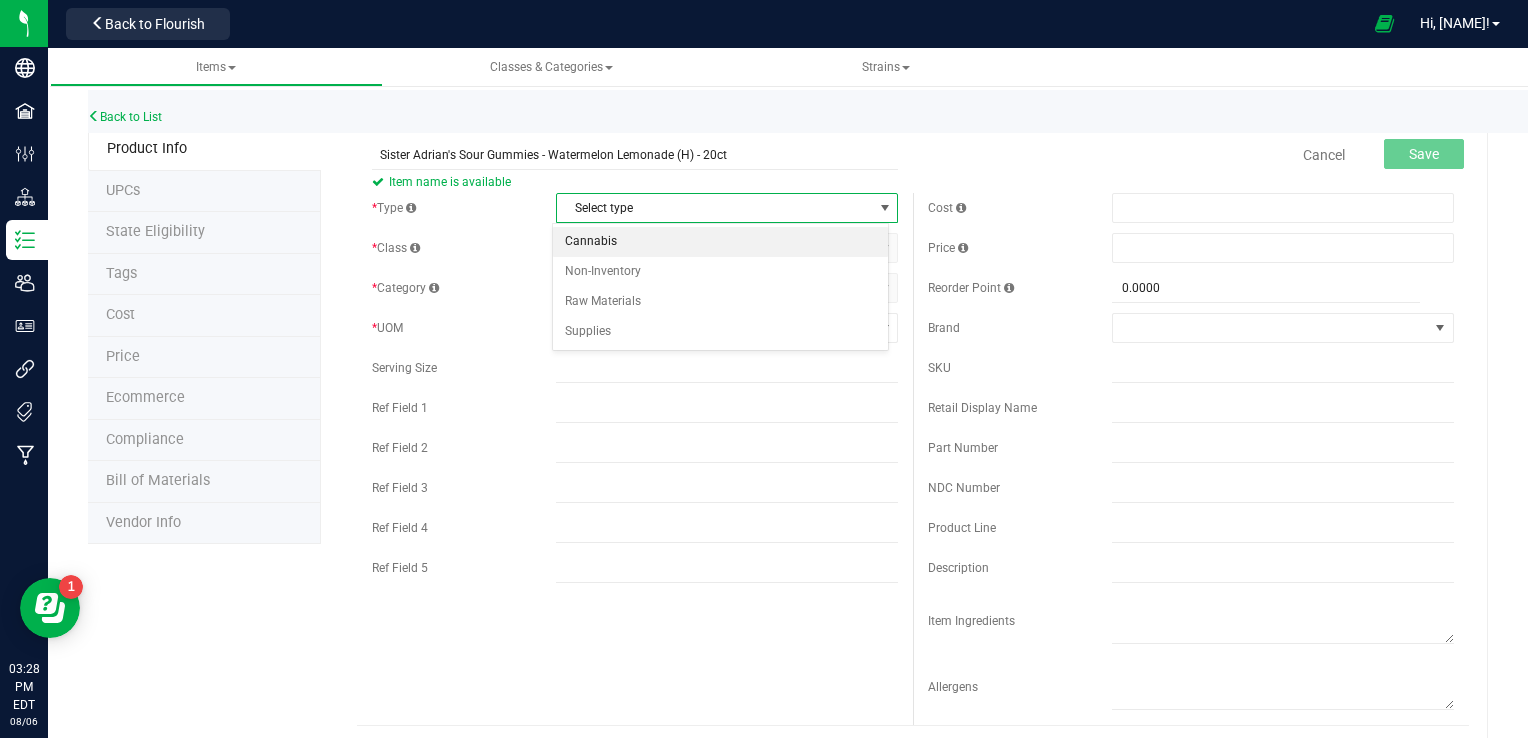 click on "Cannabis" at bounding box center [721, 242] 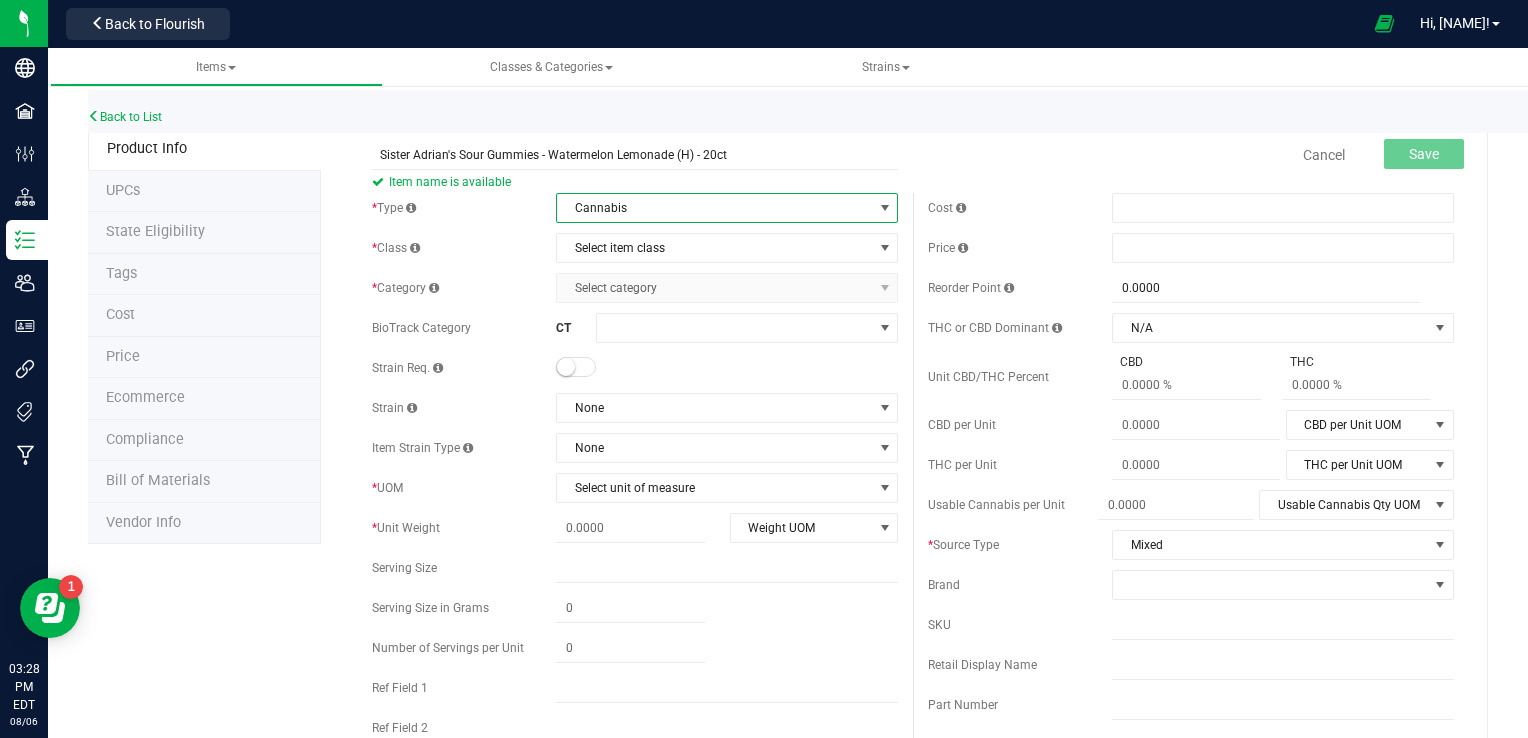 click on "Company Facilities                                                 Configuration Distribution Inventory Users User Roles Integrations Tags Manufacturing 03:28 PM EDT 08/06/2025  08/06   CT Contract Manufacturing   Back to Flourish   Hi, Robert!
Items   Classes & Categories   Strains
Back to List
Product Info
UPCs
State Eligibility
Tags
Cost
Price
Ecommerce
Compliance
Bill of Materials
Vendor Info" at bounding box center [764, 369] 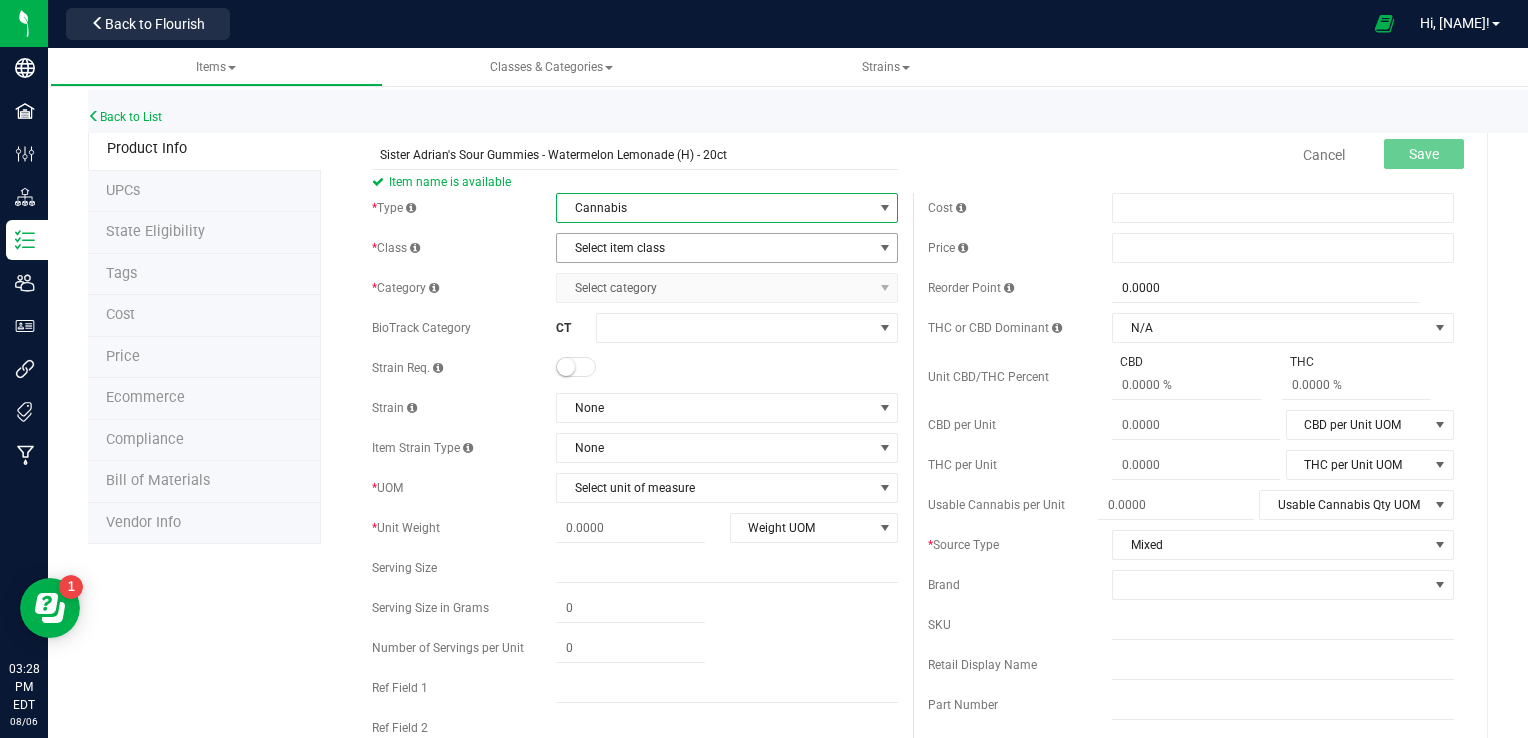 click on "Select item class" at bounding box center [714, 248] 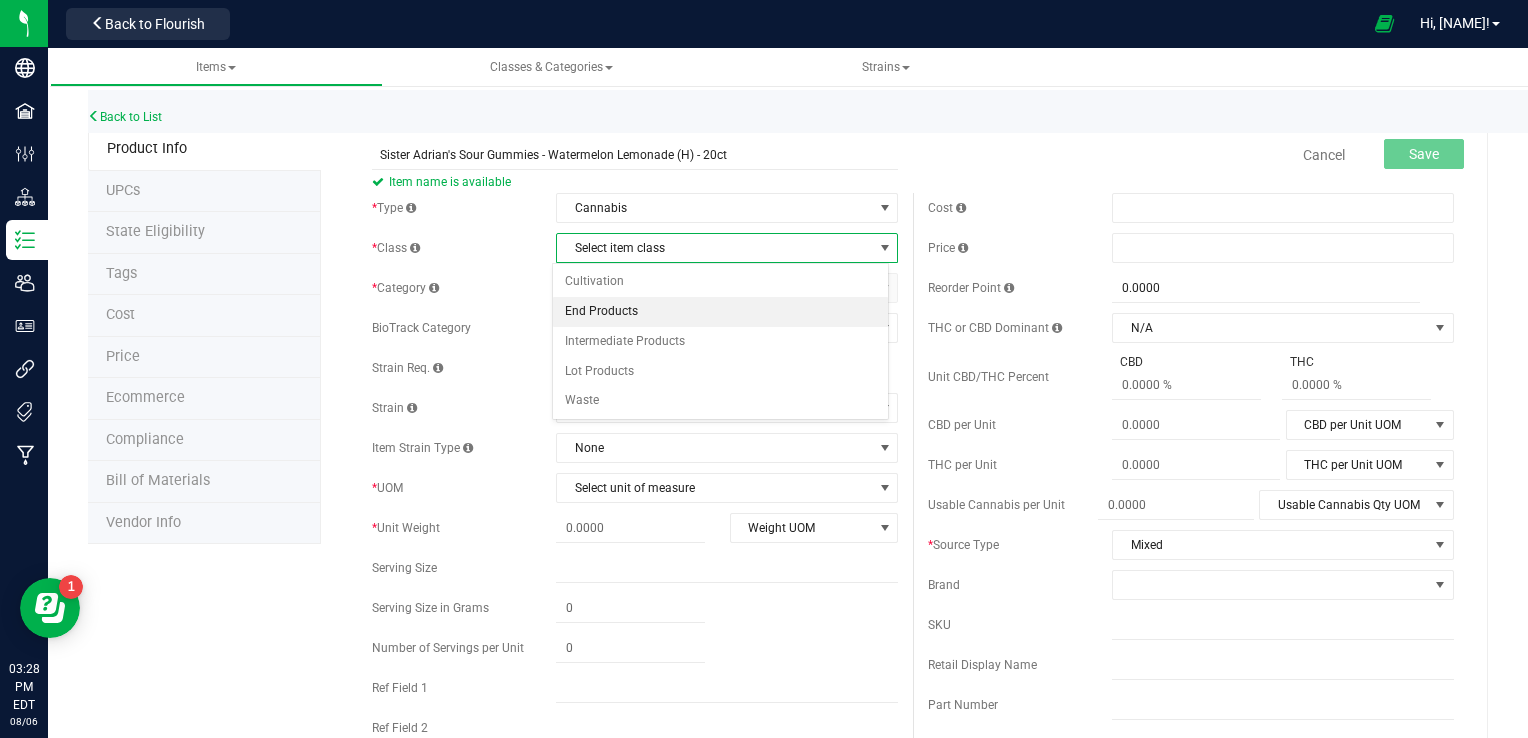 click on "End Products" at bounding box center [721, 312] 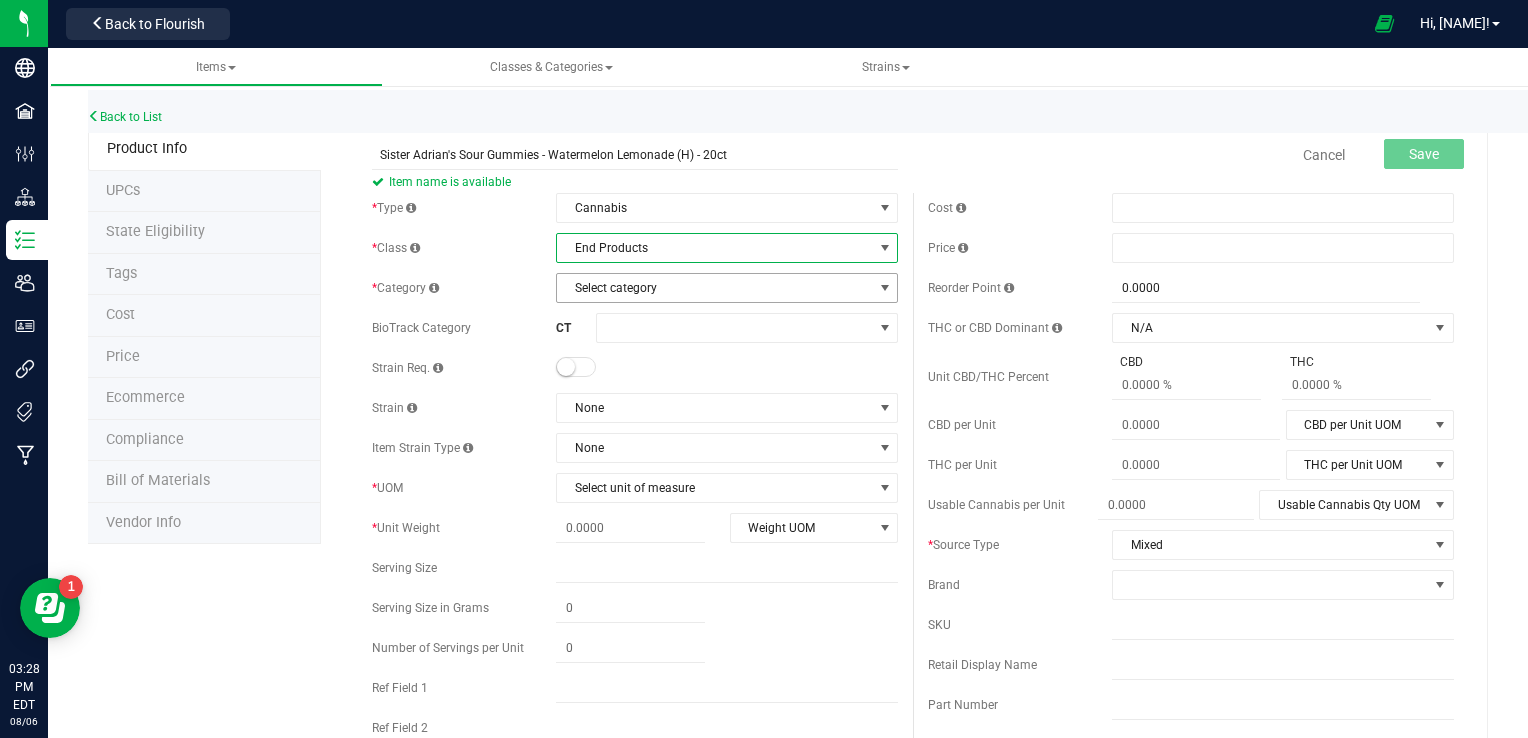 click on "Select category" at bounding box center [714, 288] 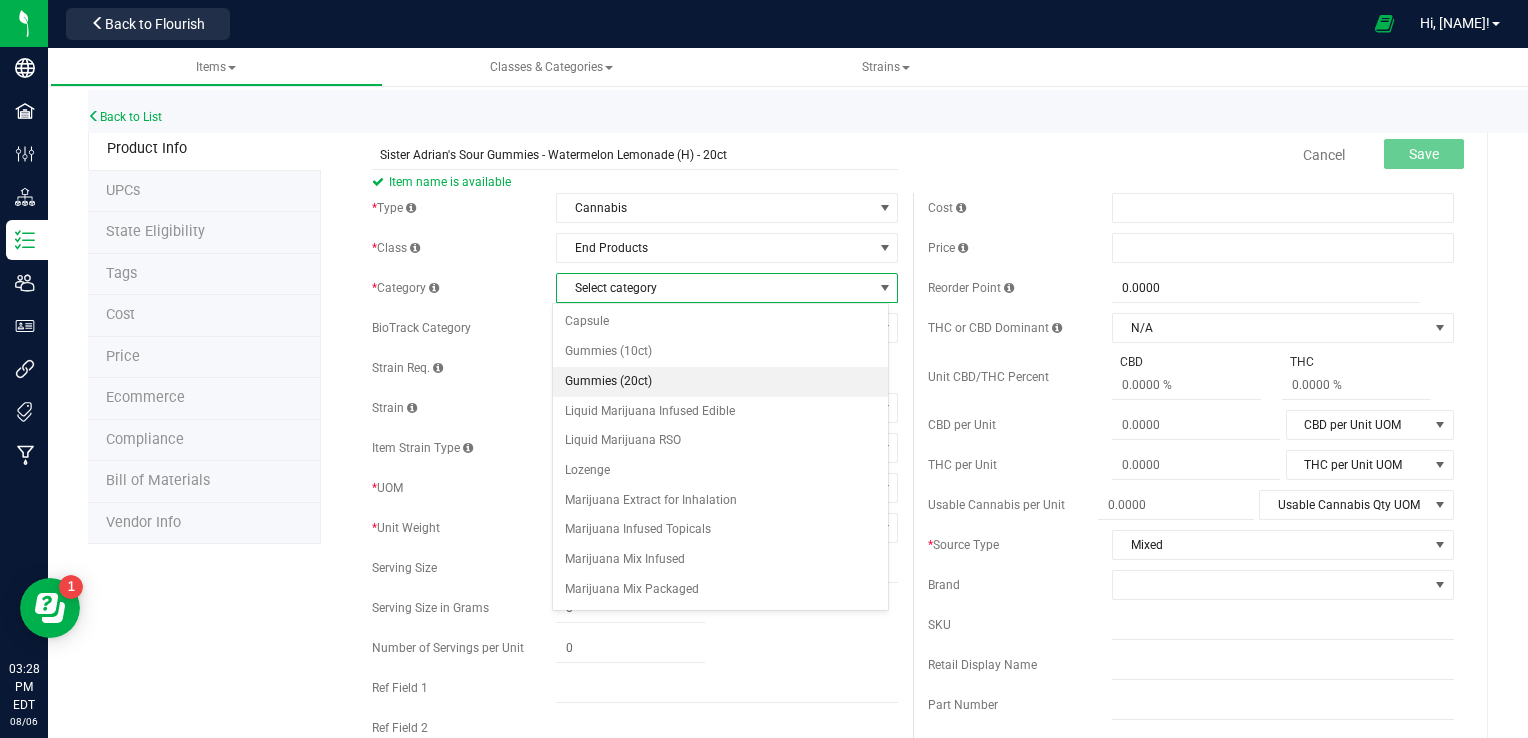 click on "Gummies (20ct)" at bounding box center [721, 382] 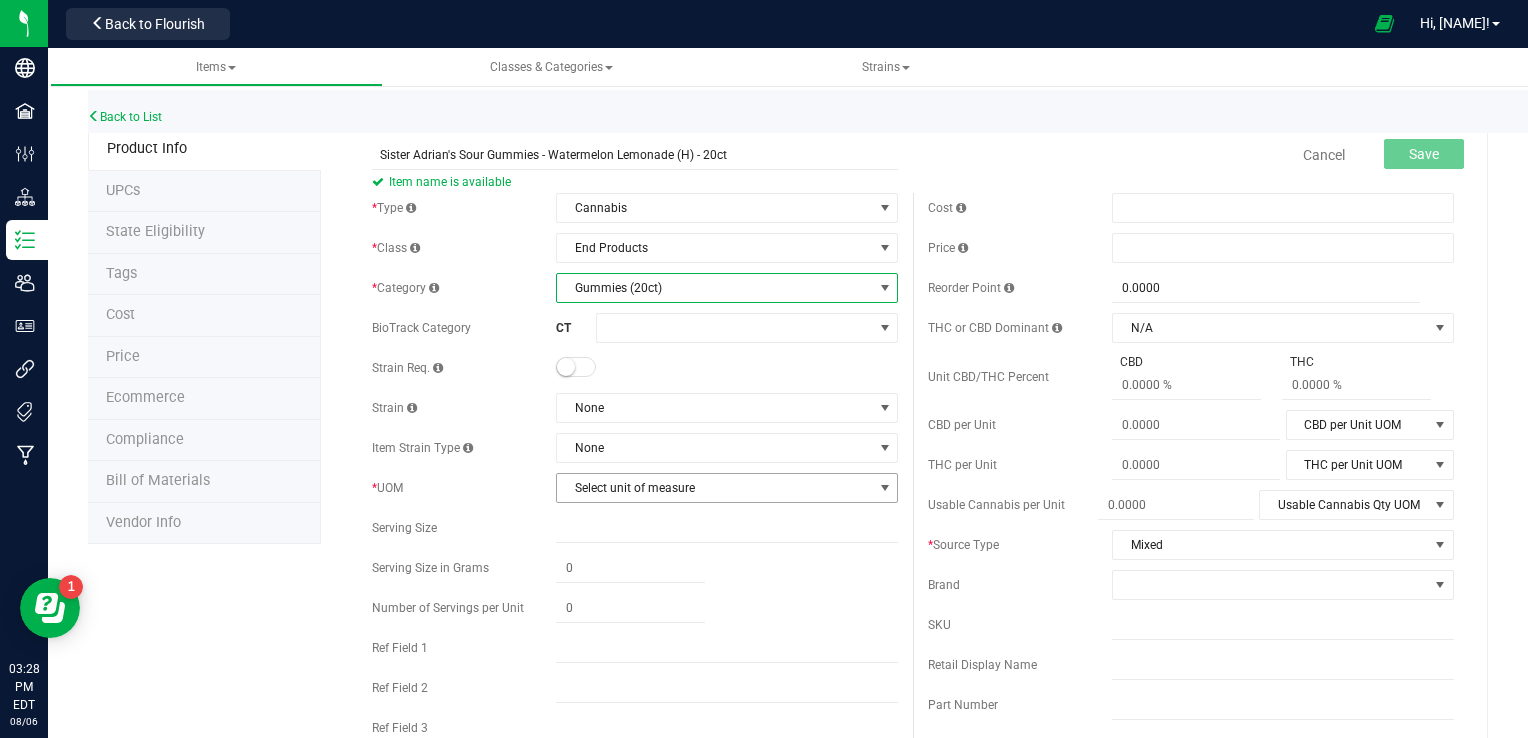 click on "Select unit of measure" at bounding box center [714, 488] 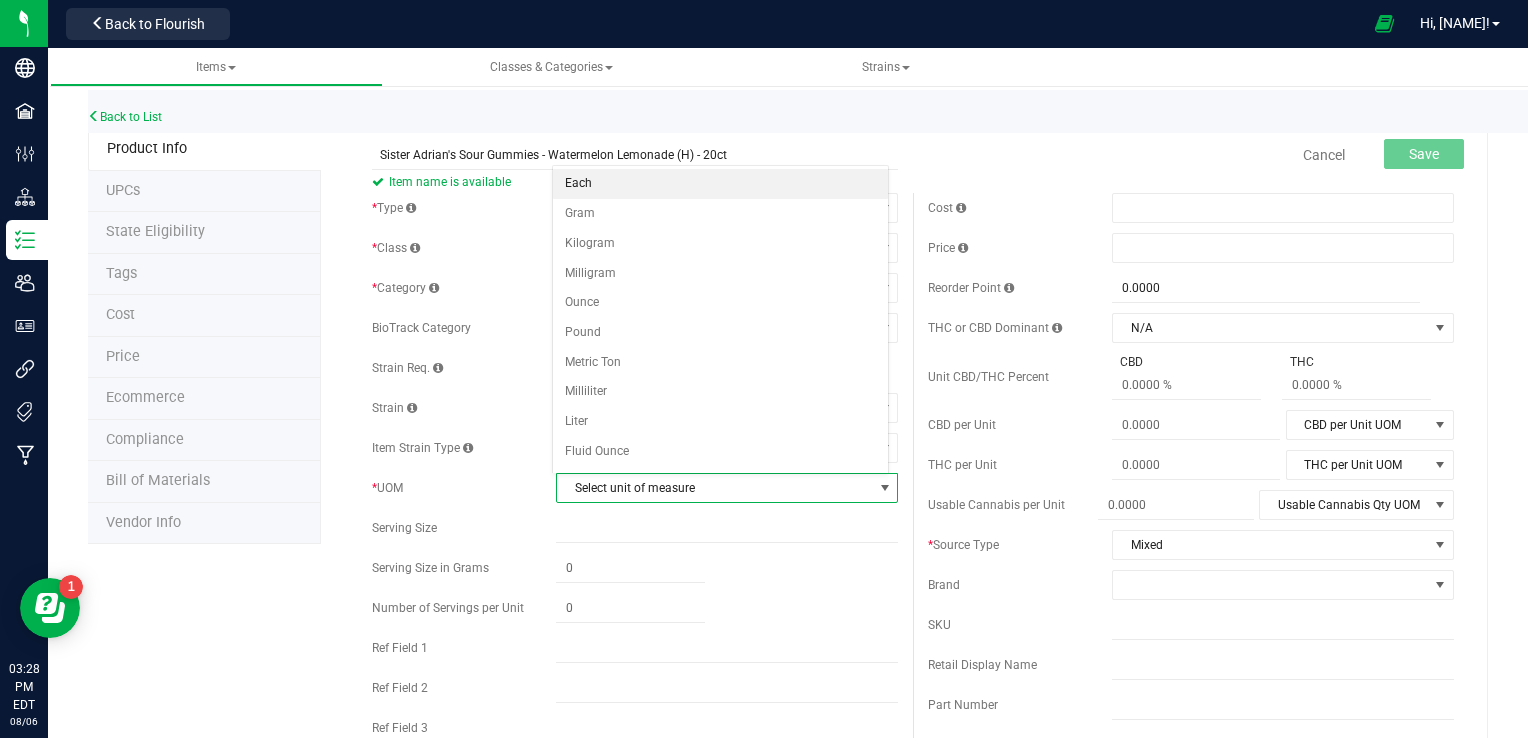 click on "Each" at bounding box center [721, 184] 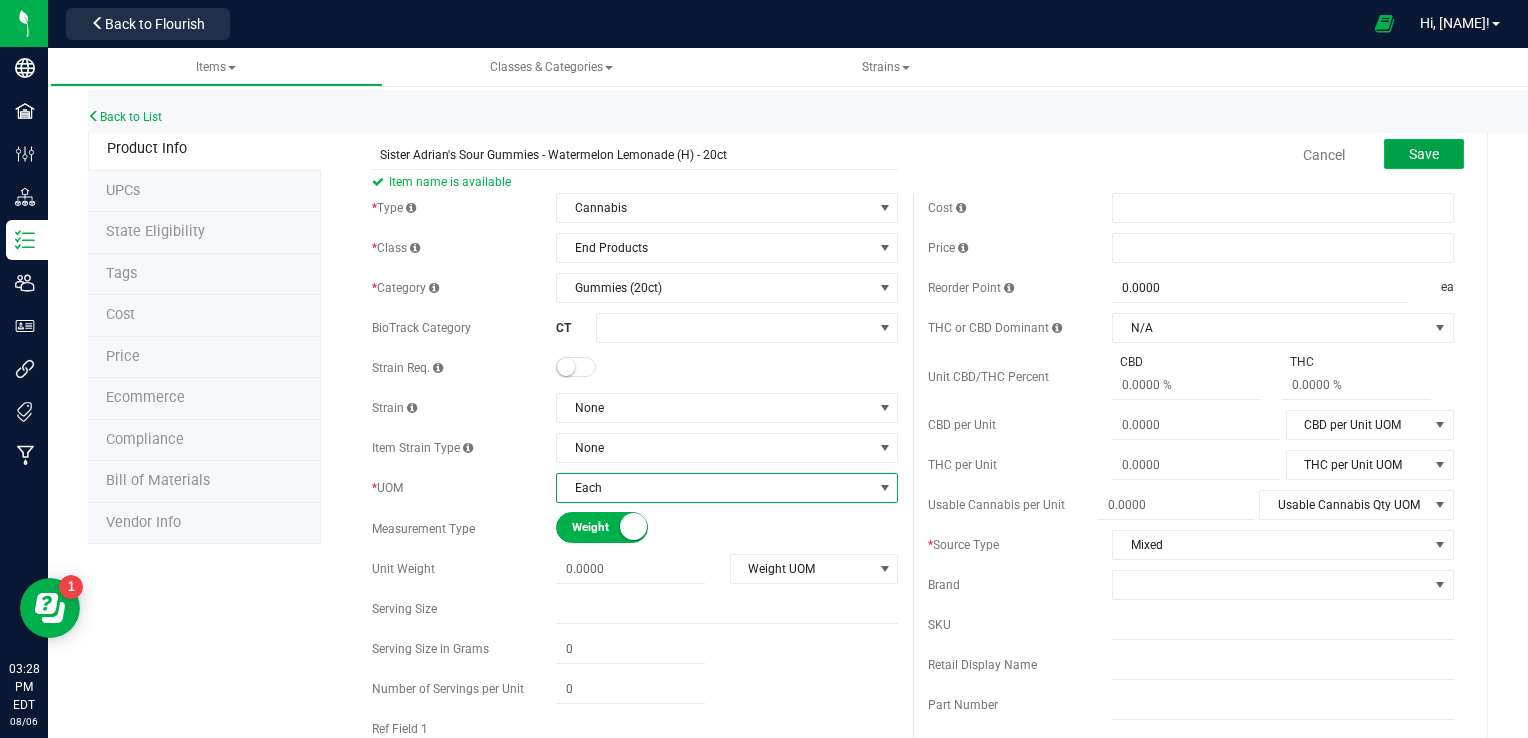 click on "Save" at bounding box center [1424, 154] 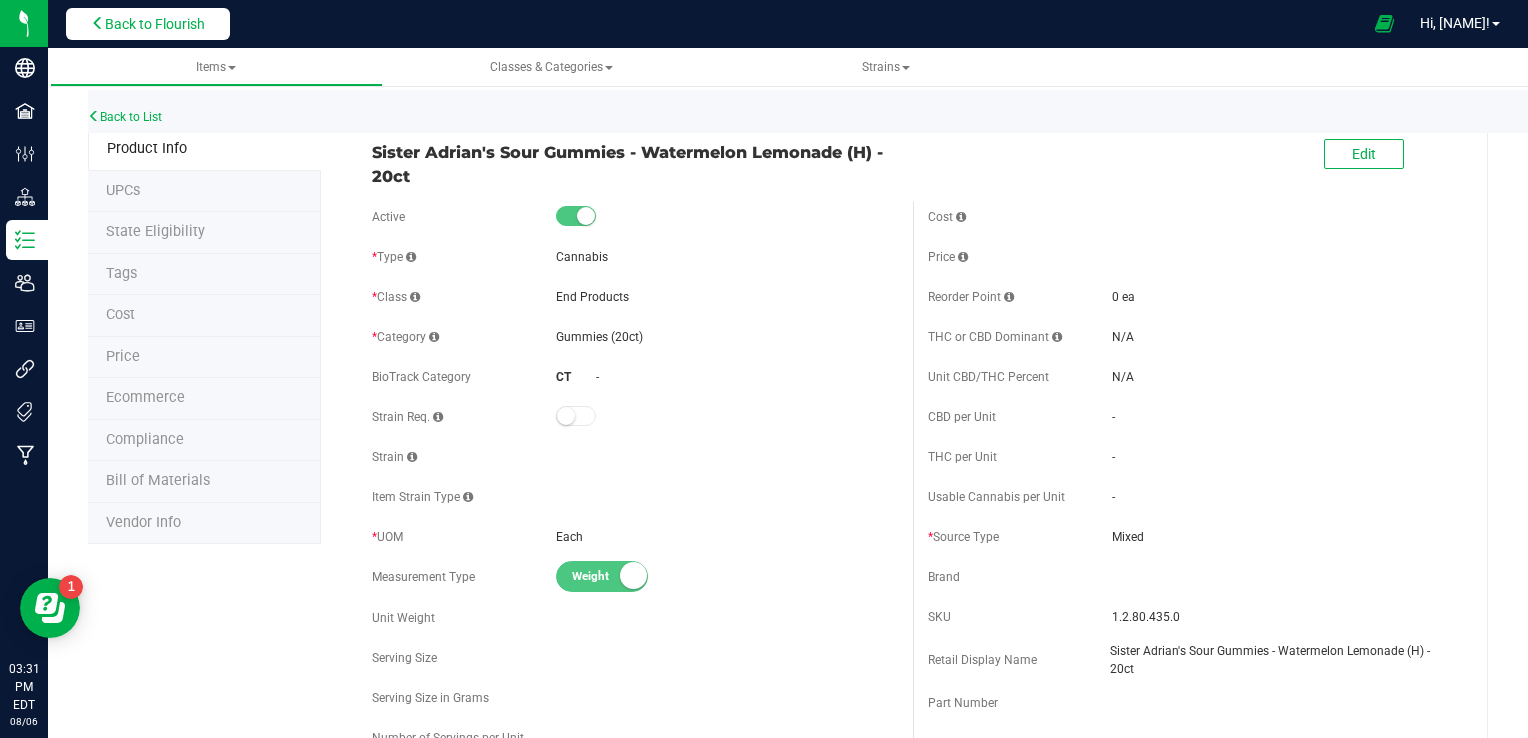 click on "Back to Flourish" at bounding box center [155, 24] 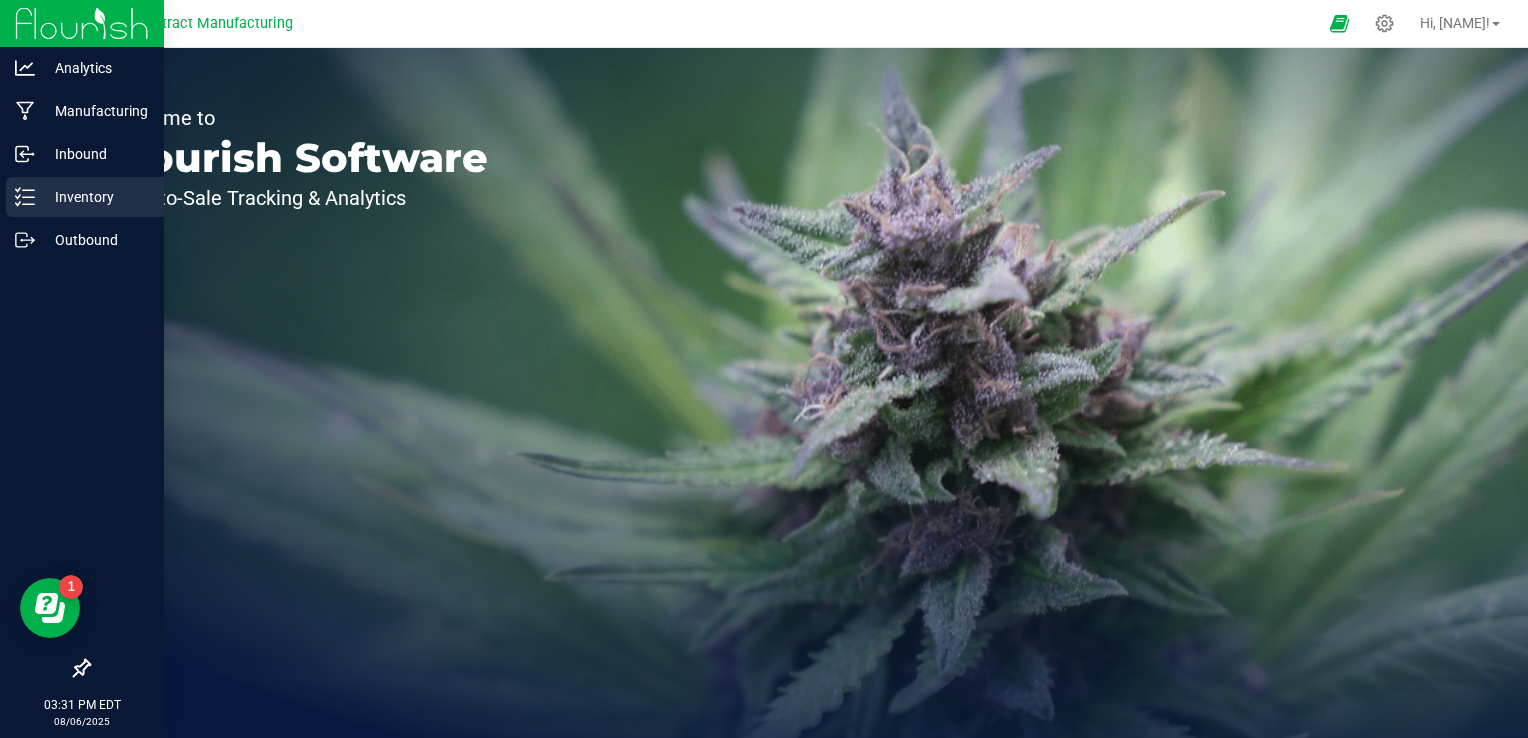 click 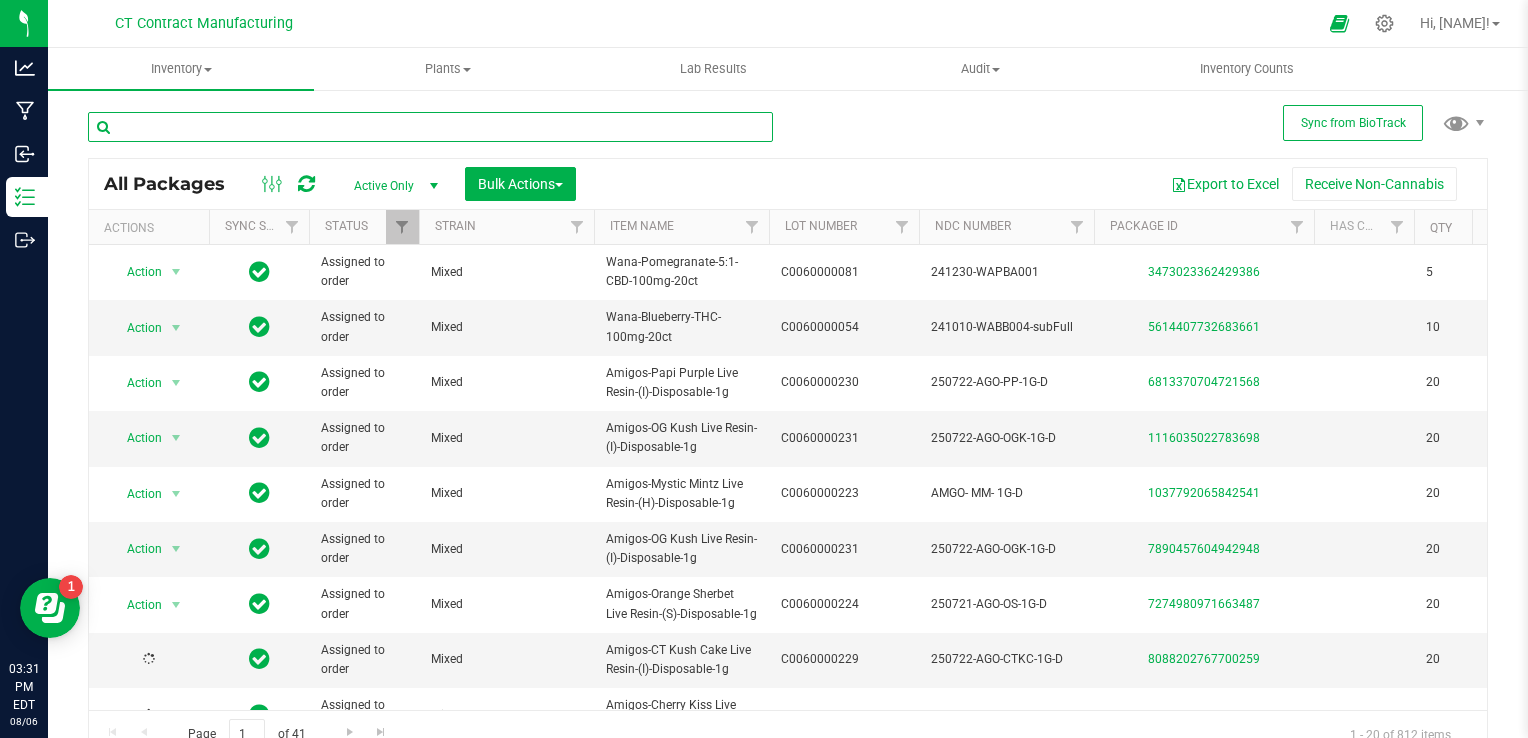 click at bounding box center (430, 127) 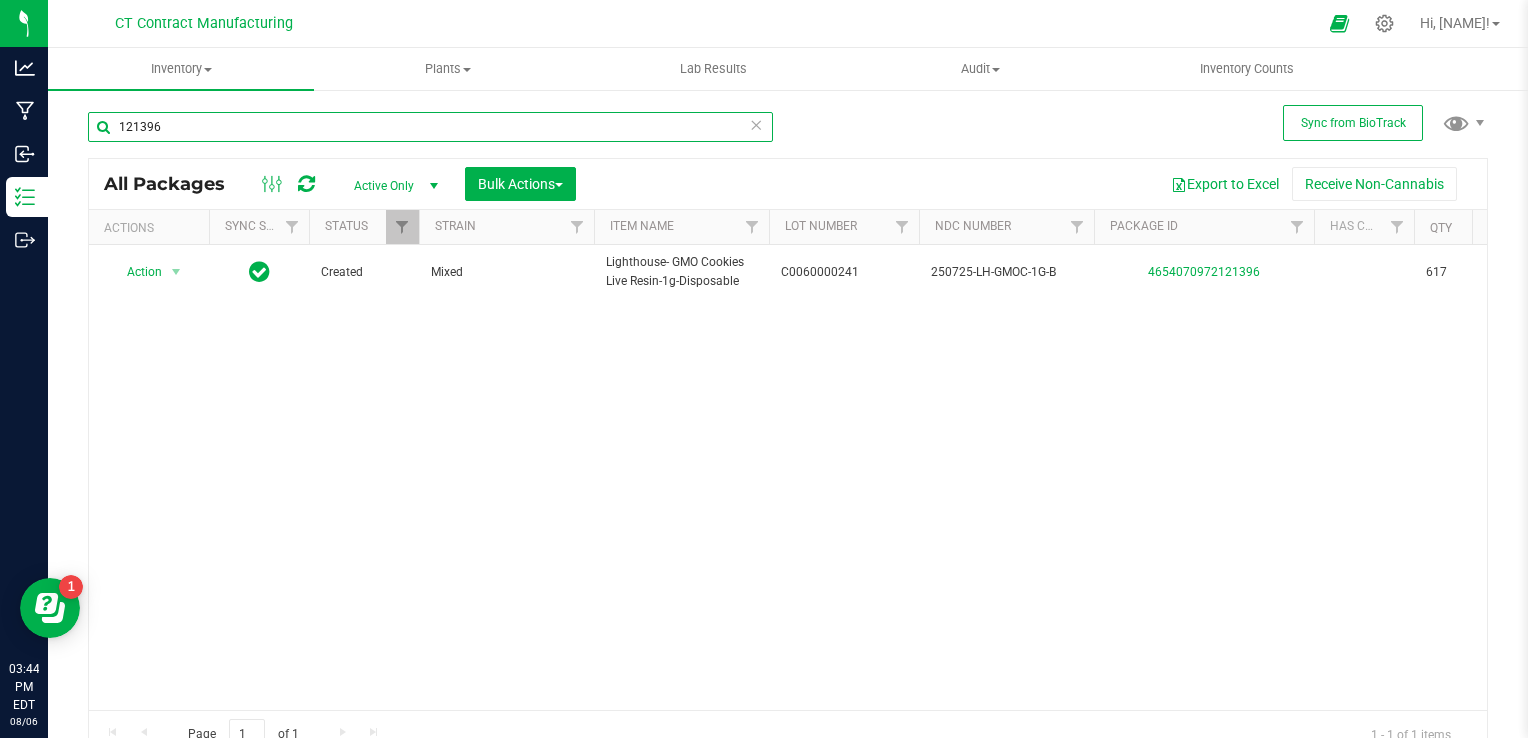 click on "121396" at bounding box center (430, 127) 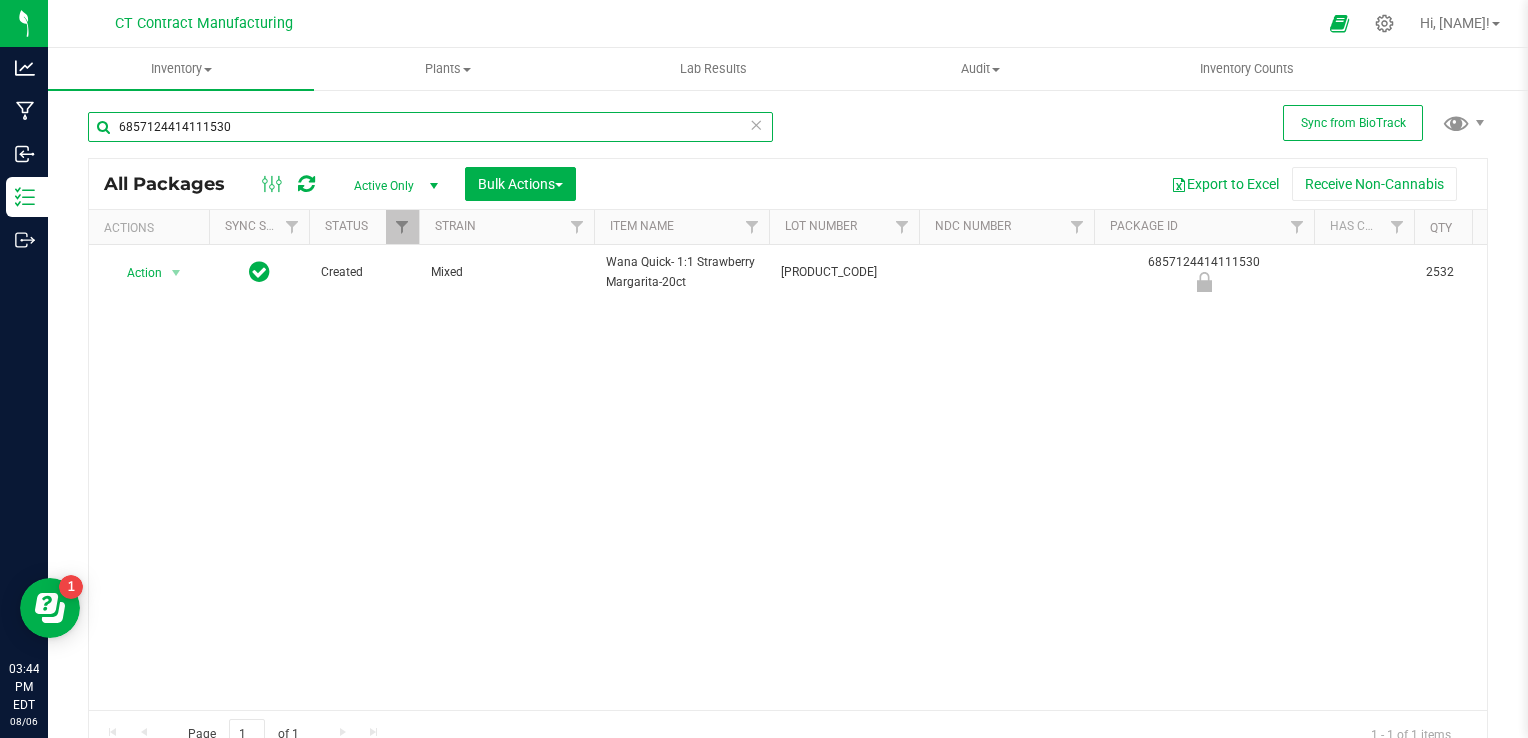 type on "6857124414111530" 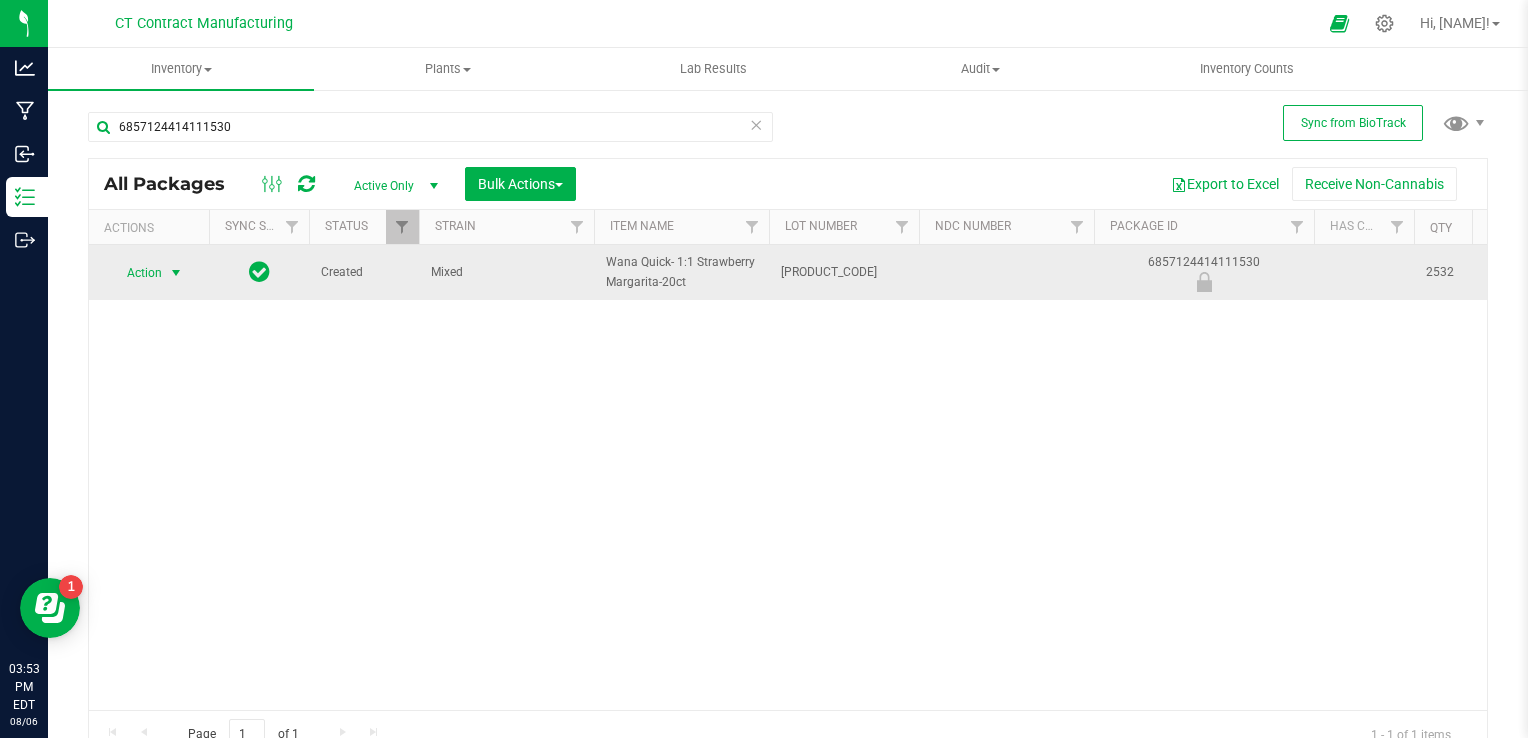 click on "Action" at bounding box center (136, 273) 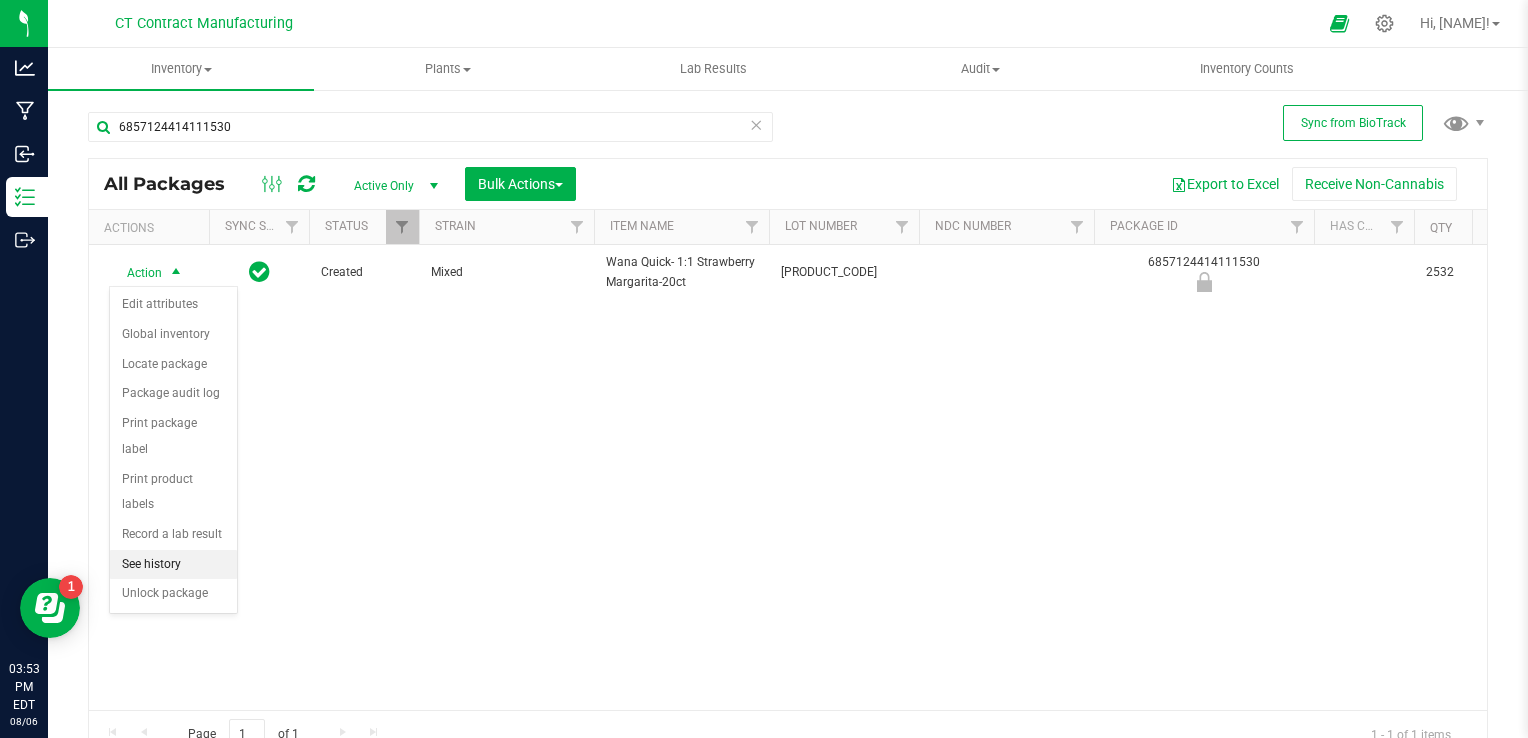 click on "See history" at bounding box center [173, 565] 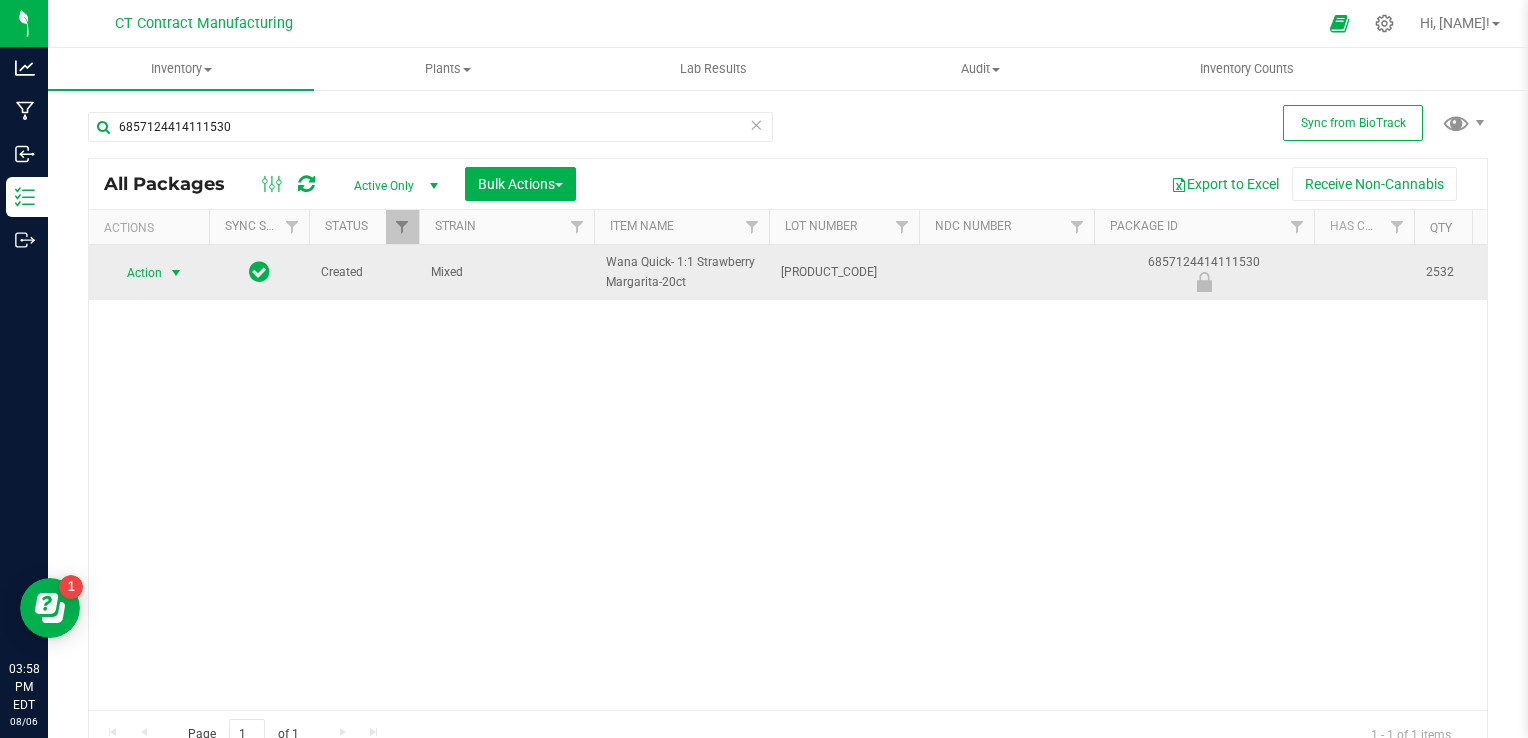 click on "Action" at bounding box center (136, 273) 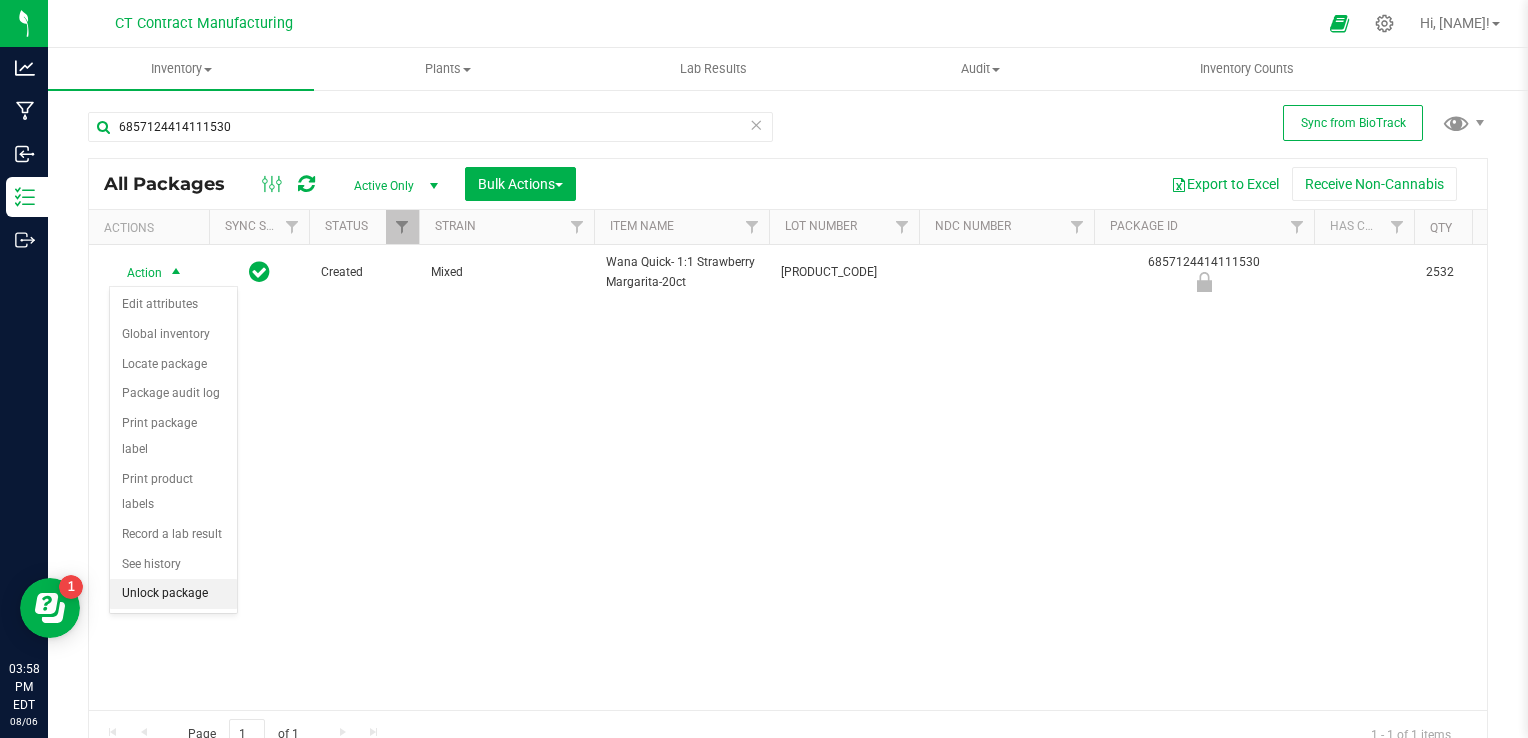click on "Unlock package" at bounding box center (173, 594) 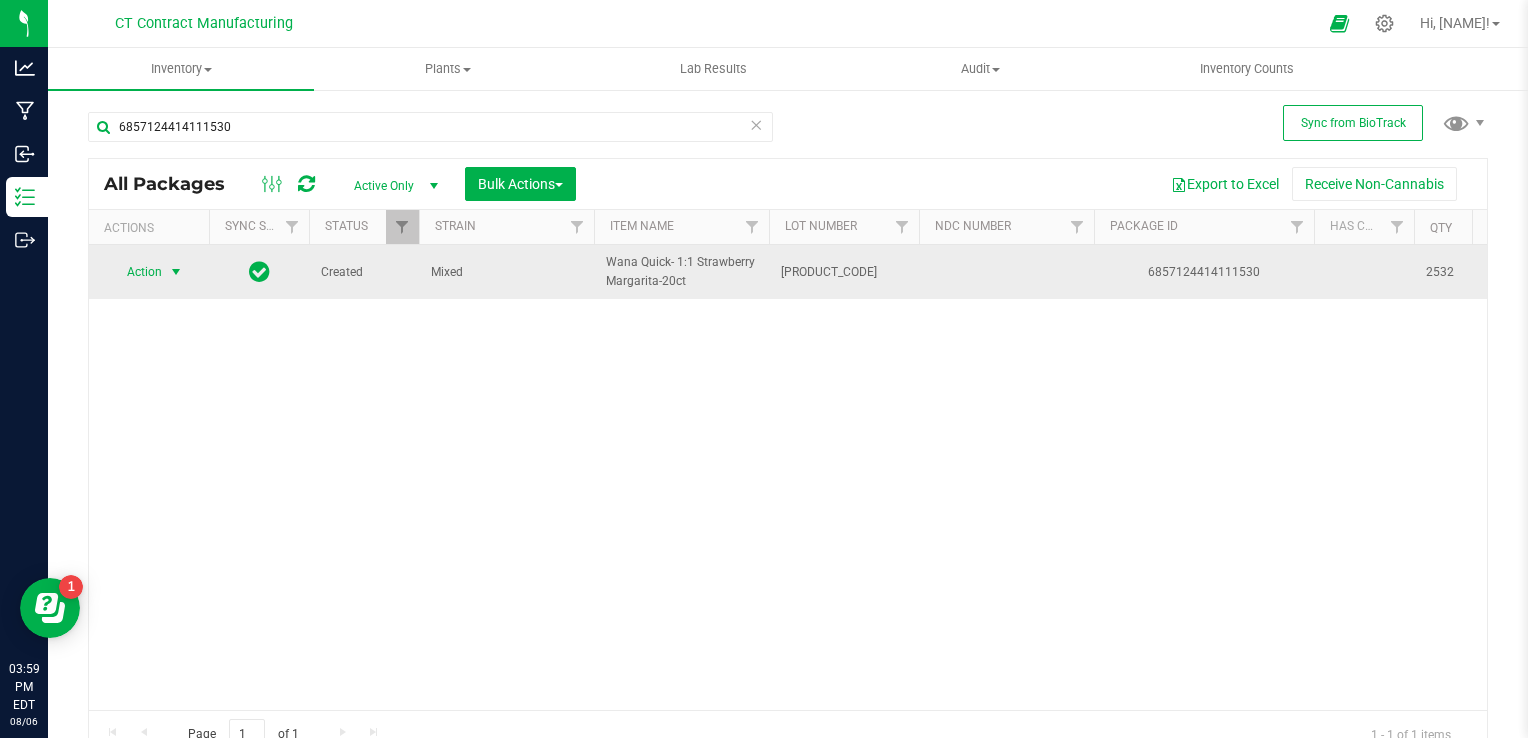 click on "Action" at bounding box center [136, 272] 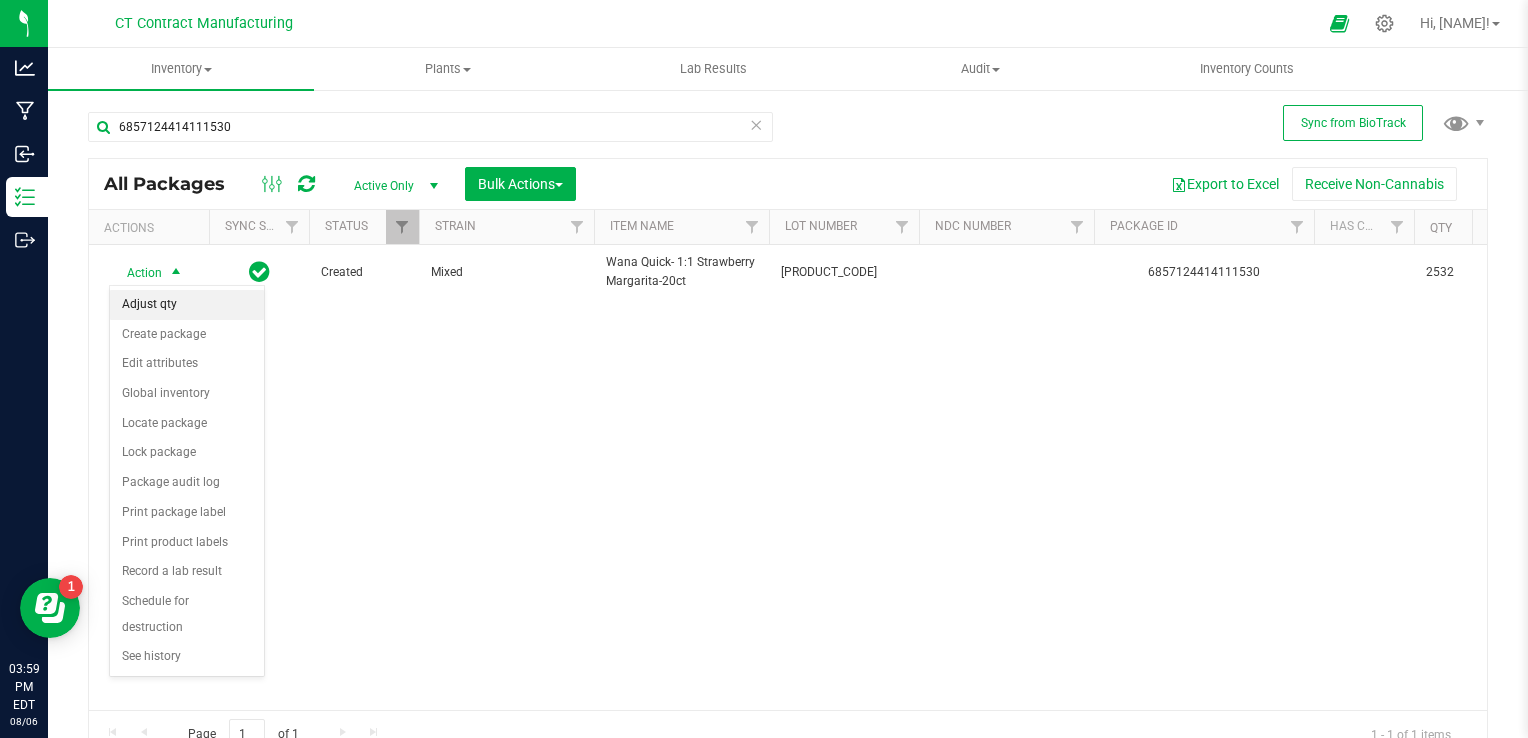 click on "Adjust qty" at bounding box center (187, 305) 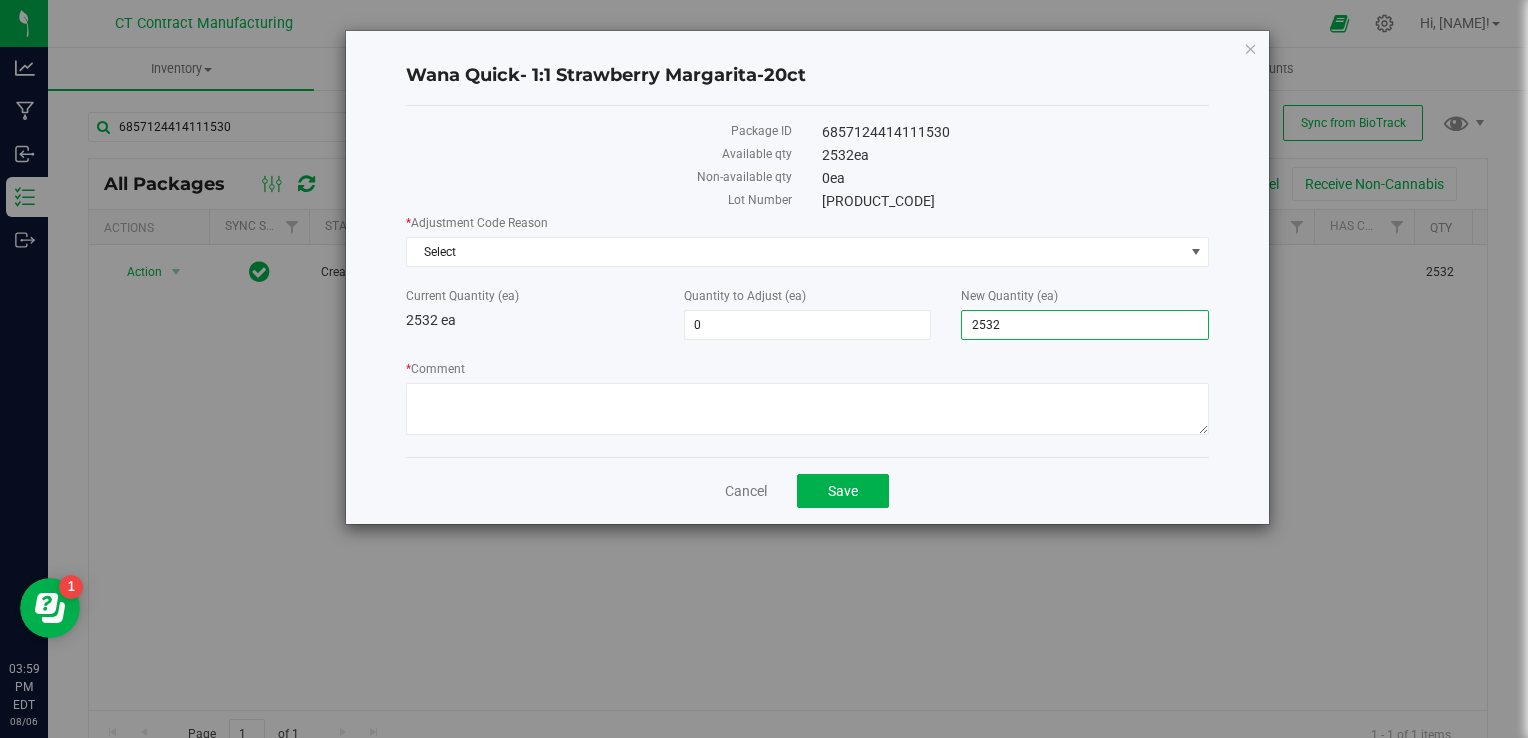 drag, startPoint x: 1048, startPoint y: 323, endPoint x: 968, endPoint y: 327, distance: 80.09994 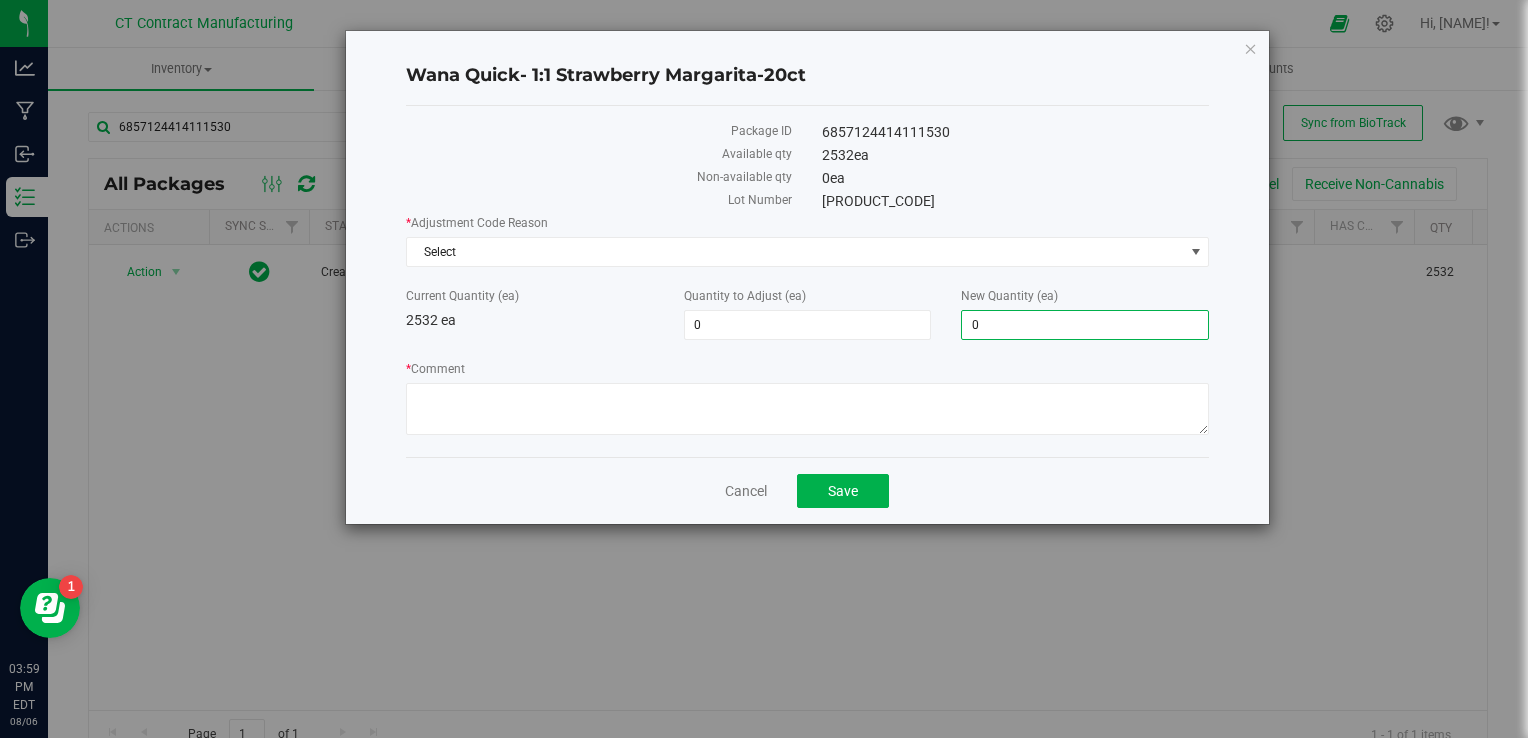 type on "[NUMBER]" 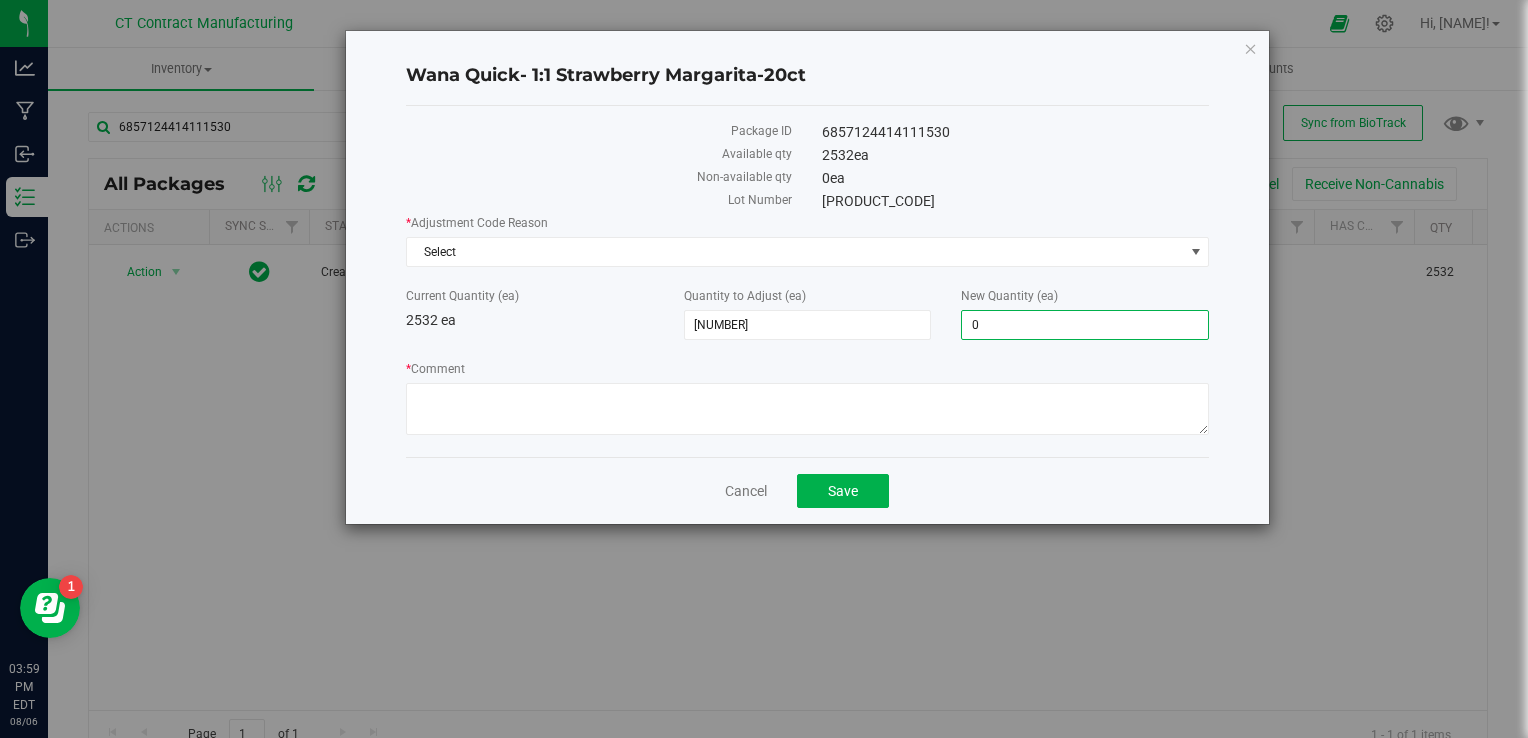click on "*
Comment" at bounding box center (808, 400) 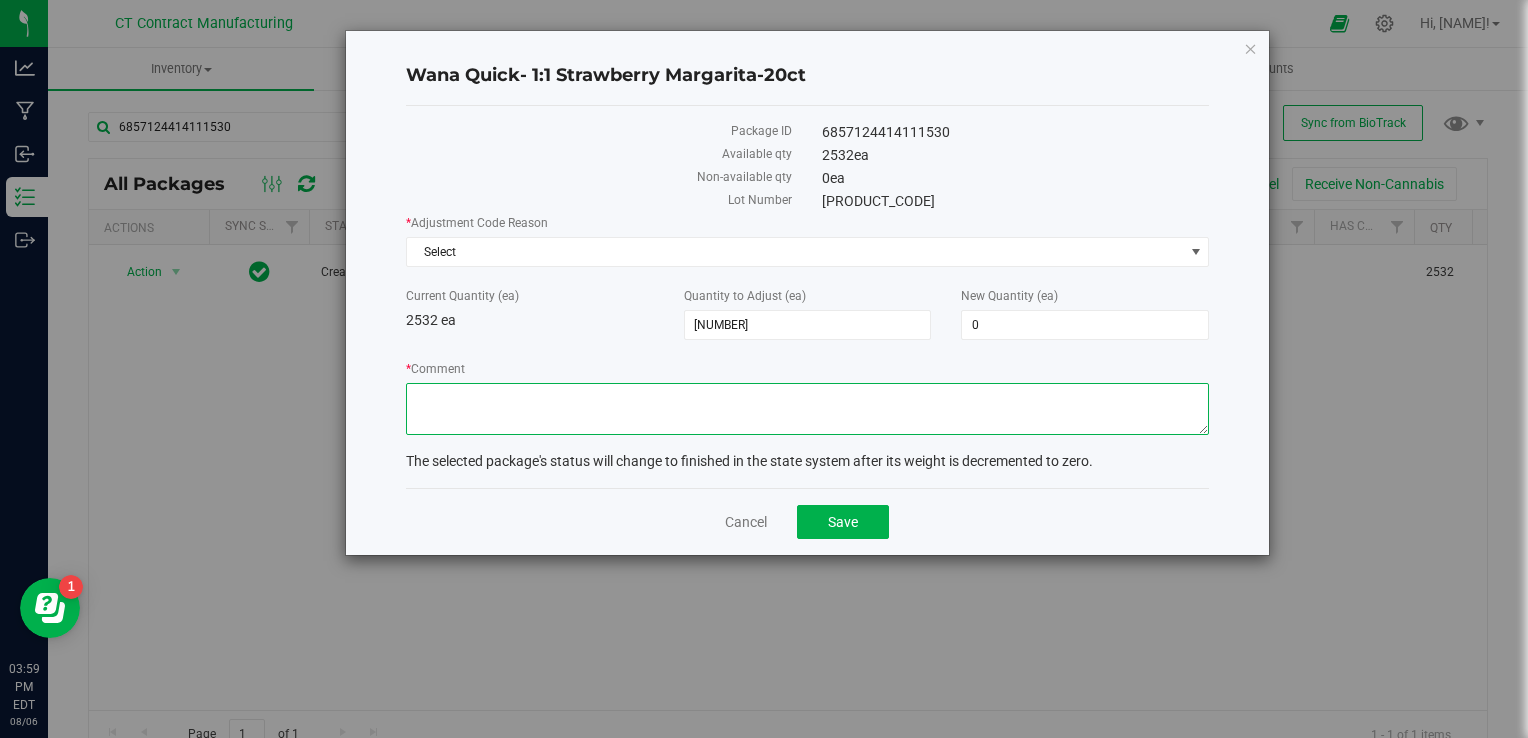 click on "*
Comment" at bounding box center (808, 409) 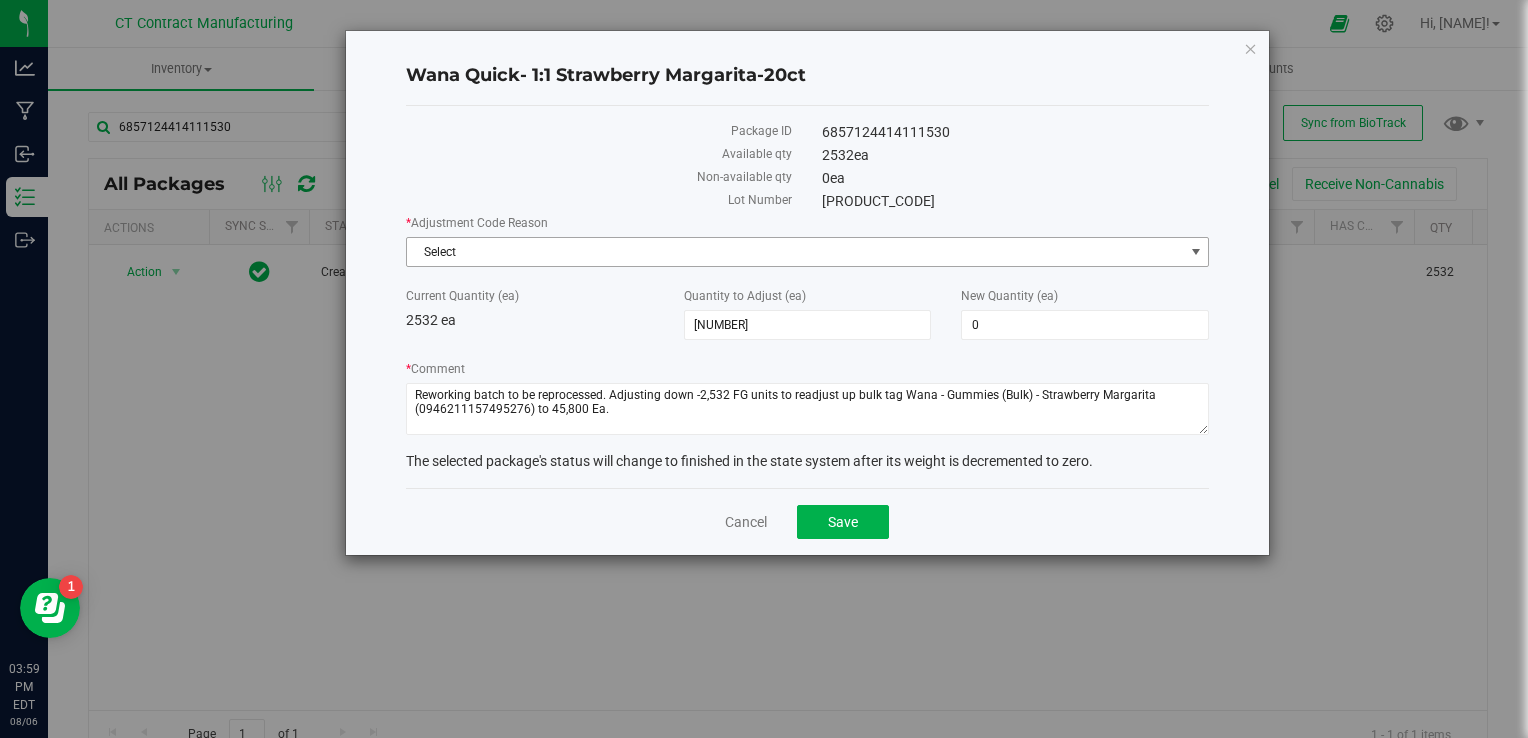 click on "Select" at bounding box center (795, 252) 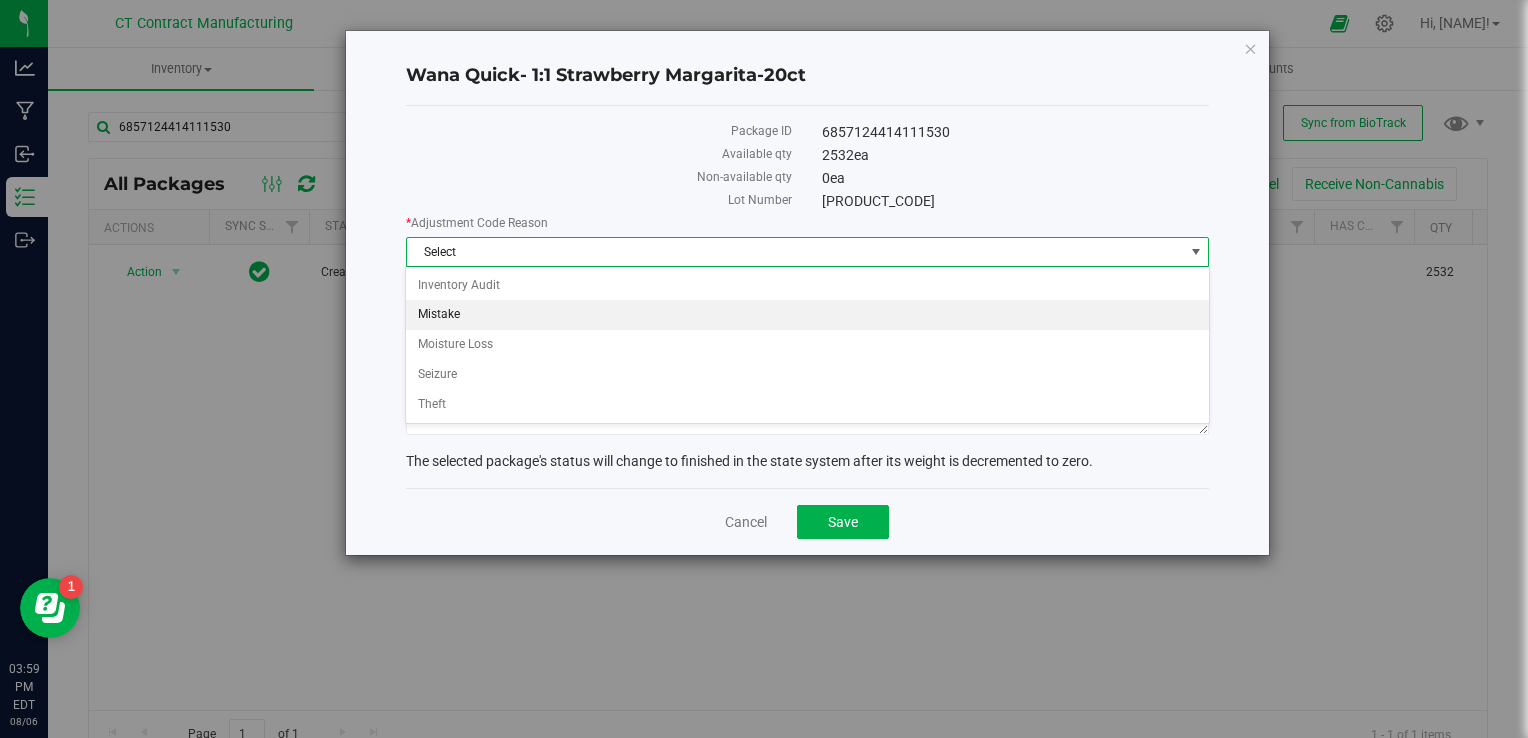 click on "Mistake" at bounding box center [807, 315] 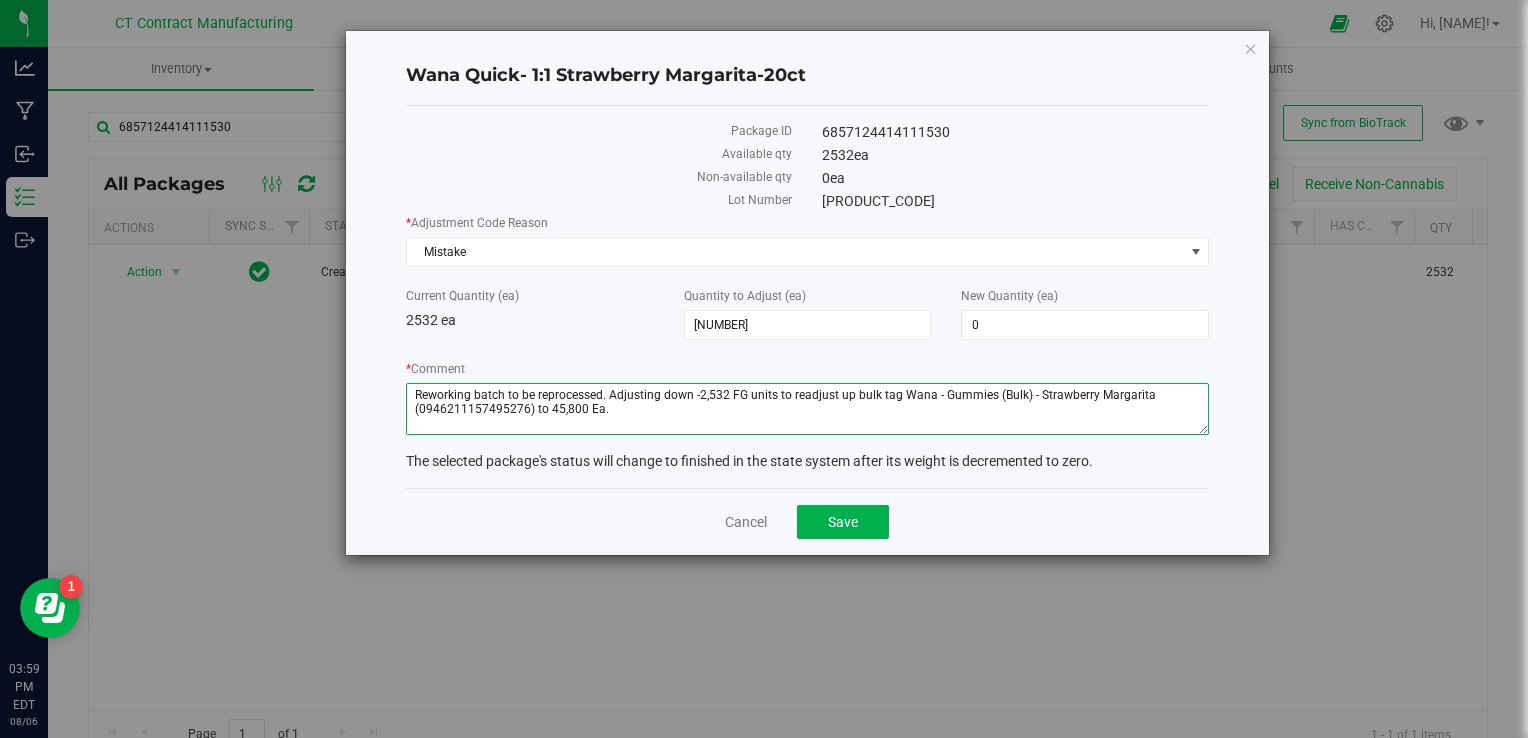 click on "*
Comment" at bounding box center [808, 409] 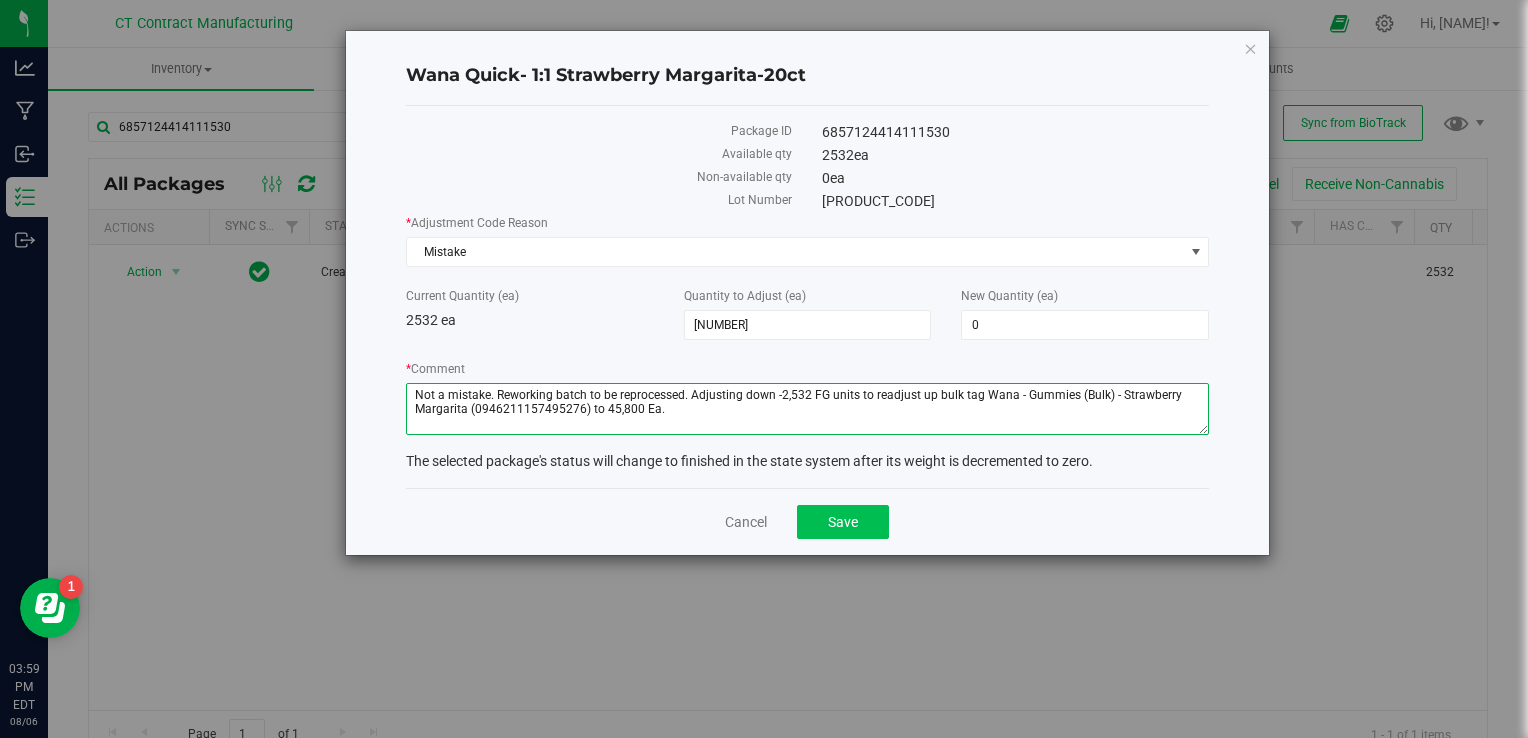 type on "Not a mistake. Reworking batch to be reprocessed. Adjusting down -2,532 FG units to readjust up bulk tag Wana - Gummies (Bulk) - Strawberry Margarita (0946211157495276) to 45,800 Ea." 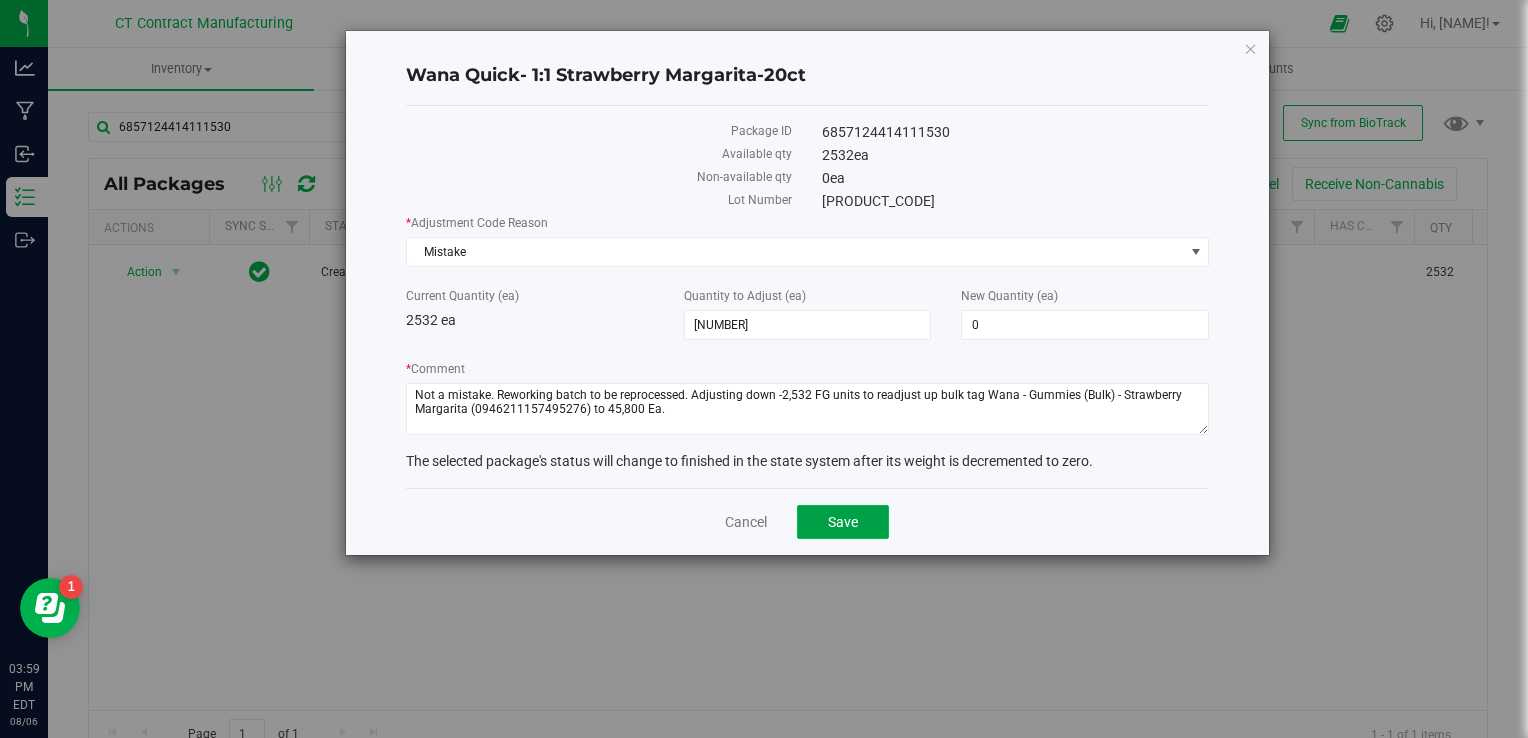 click on "Save" 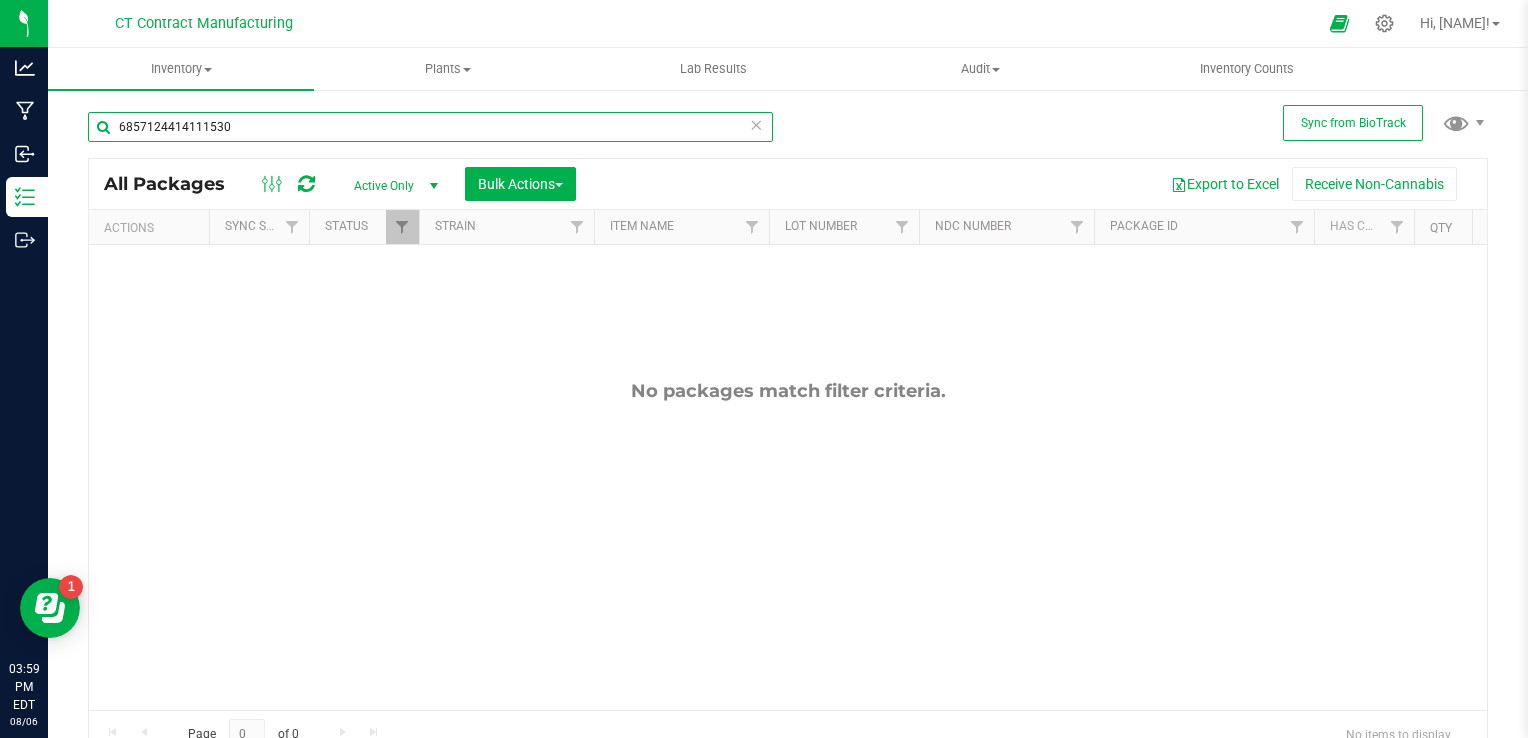 drag, startPoint x: 250, startPoint y: 126, endPoint x: -2, endPoint y: 128, distance: 252.00793 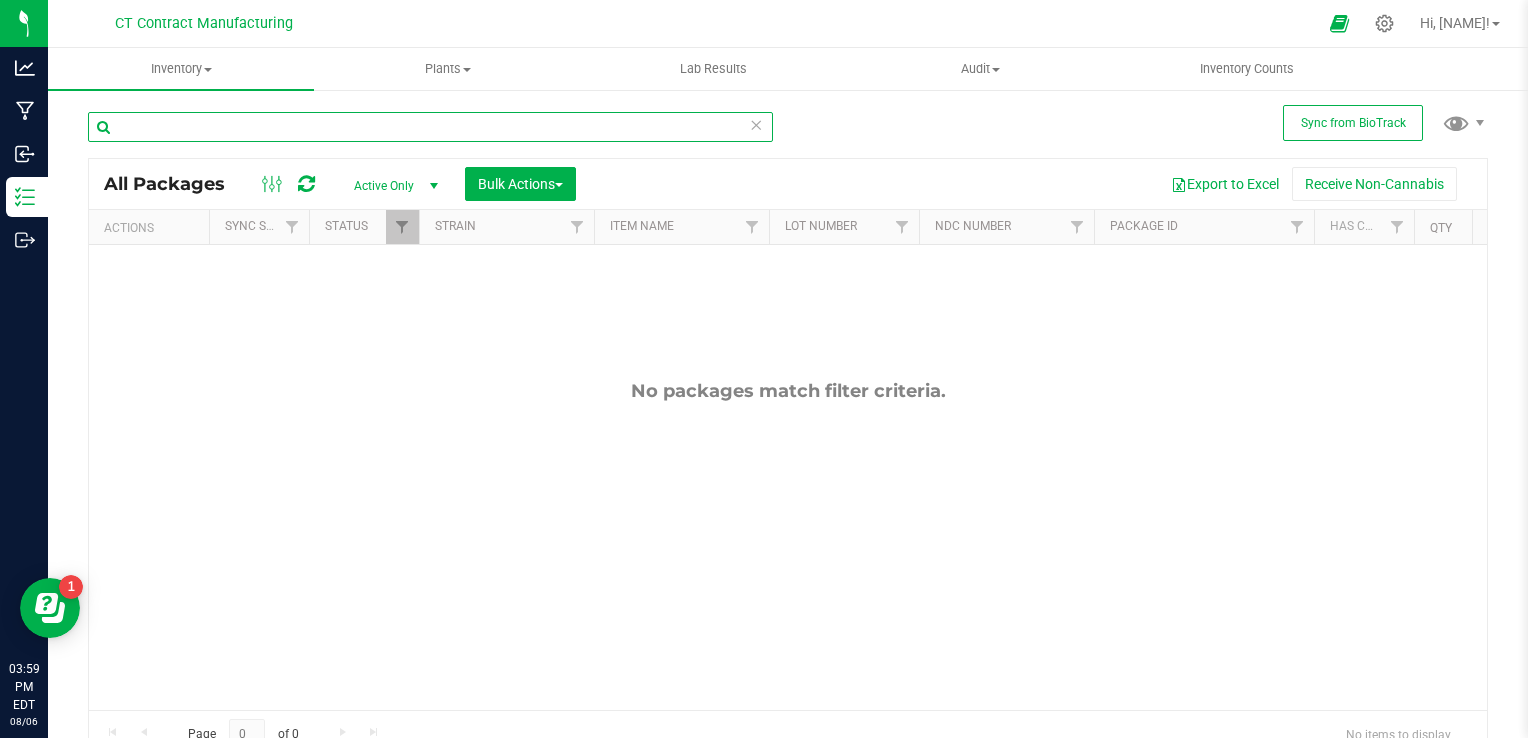 type 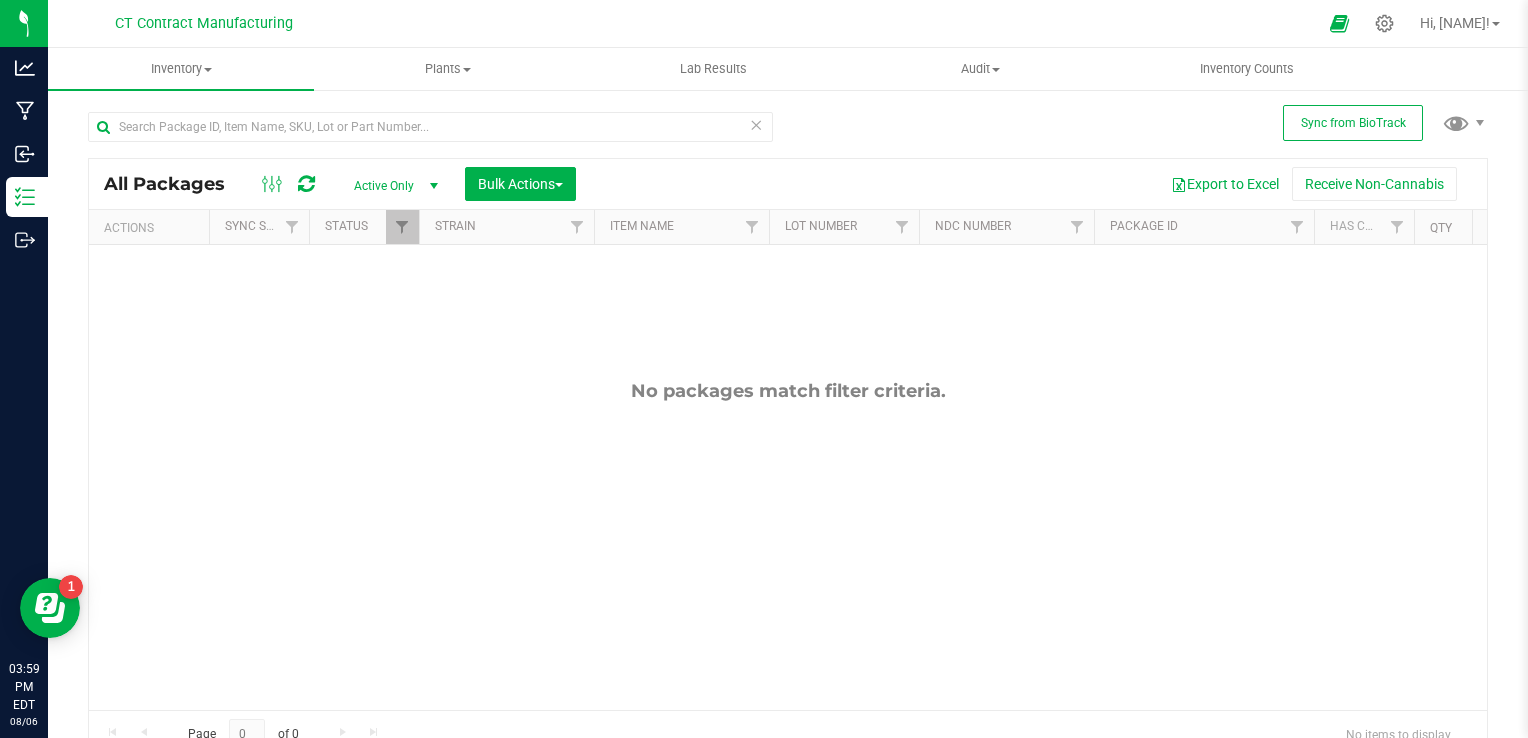 click on "Active Only" at bounding box center [392, 186] 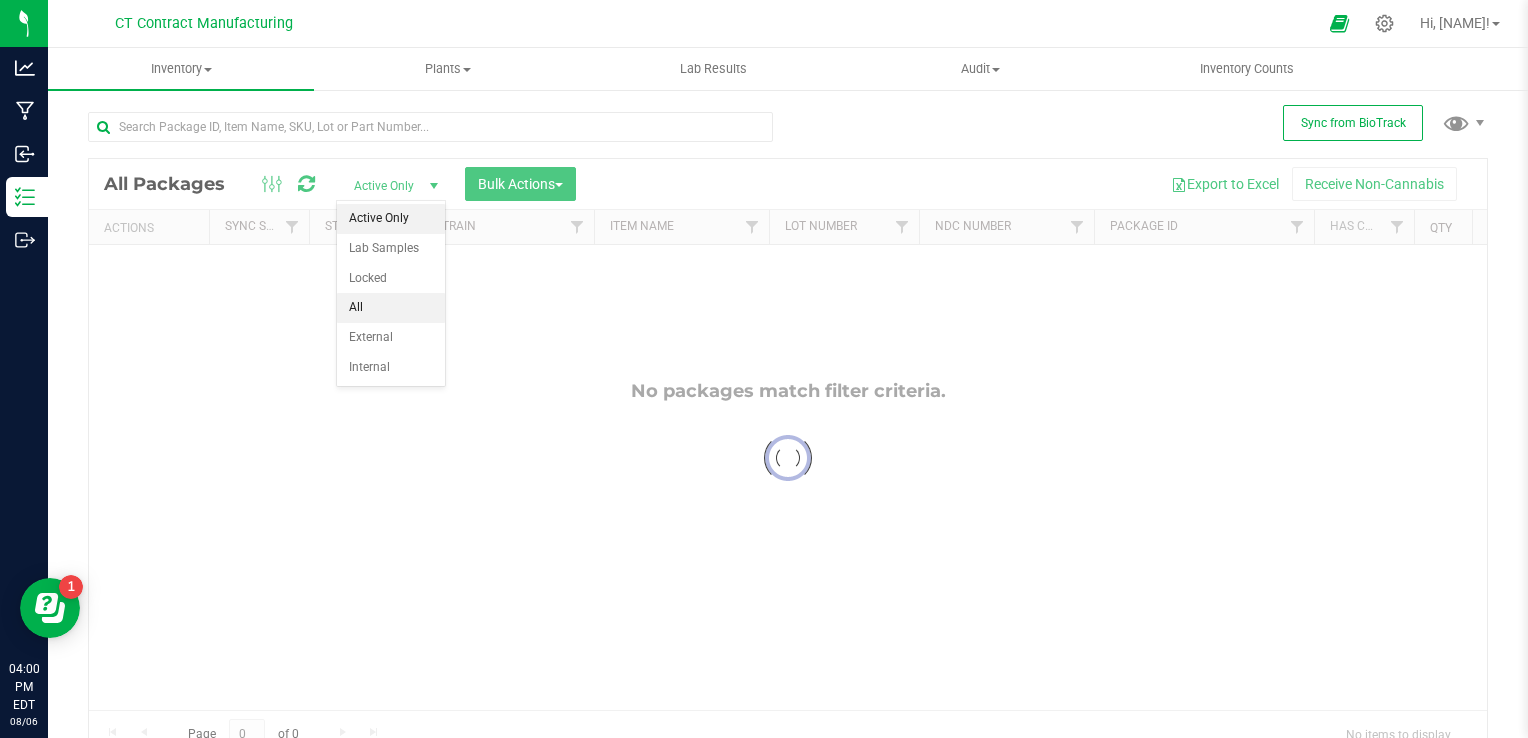 click on "All" at bounding box center (391, 308) 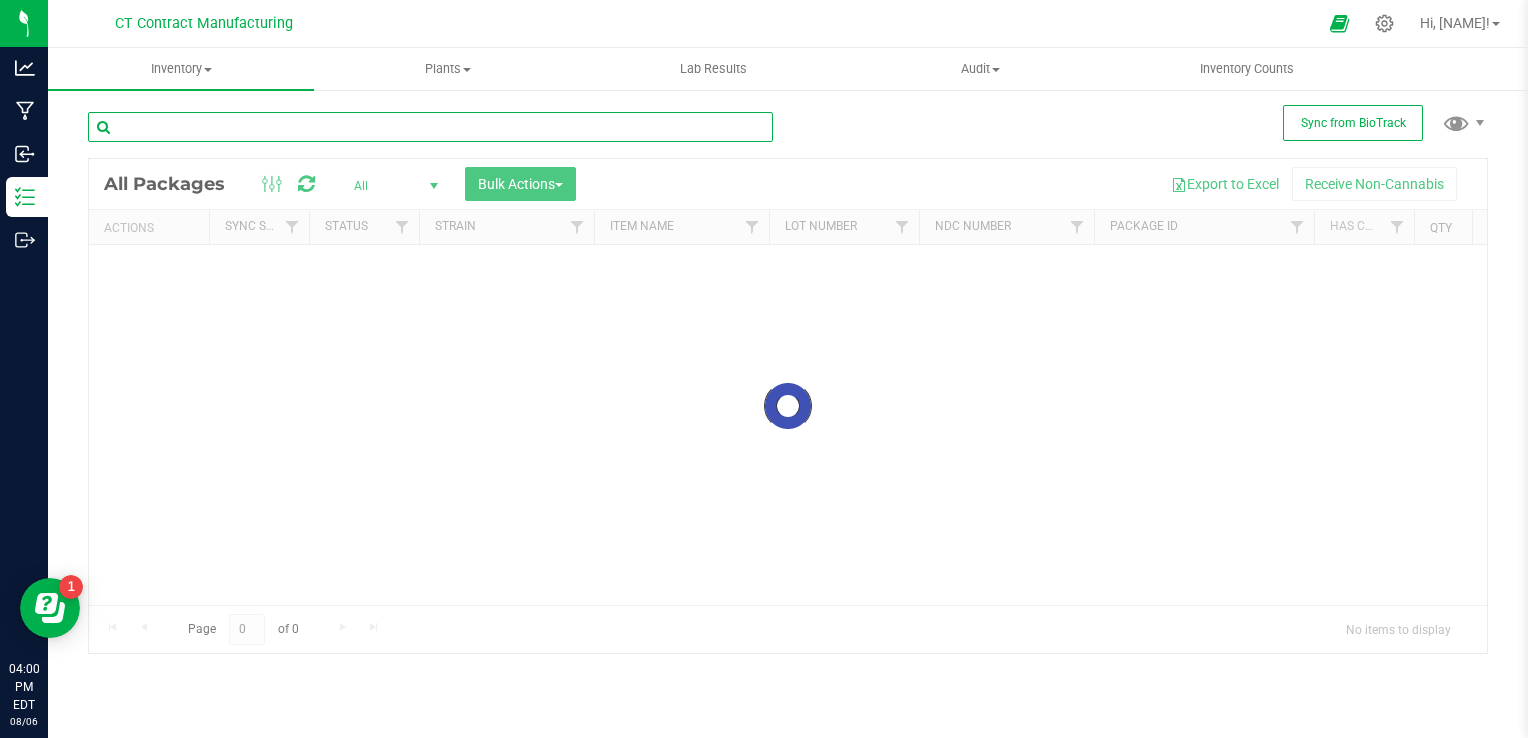 click at bounding box center (430, 127) 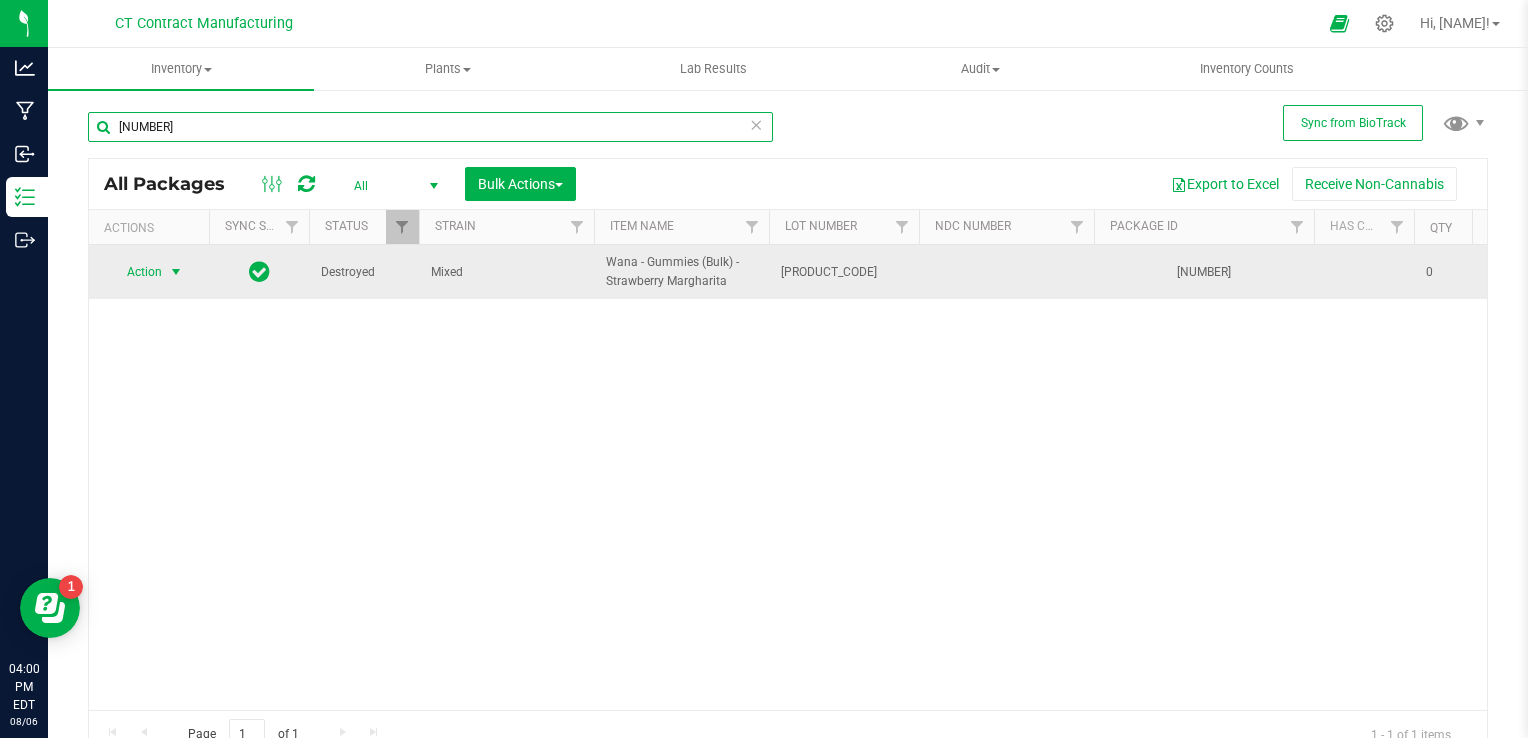 type on "[NUMBER]" 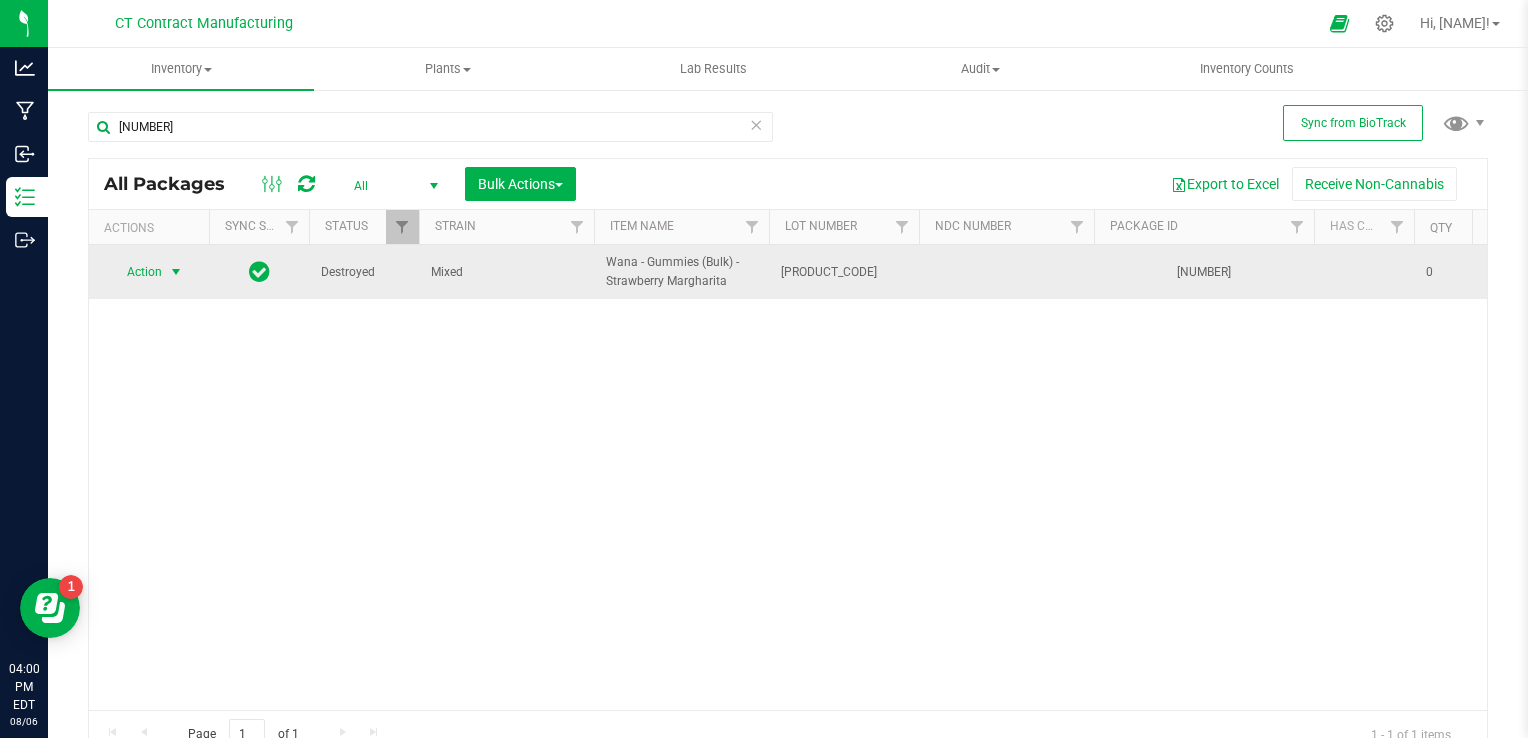 click on "Action" at bounding box center [136, 272] 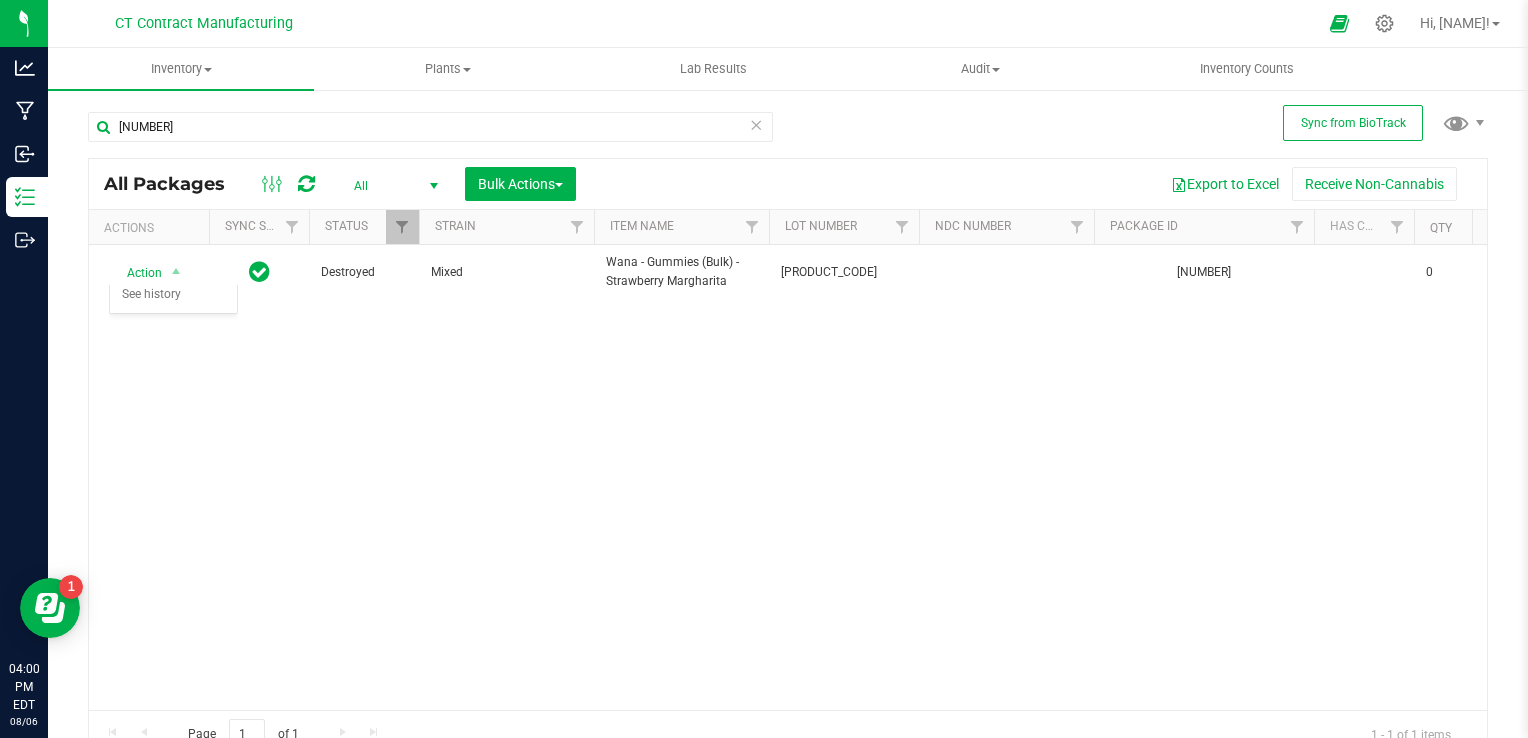 click on "Action Action Edit attributes Global inventory Package audit log Print package label Print product labels See history
Destroyed
Mixed
Wana - Gummies (Bulk) - Strawberry Margharita
250123-WASM004
0946211157495276
0
0
Each
Waste Storage
Now
Jan 24, 2025 17:11:47 EST $0.00003 $0.00000
1.1.9.186.0
$0.00 $0.00 $0.00" at bounding box center (788, 477) 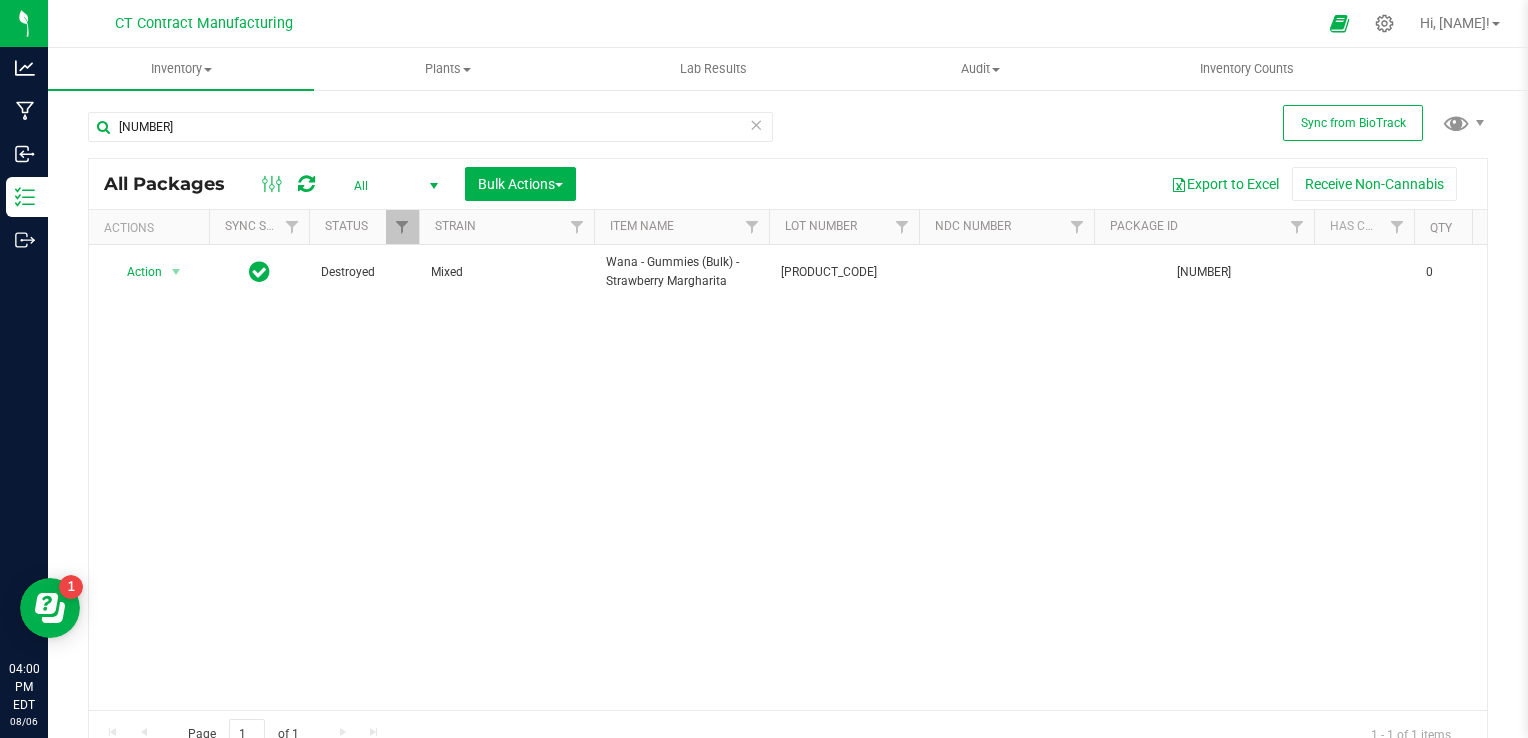 scroll, scrollTop: 0, scrollLeft: 488, axis: horizontal 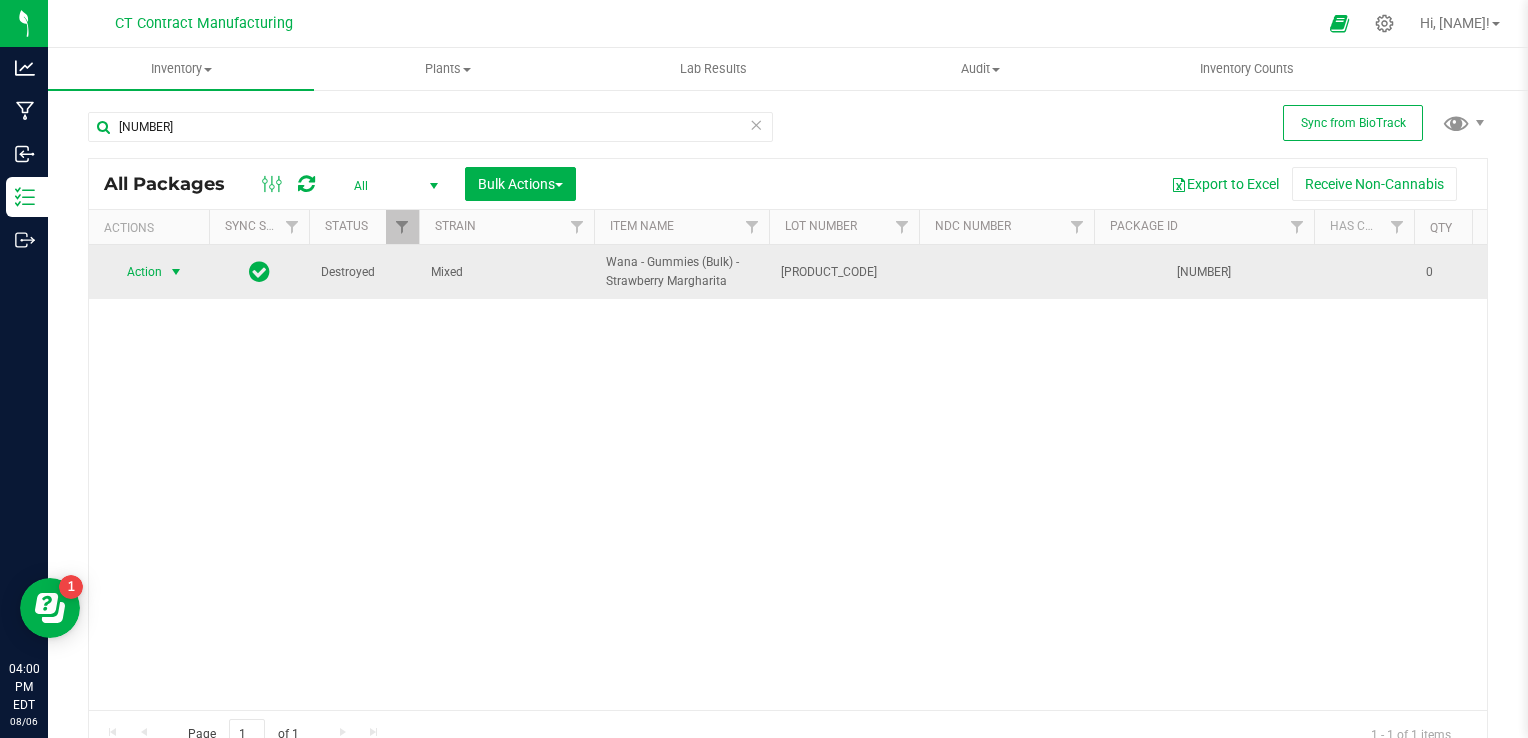 click on "Action" at bounding box center [136, 272] 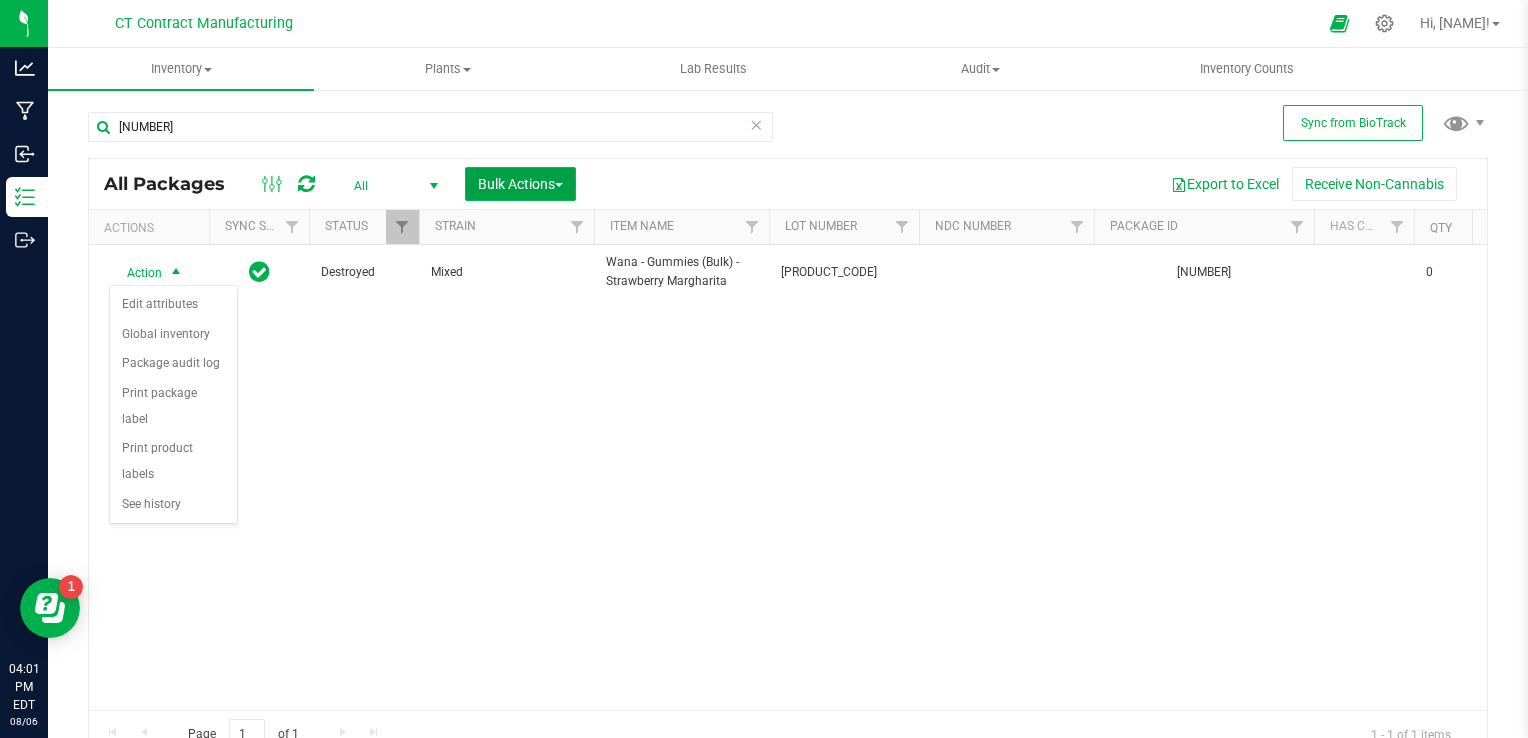 click on "Bulk Actions" at bounding box center (520, 184) 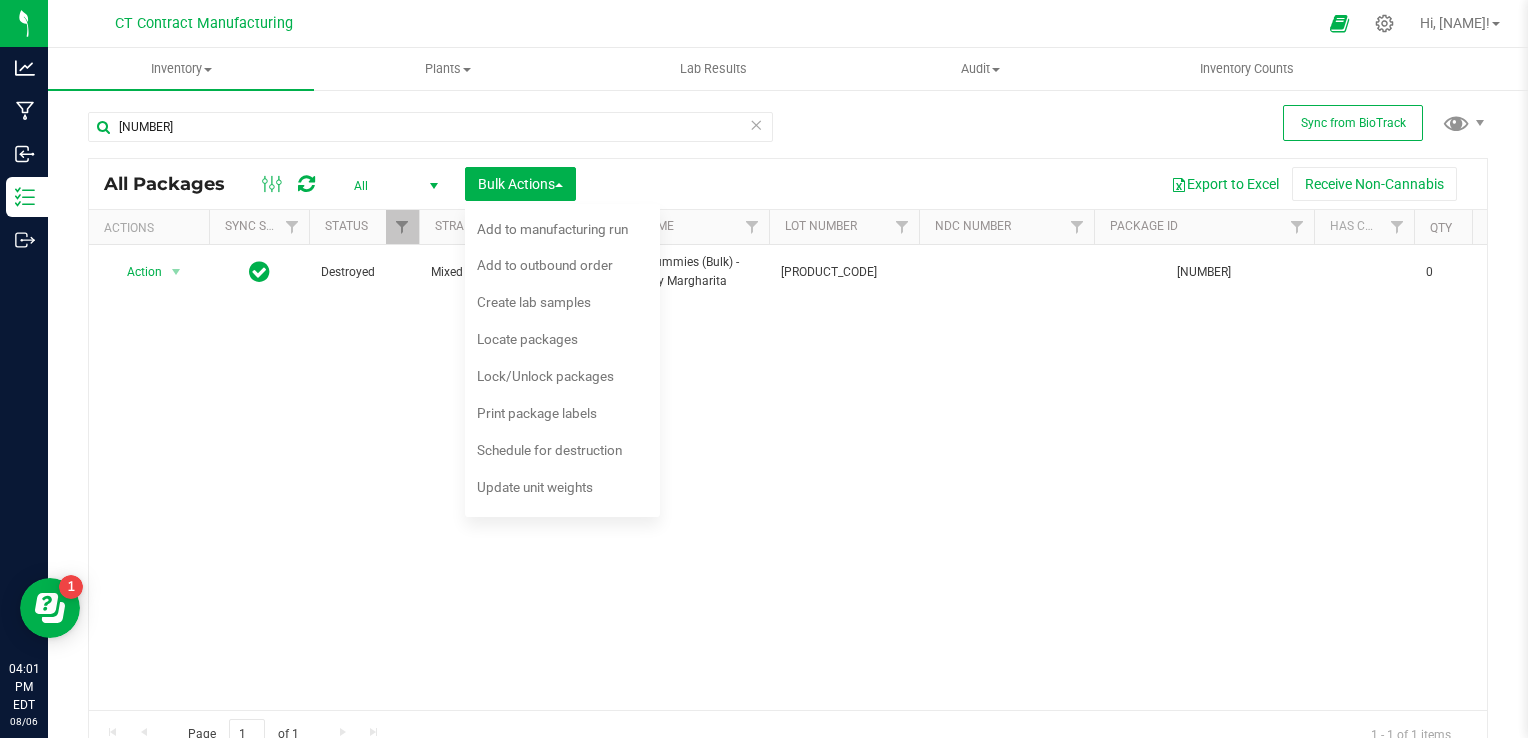 click on "Action Action Edit attributes Global inventory Package audit log Print package label Print product labels See history
Destroyed
Mixed
Wana - Gummies (Bulk) - Strawberry Margharita
250123-WASM004
0946211157495276
0
0
Each
Waste Storage
Now
Jan 24, 2025 17:11:47 EST $0.00003 $0.00000
1.1.9.186.0
$0.00 $0.00 $0.00" at bounding box center (788, 477) 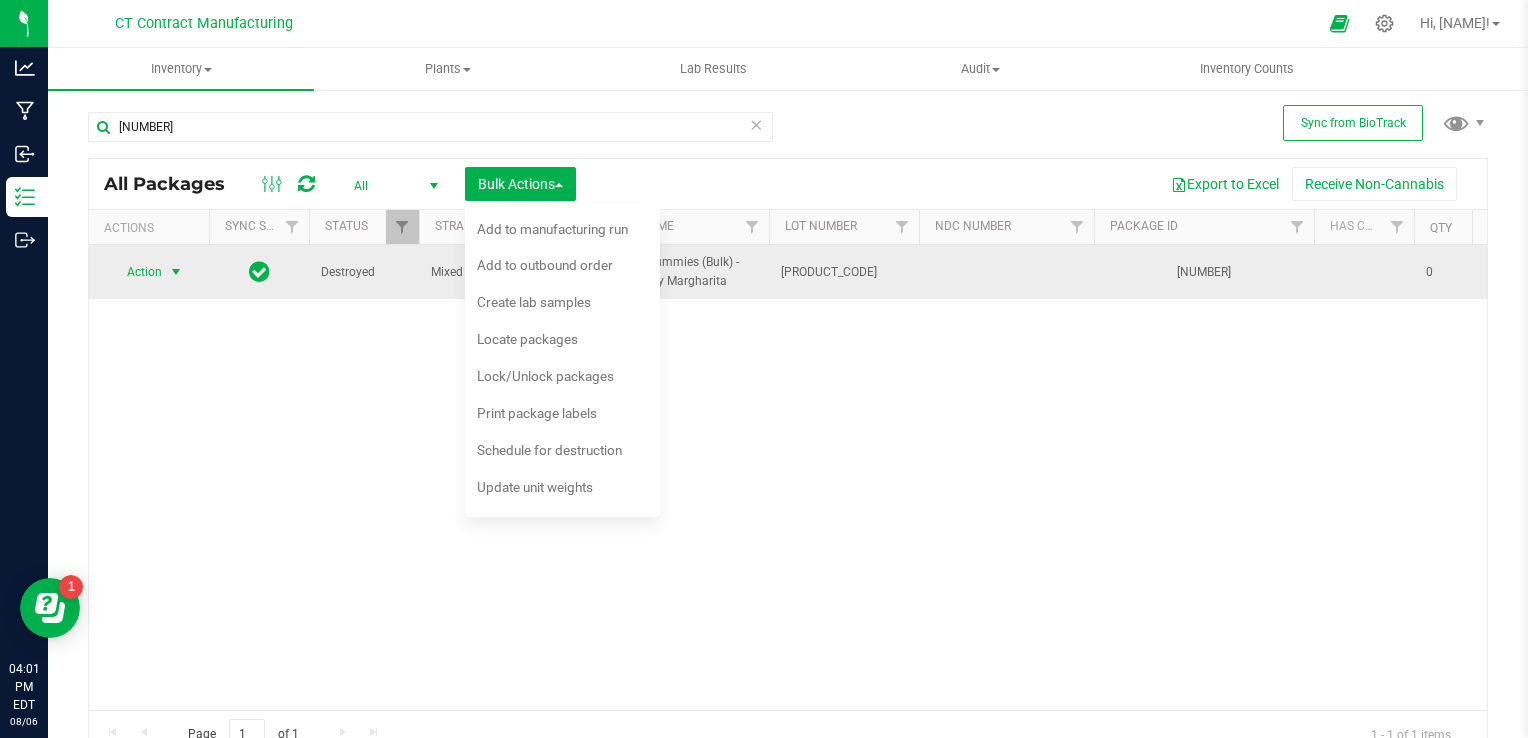 click on "Action" at bounding box center [136, 272] 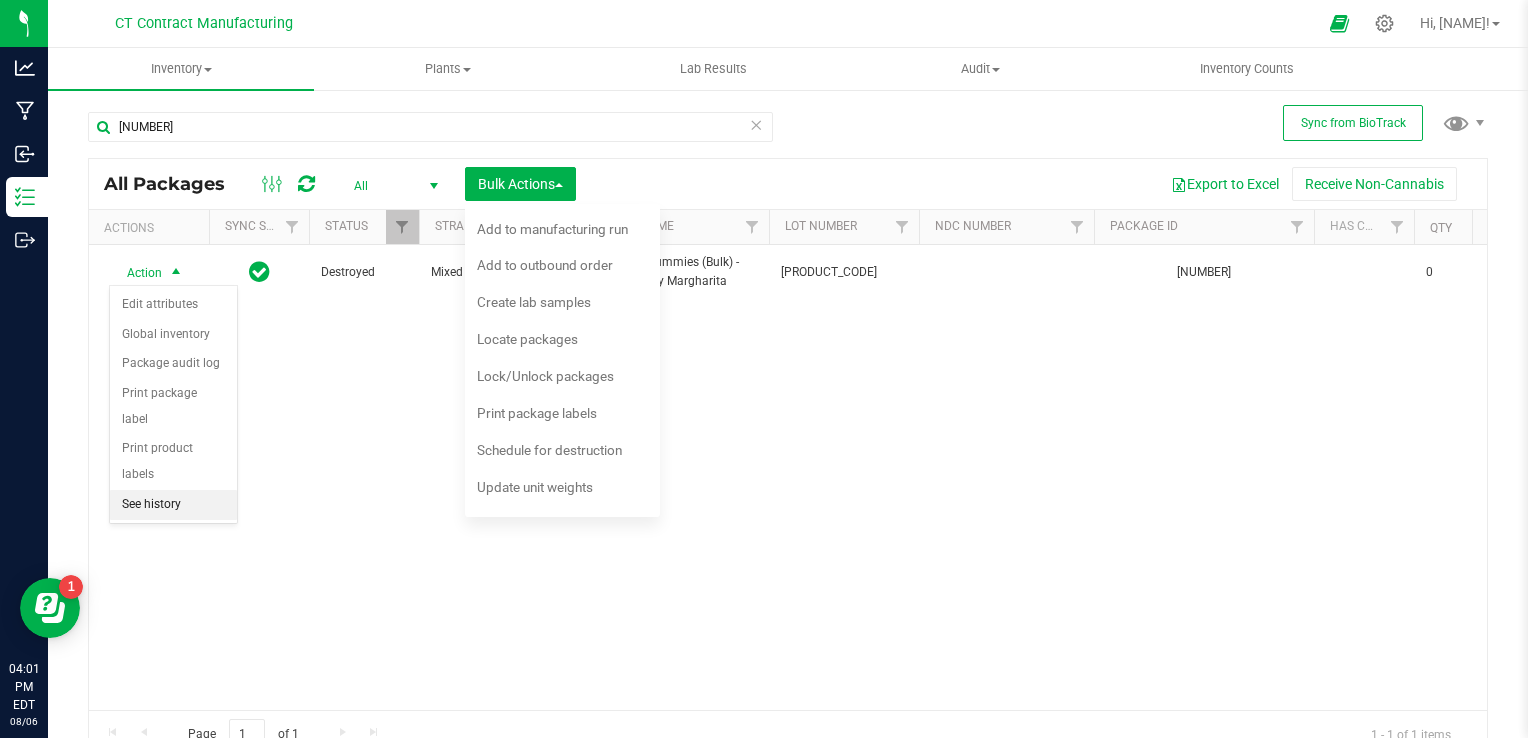 click on "See history" at bounding box center [173, 505] 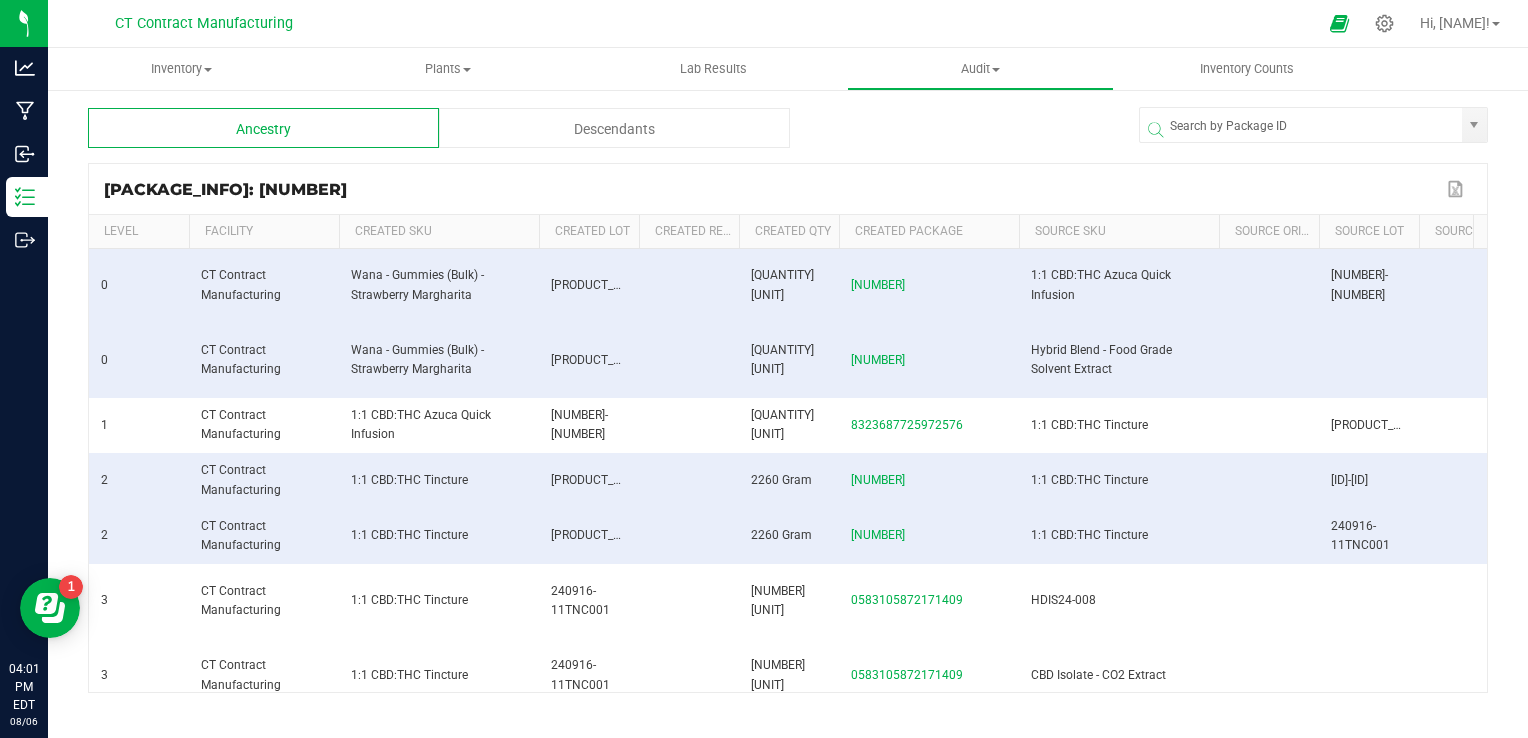 click on "Descendants" at bounding box center (614, 128) 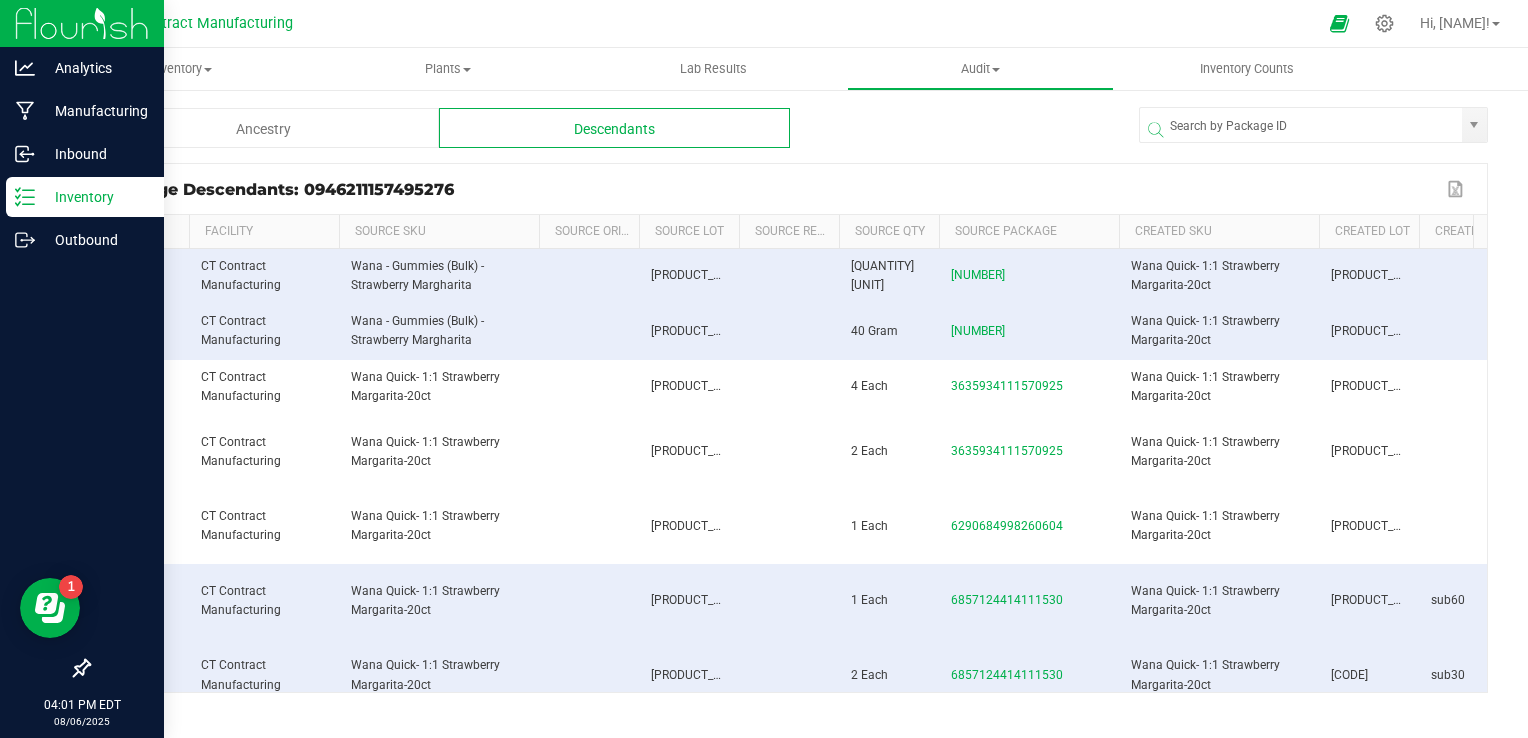 click on "Inventory" at bounding box center (95, 197) 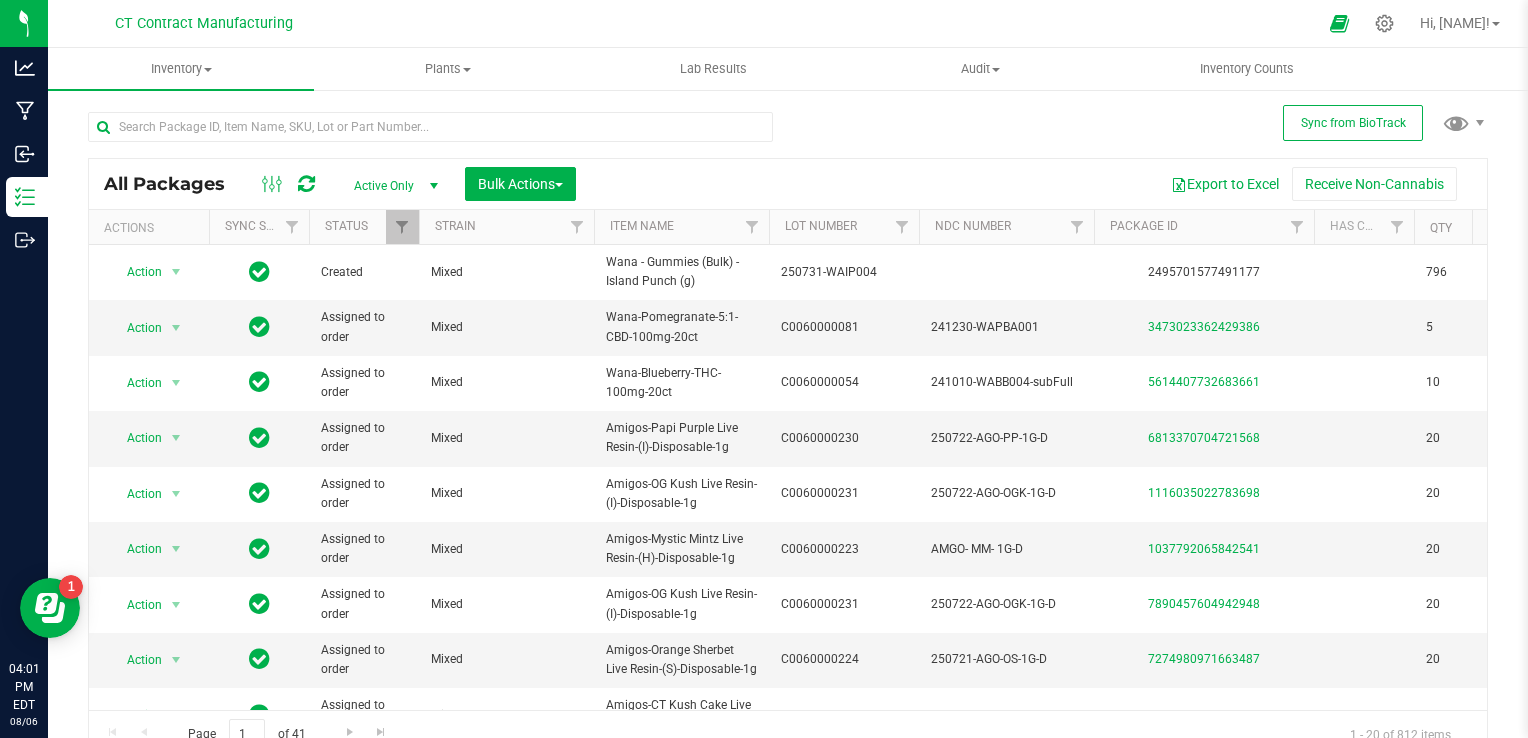 click on "Active Only" at bounding box center (392, 186) 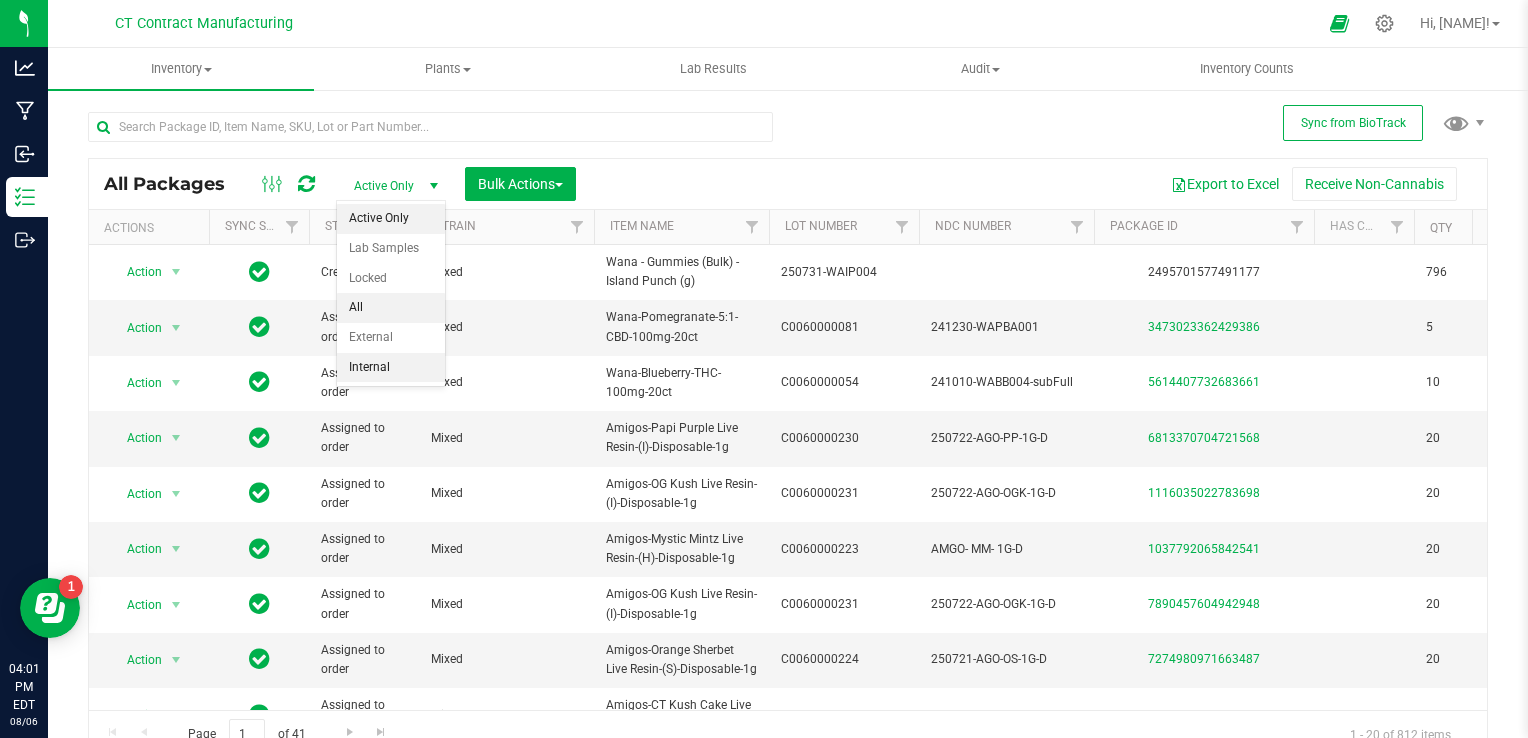 drag, startPoint x: 360, startPoint y: 302, endPoint x: 367, endPoint y: 284, distance: 19.313208 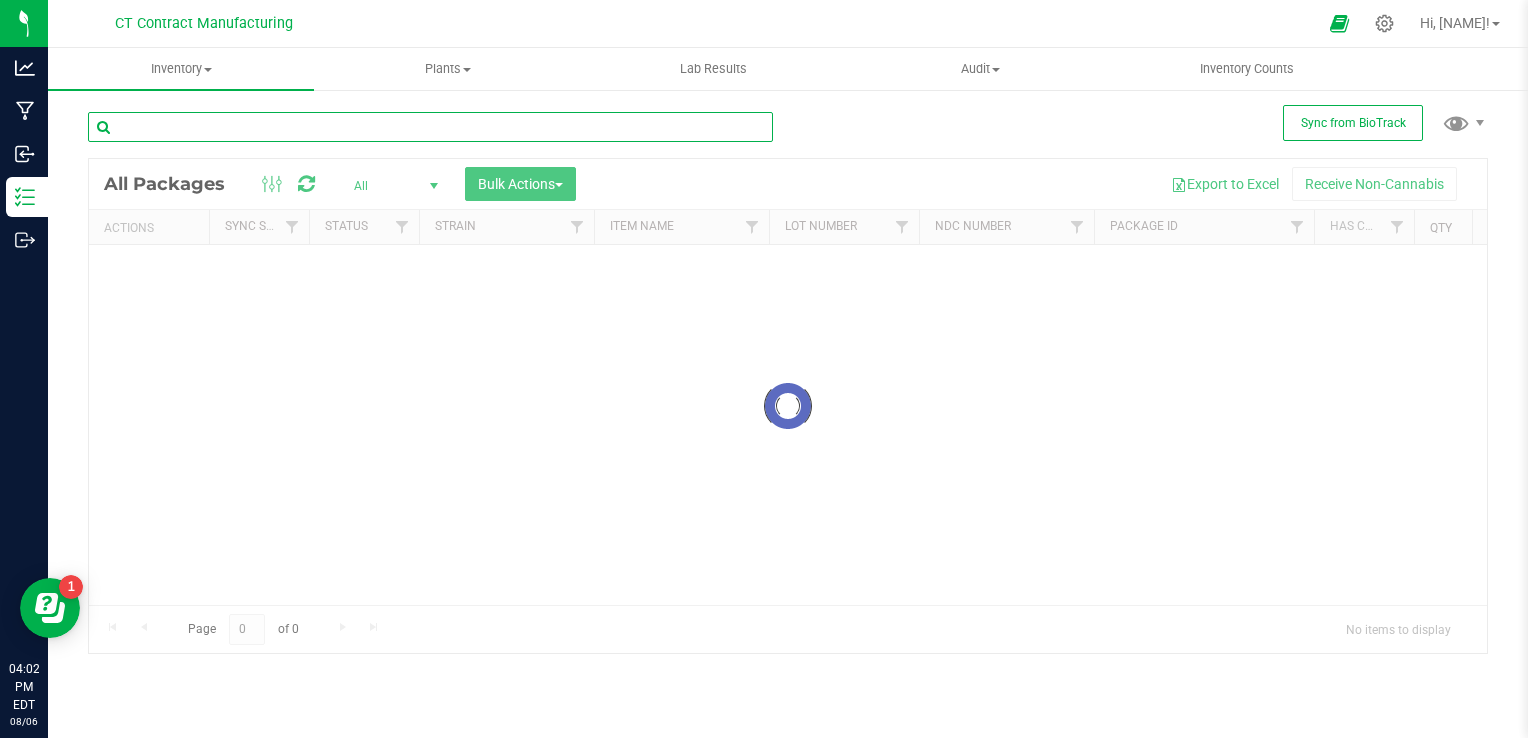 click at bounding box center (430, 127) 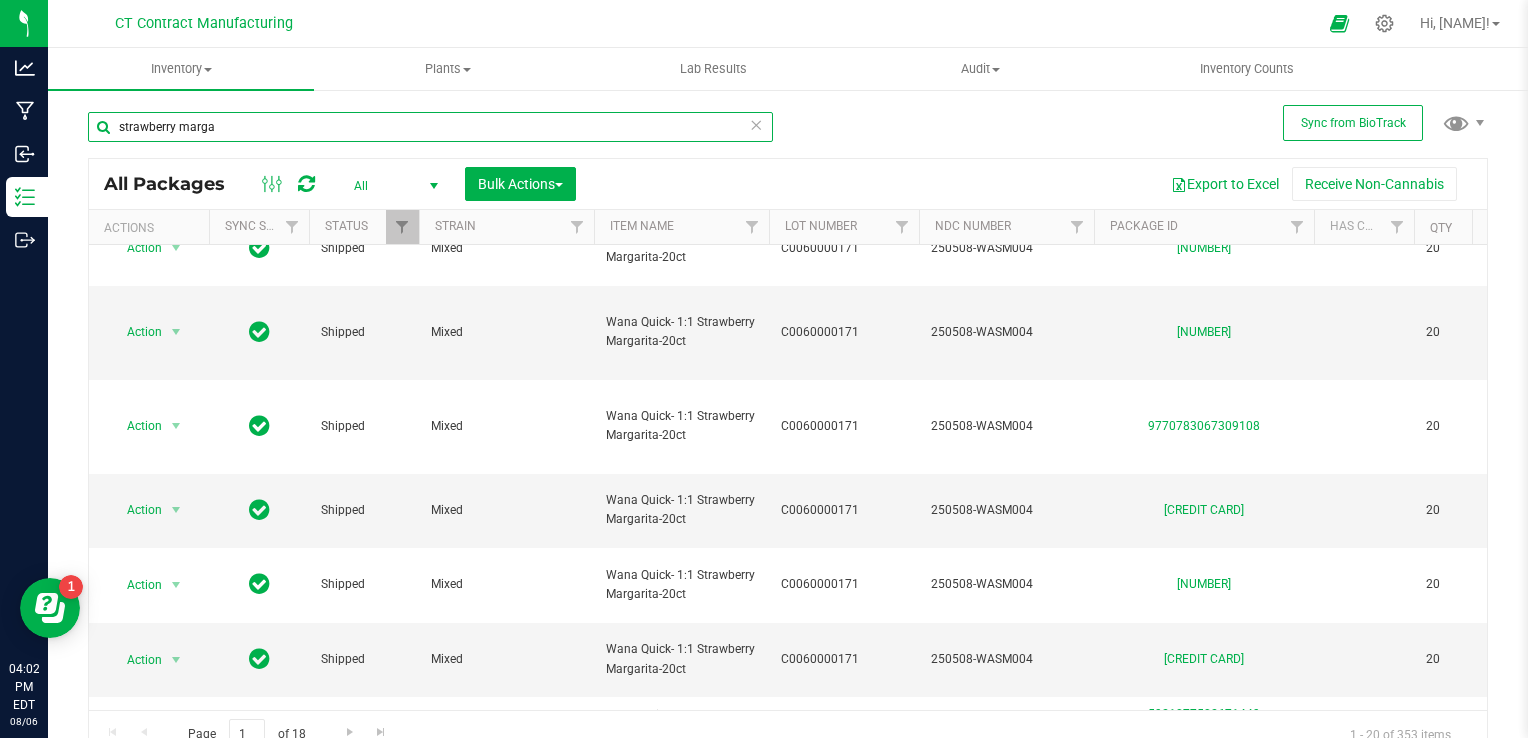 scroll, scrollTop: 1056, scrollLeft: 0, axis: vertical 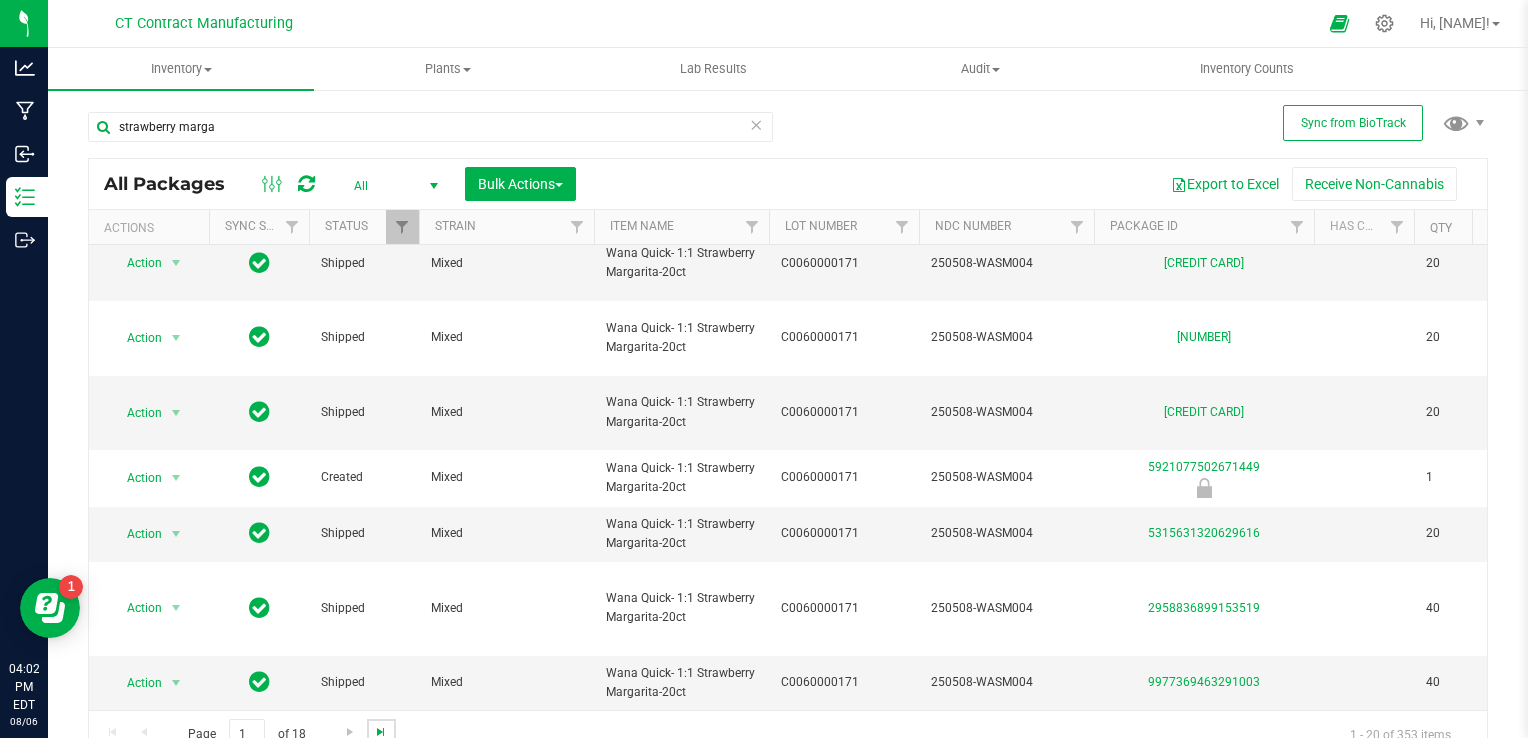 click at bounding box center [381, 732] 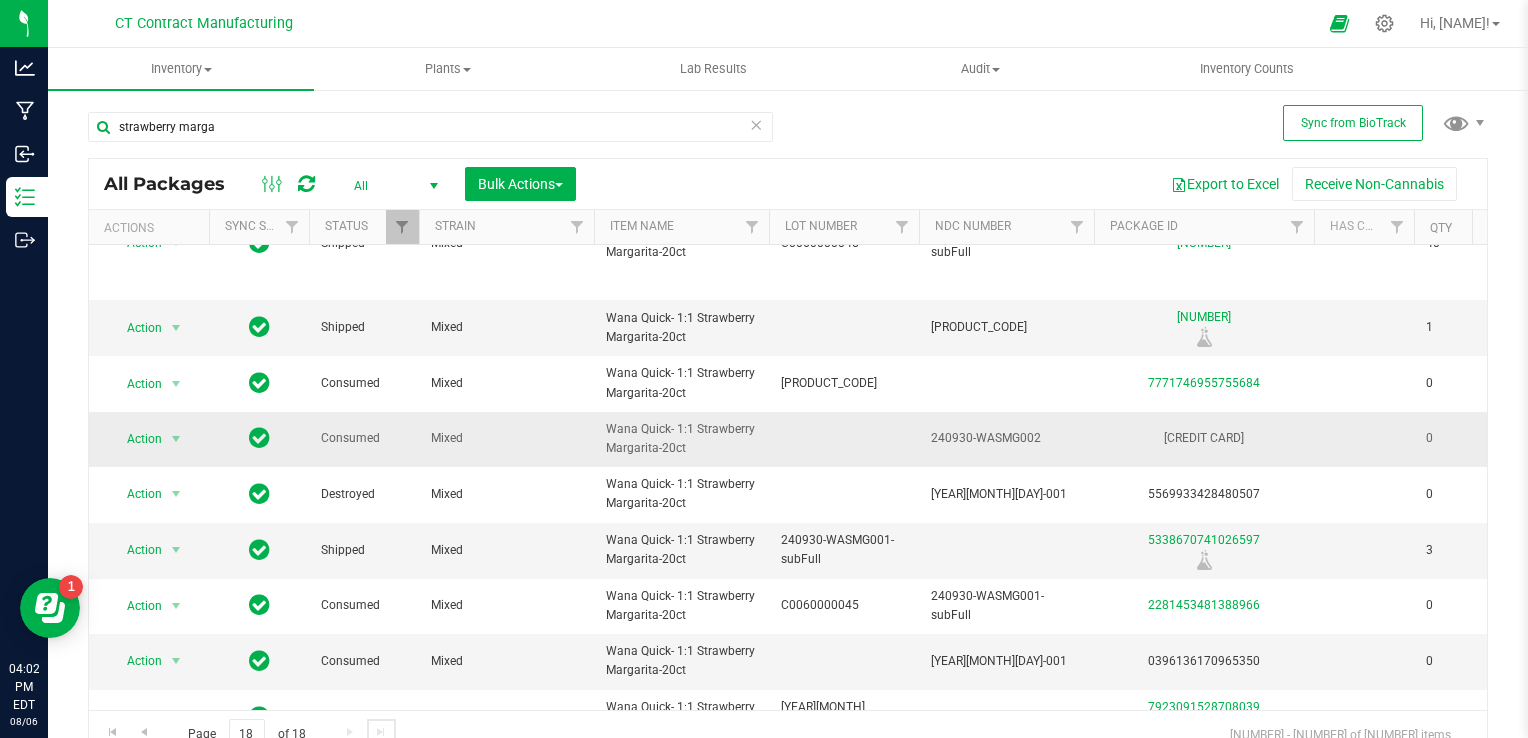 scroll, scrollTop: 364, scrollLeft: 0, axis: vertical 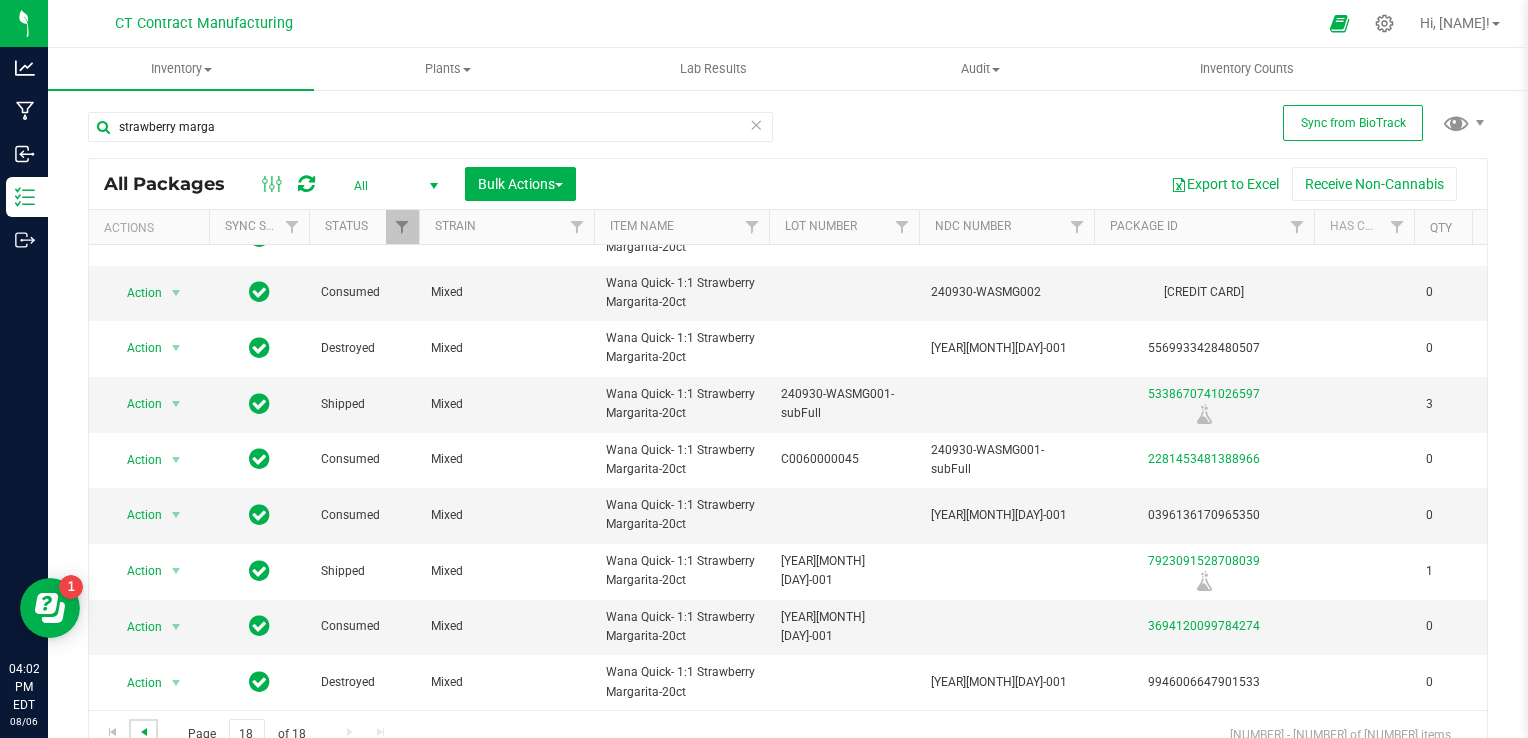 click at bounding box center (144, 732) 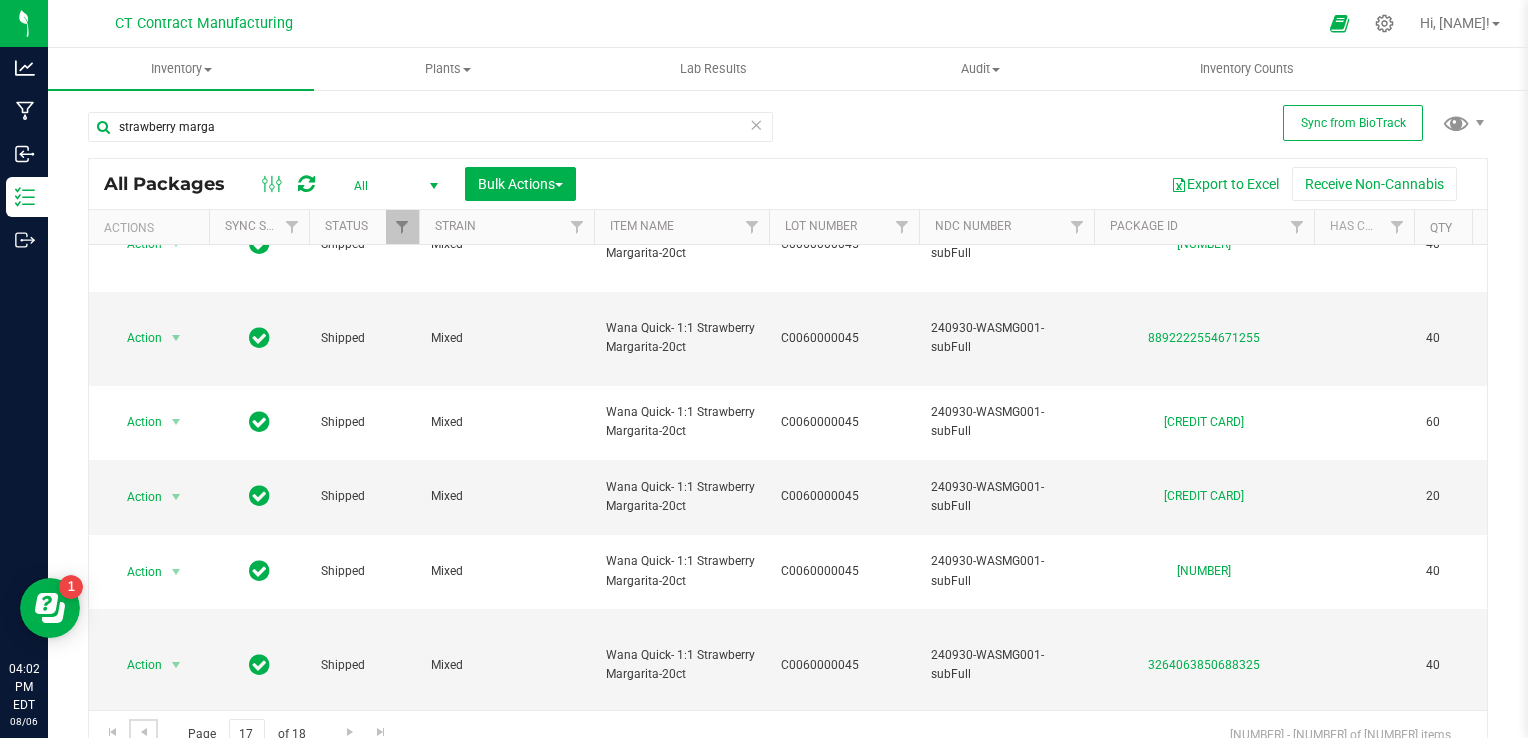 scroll, scrollTop: 1152, scrollLeft: 0, axis: vertical 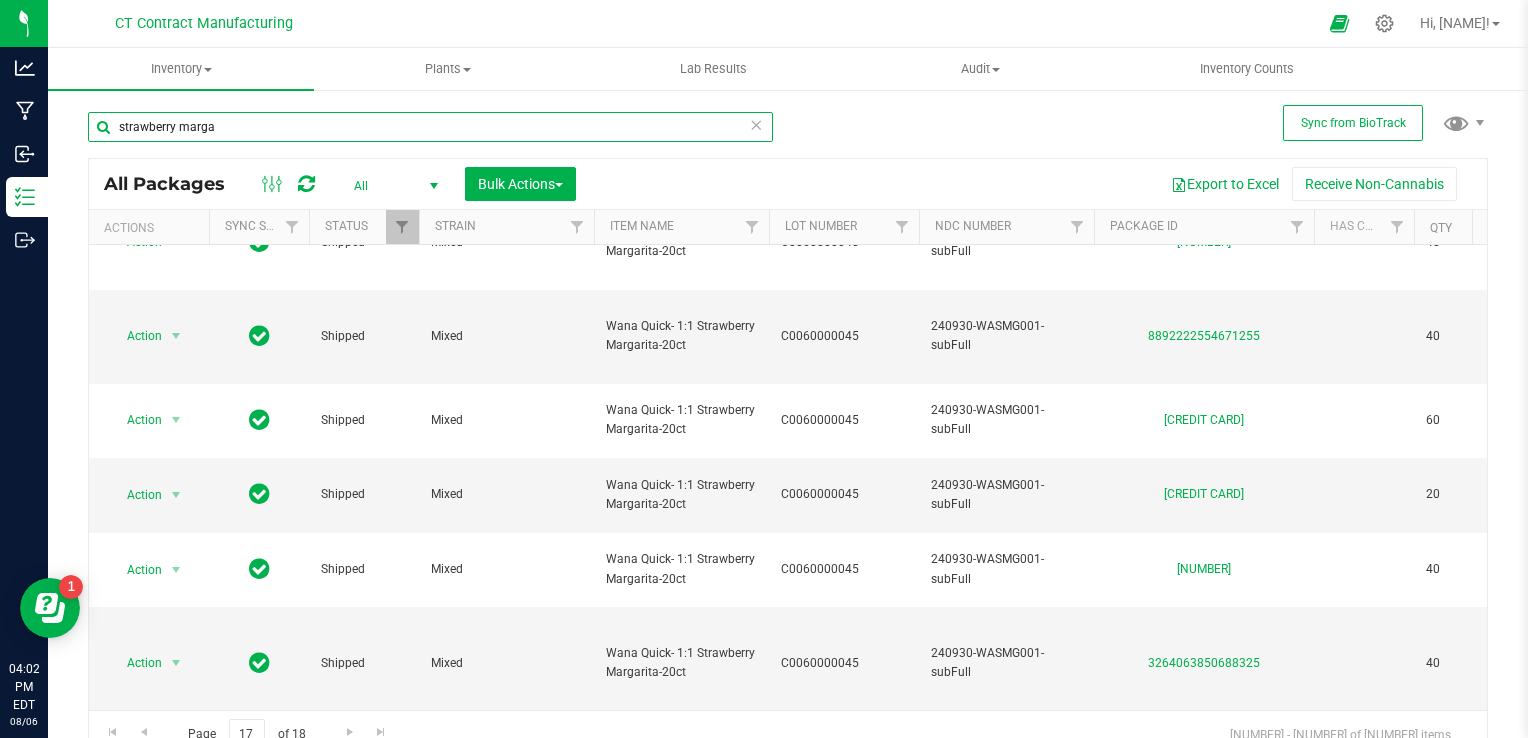 click on "strawberry marga" at bounding box center (430, 127) 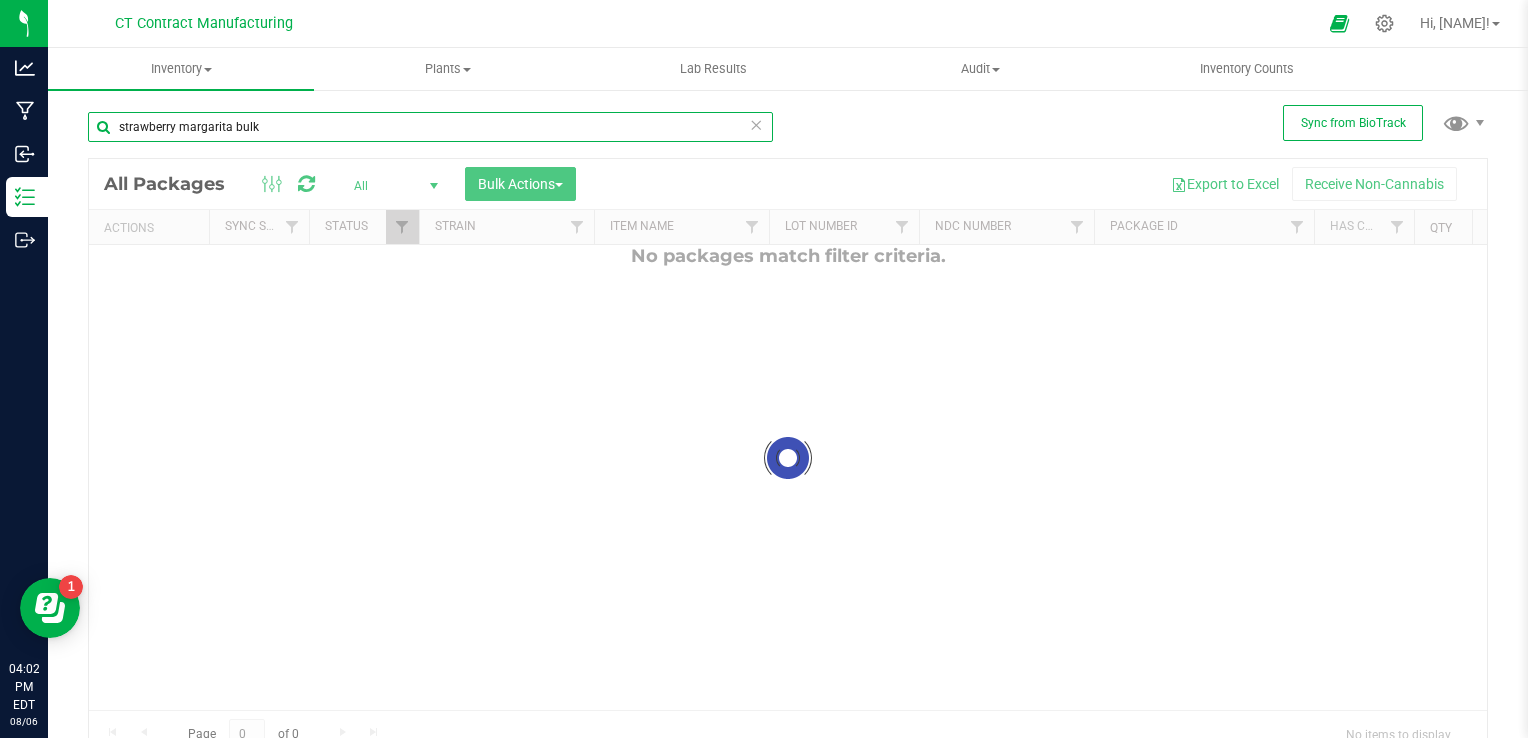 scroll, scrollTop: 0, scrollLeft: 0, axis: both 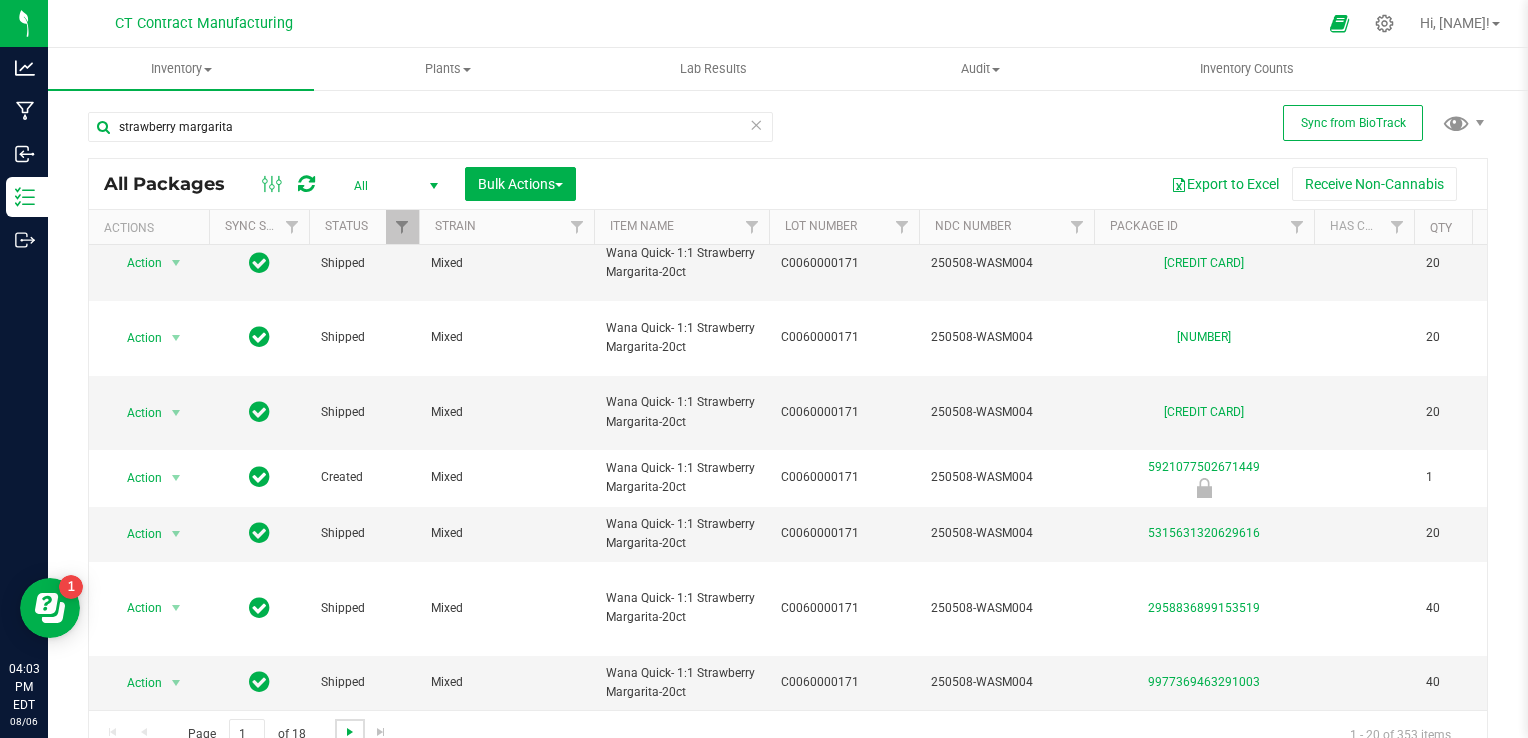 click at bounding box center (350, 732) 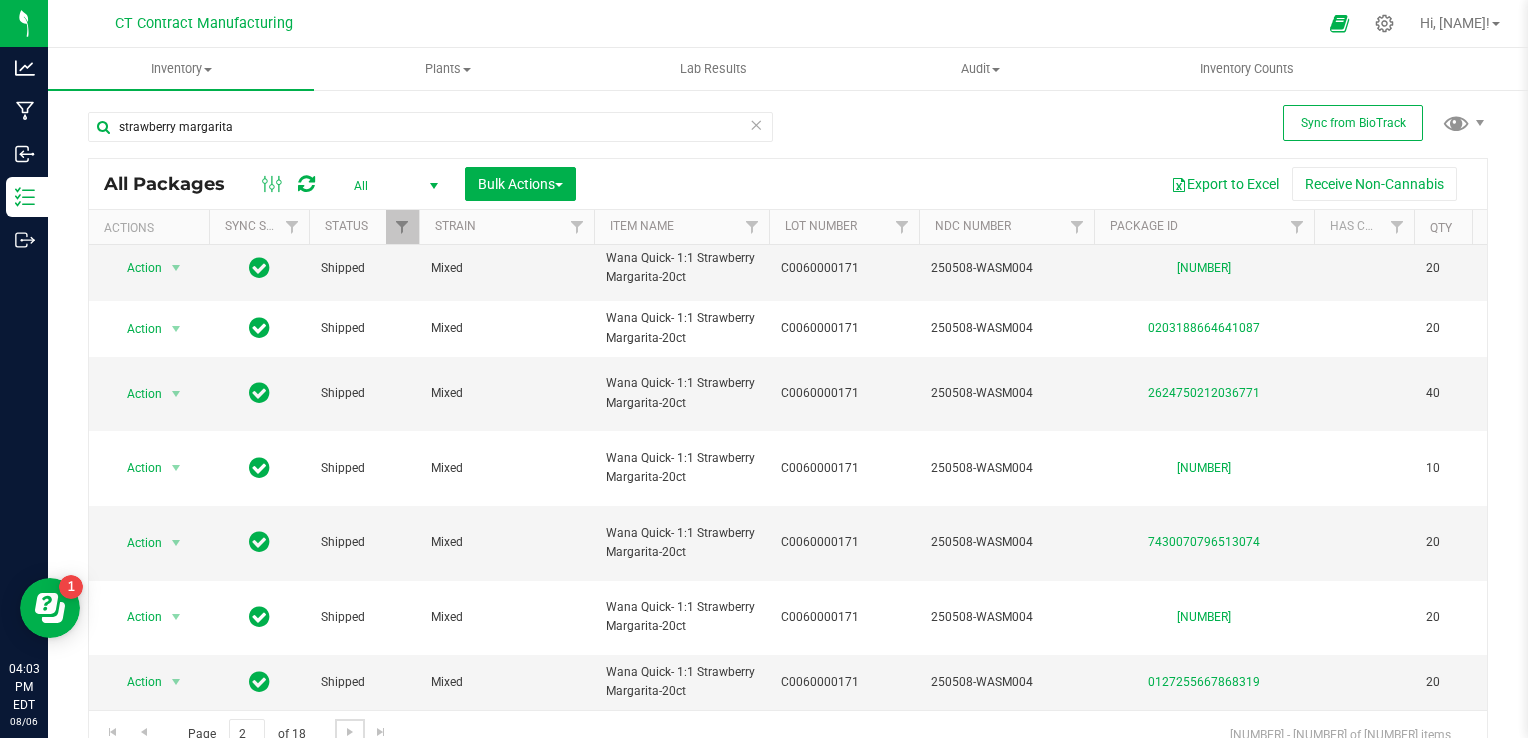 scroll, scrollTop: 1037, scrollLeft: 0, axis: vertical 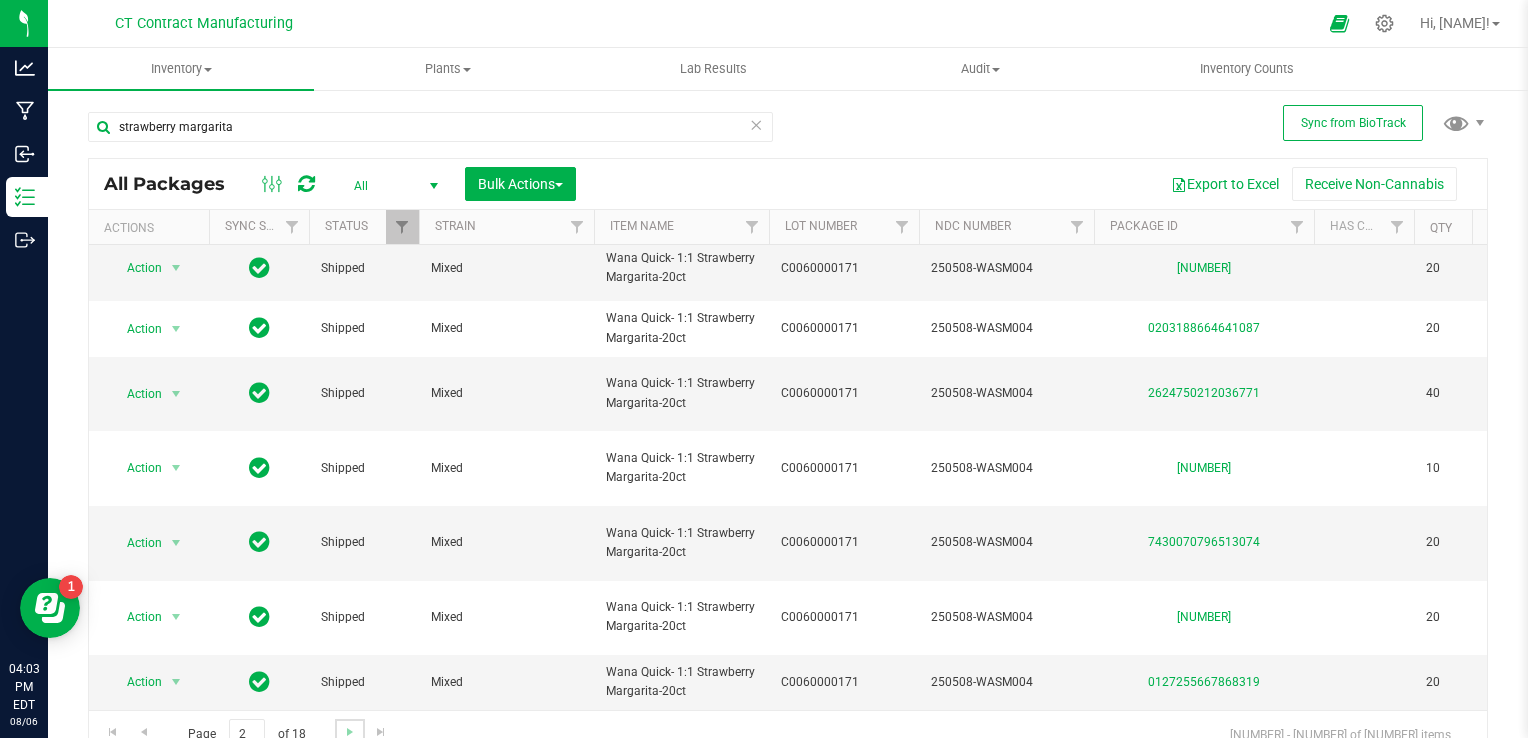 click at bounding box center (349, 732) 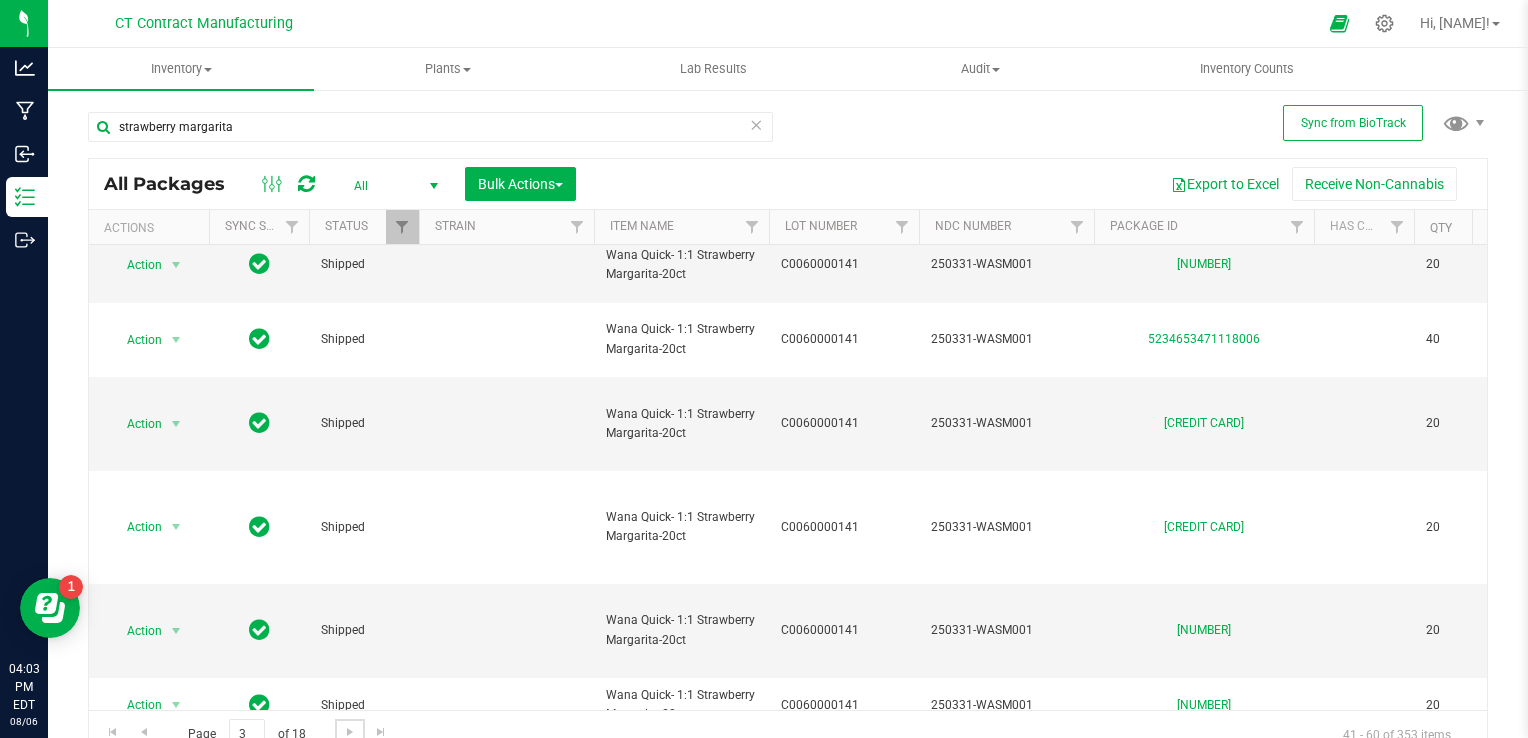 scroll, scrollTop: 1058, scrollLeft: 0, axis: vertical 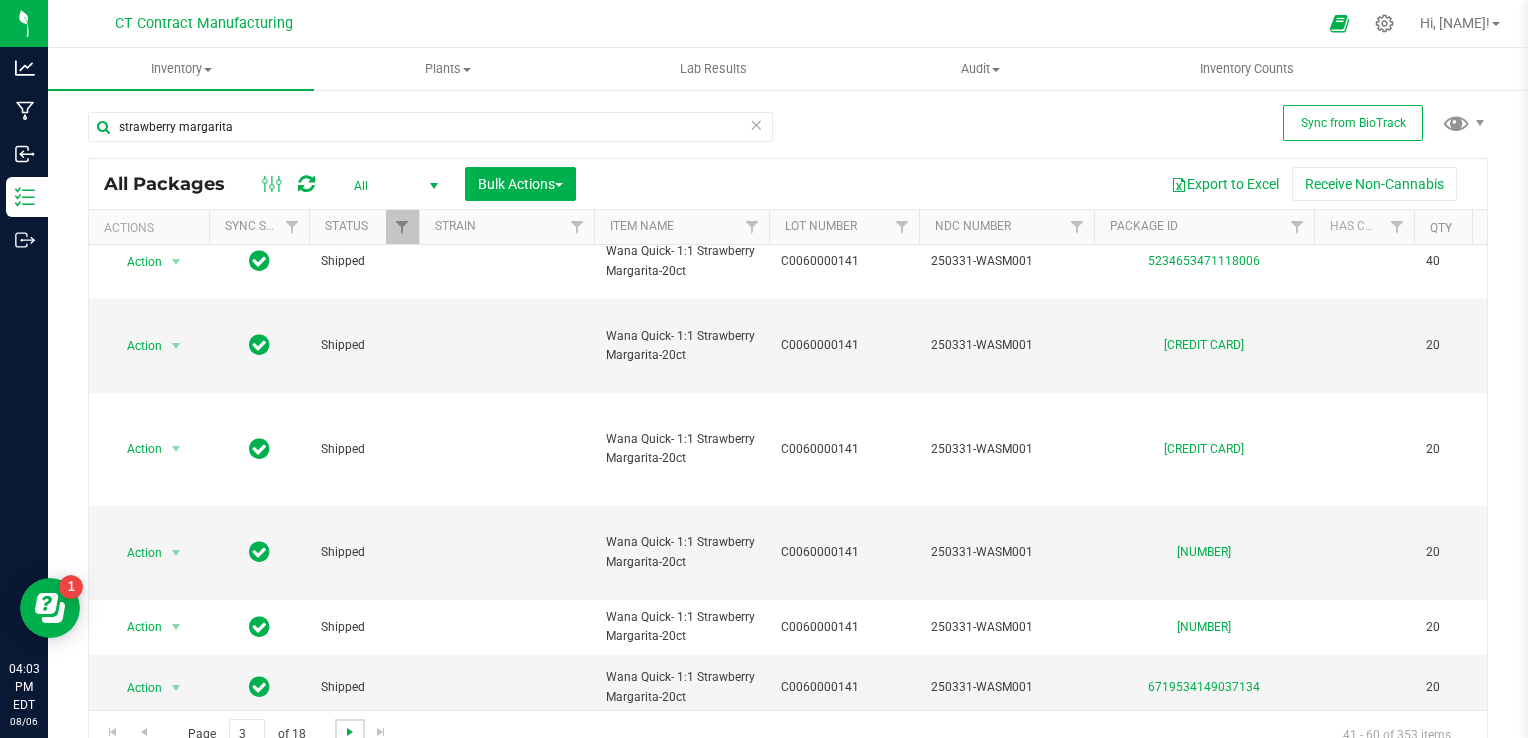 click at bounding box center (350, 732) 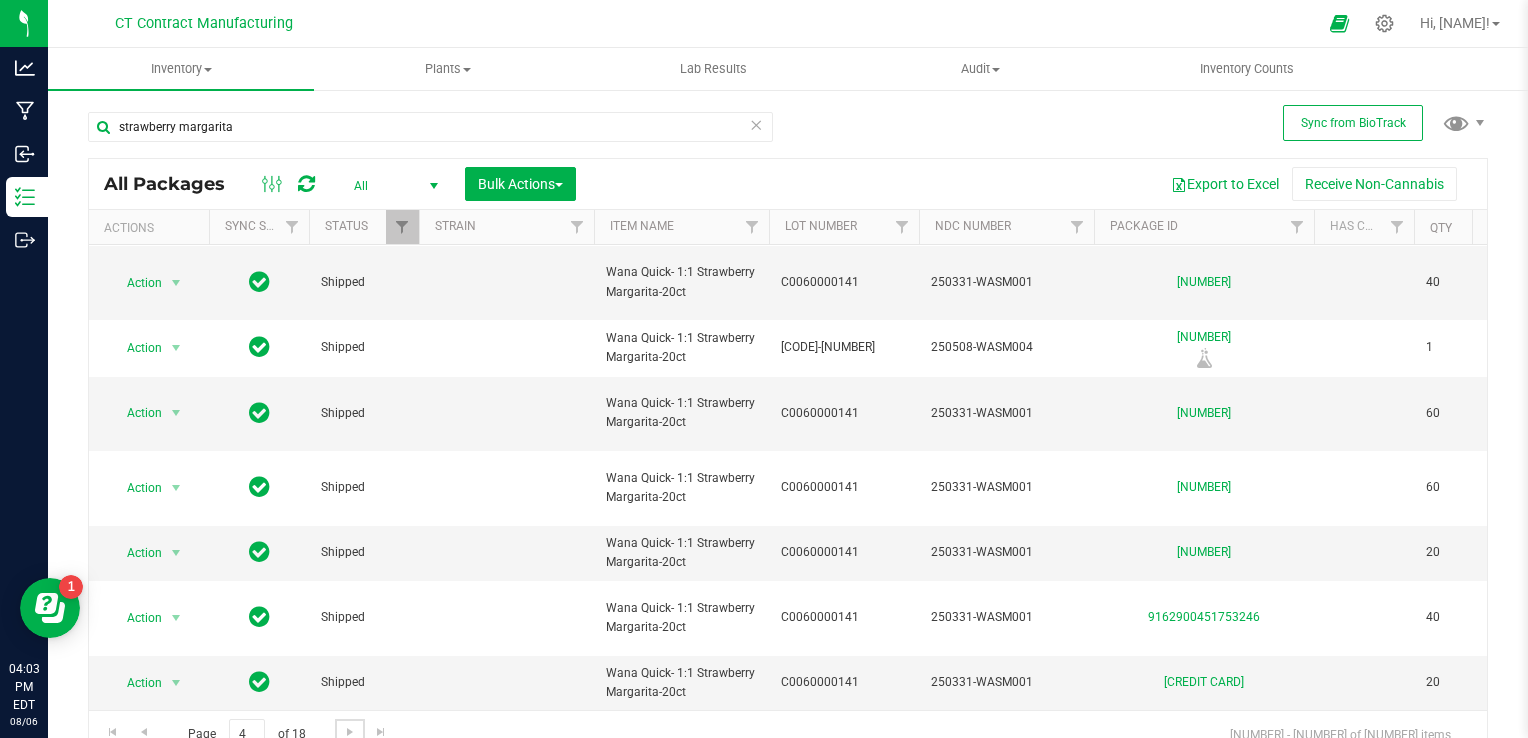 scroll, scrollTop: 1133, scrollLeft: 0, axis: vertical 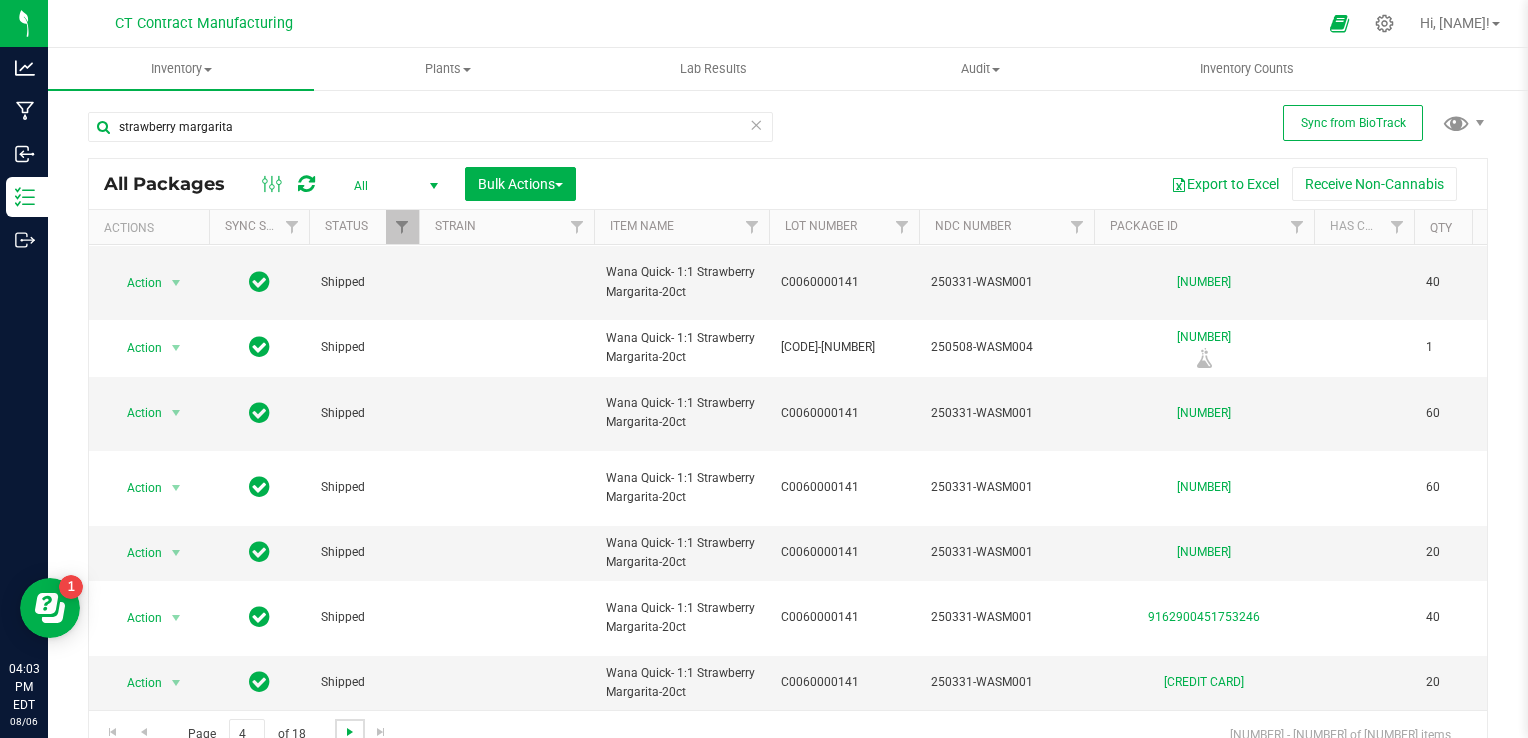 click at bounding box center [350, 732] 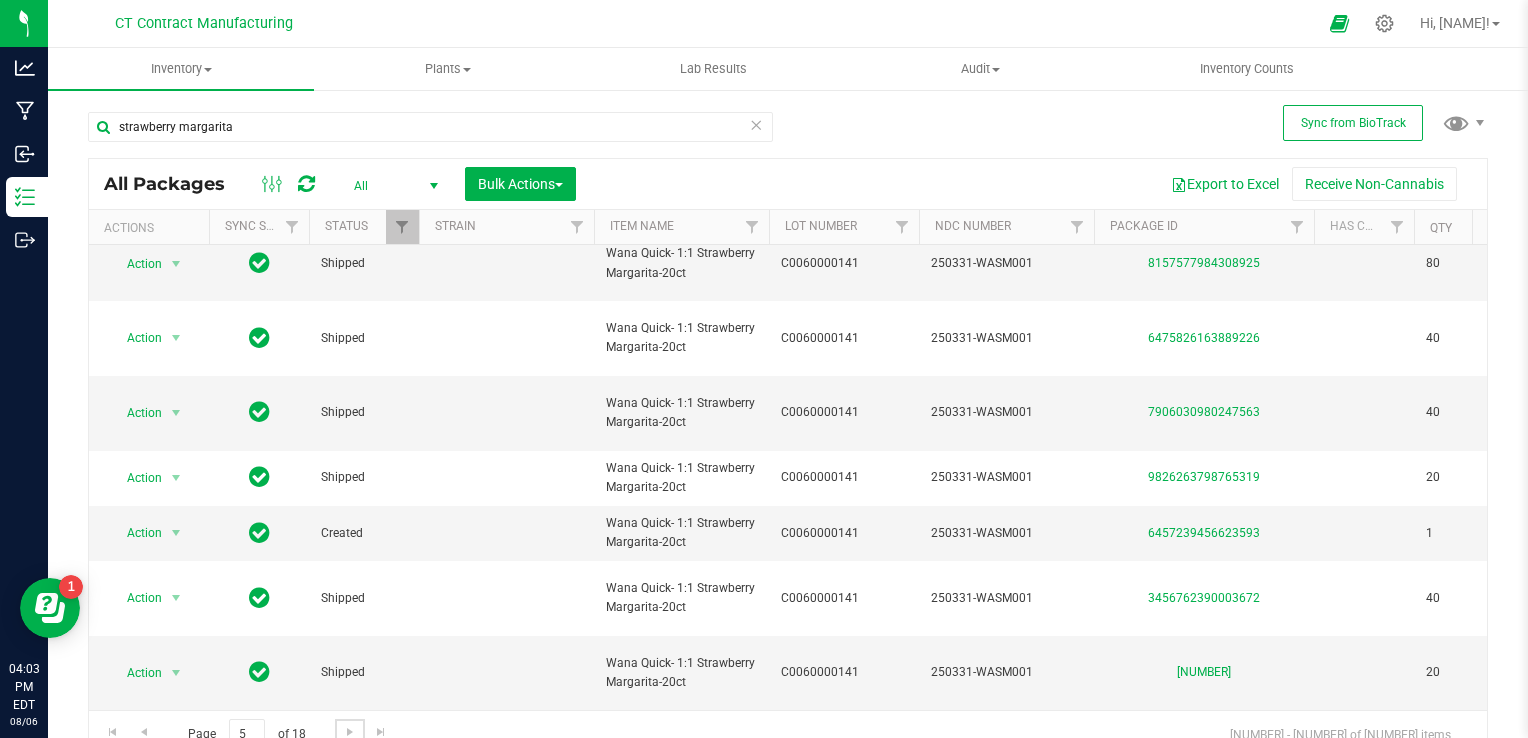 scroll, scrollTop: 1113, scrollLeft: 0, axis: vertical 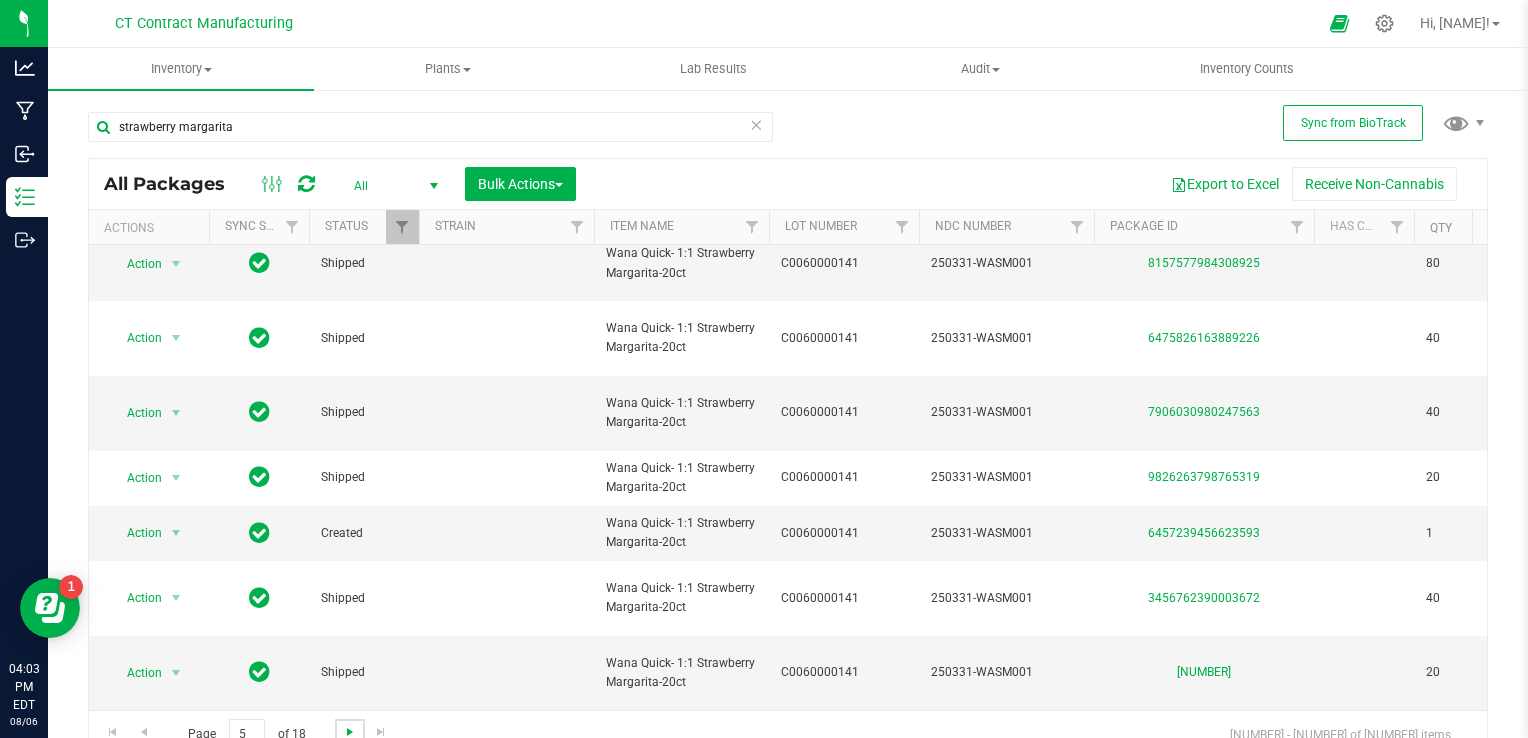 click at bounding box center [350, 732] 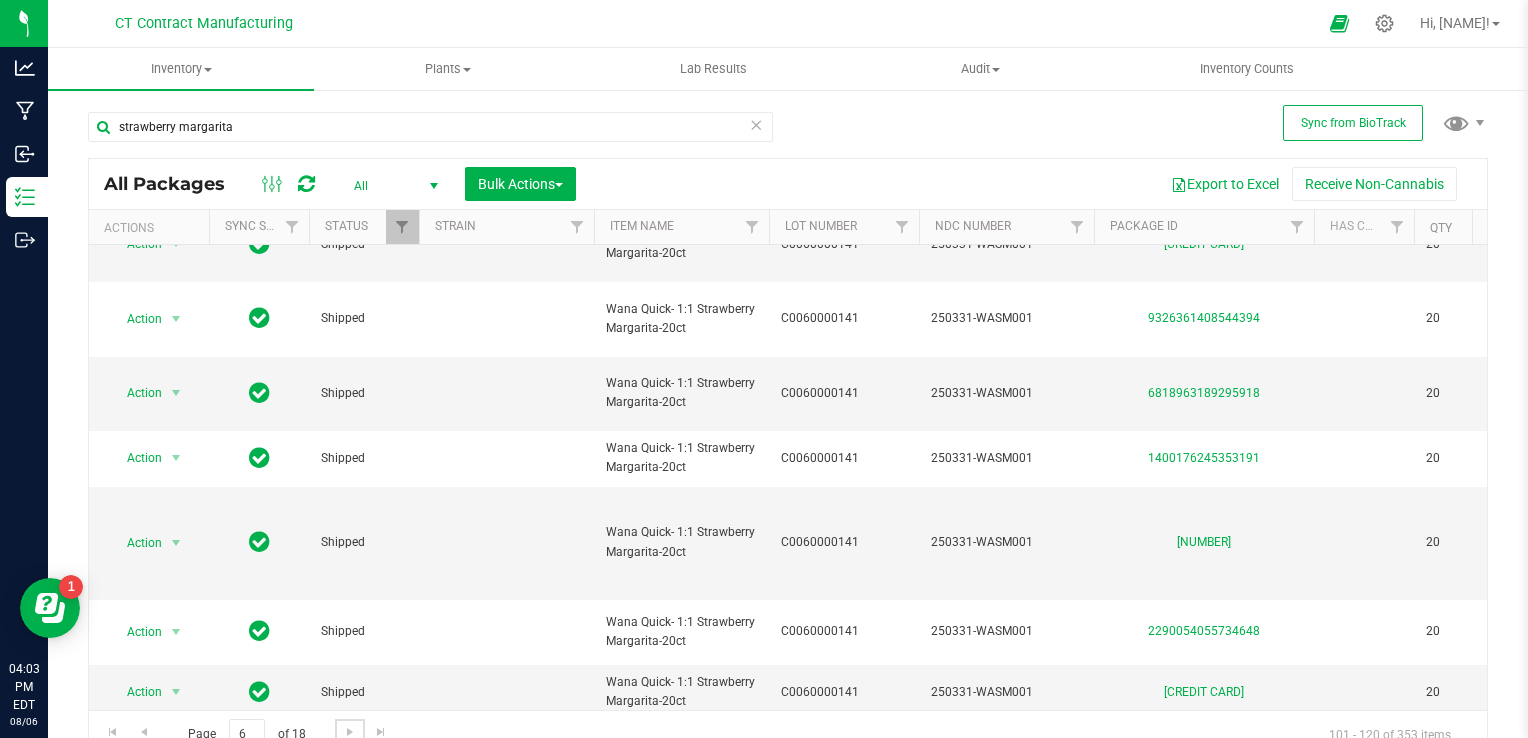 scroll, scrollTop: 1056, scrollLeft: 0, axis: vertical 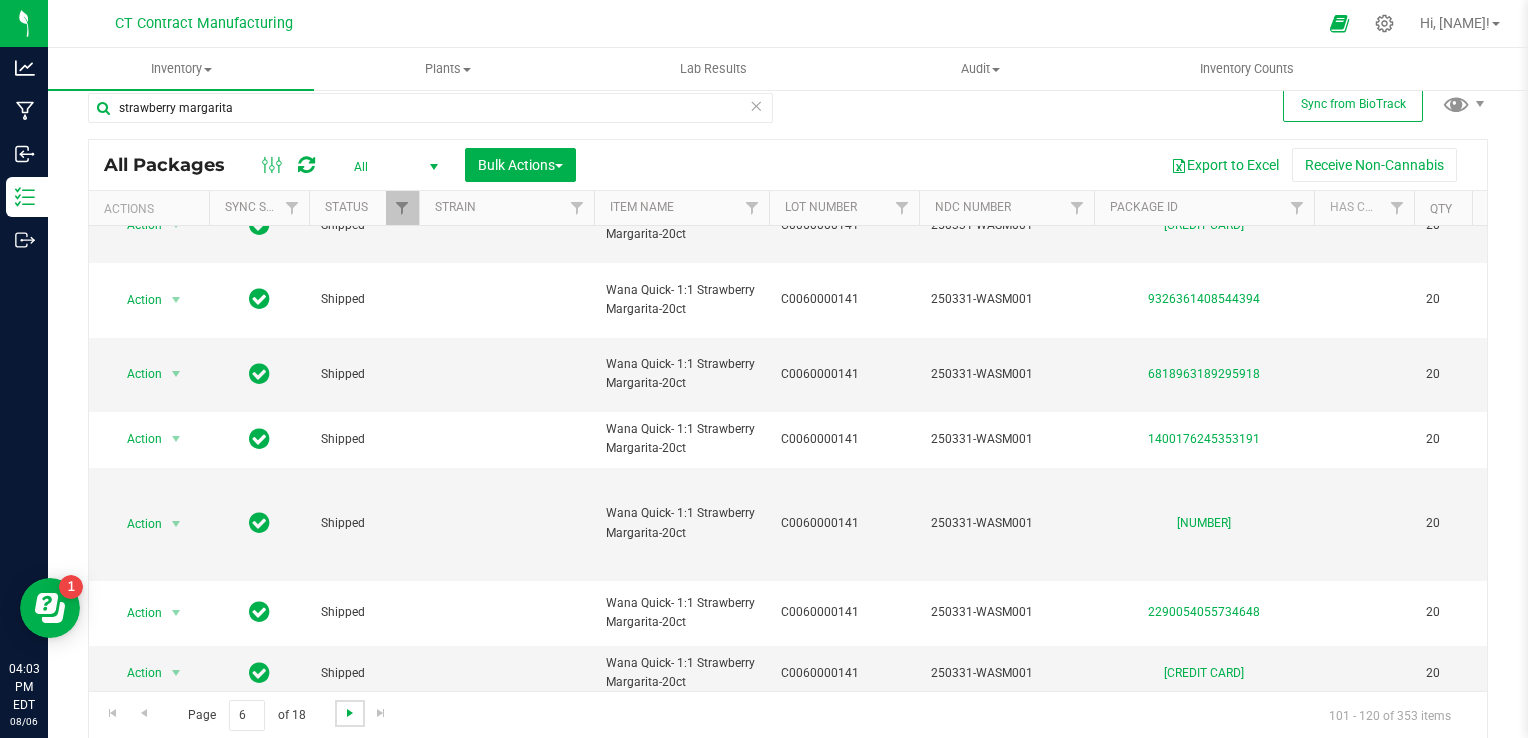 click at bounding box center (350, 713) 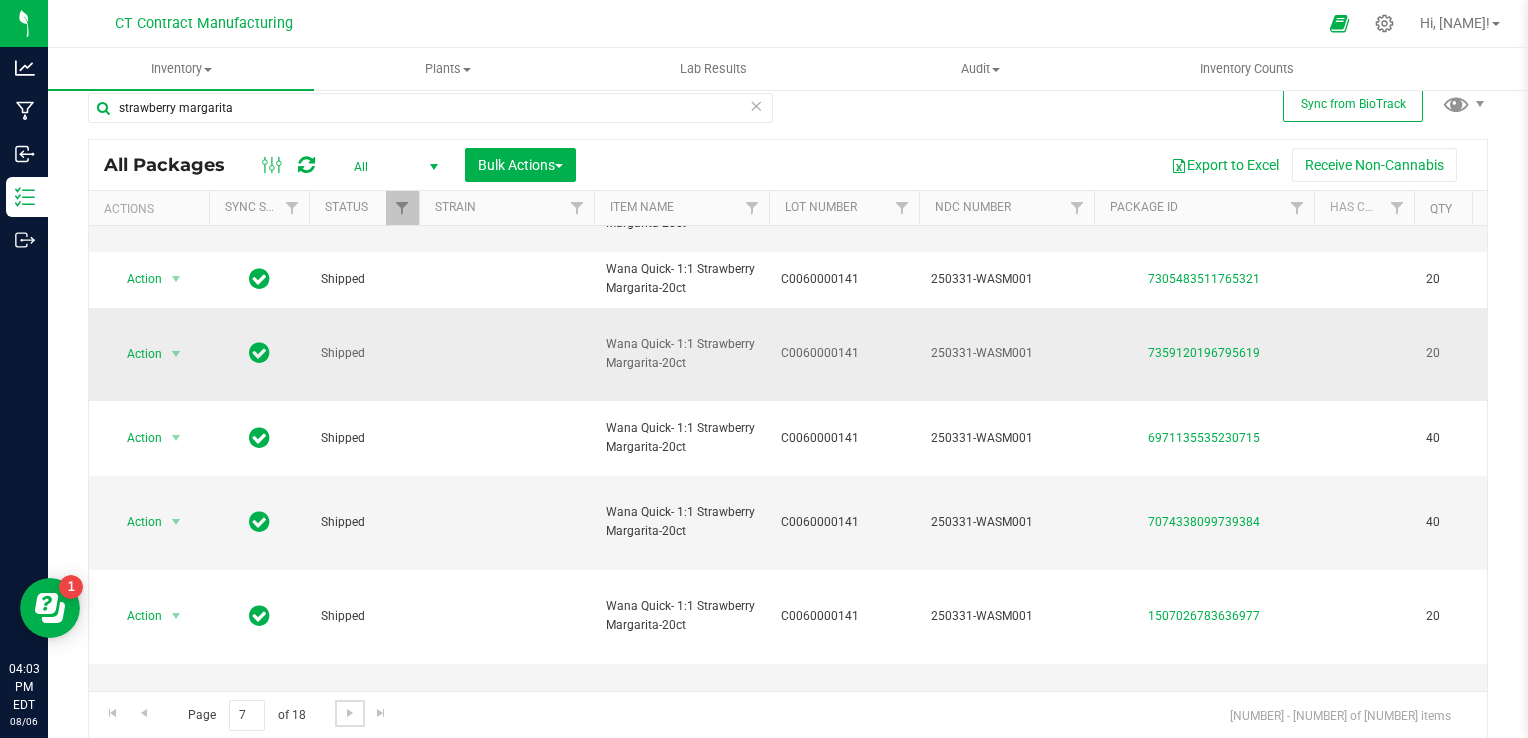 scroll, scrollTop: 1095, scrollLeft: 0, axis: vertical 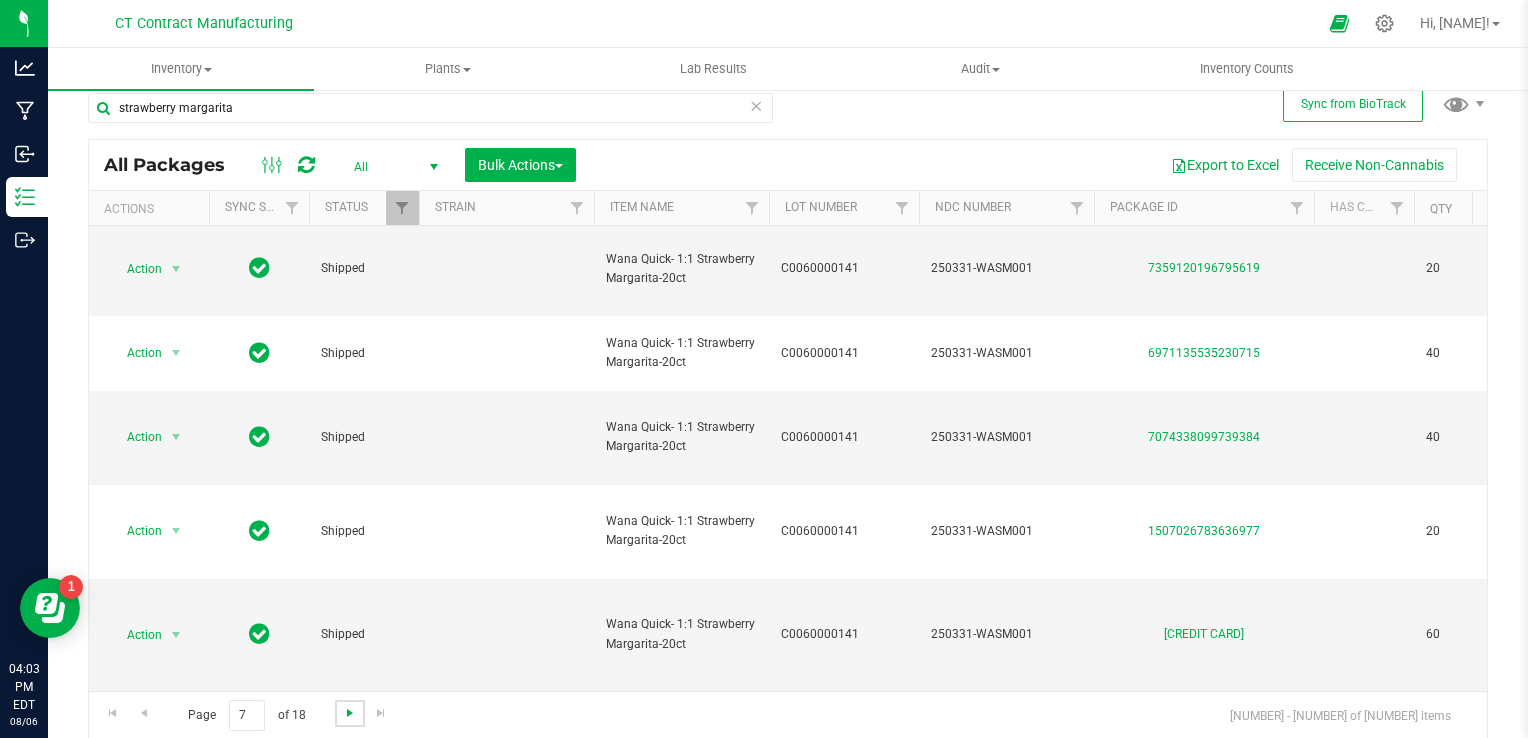 click at bounding box center (350, 713) 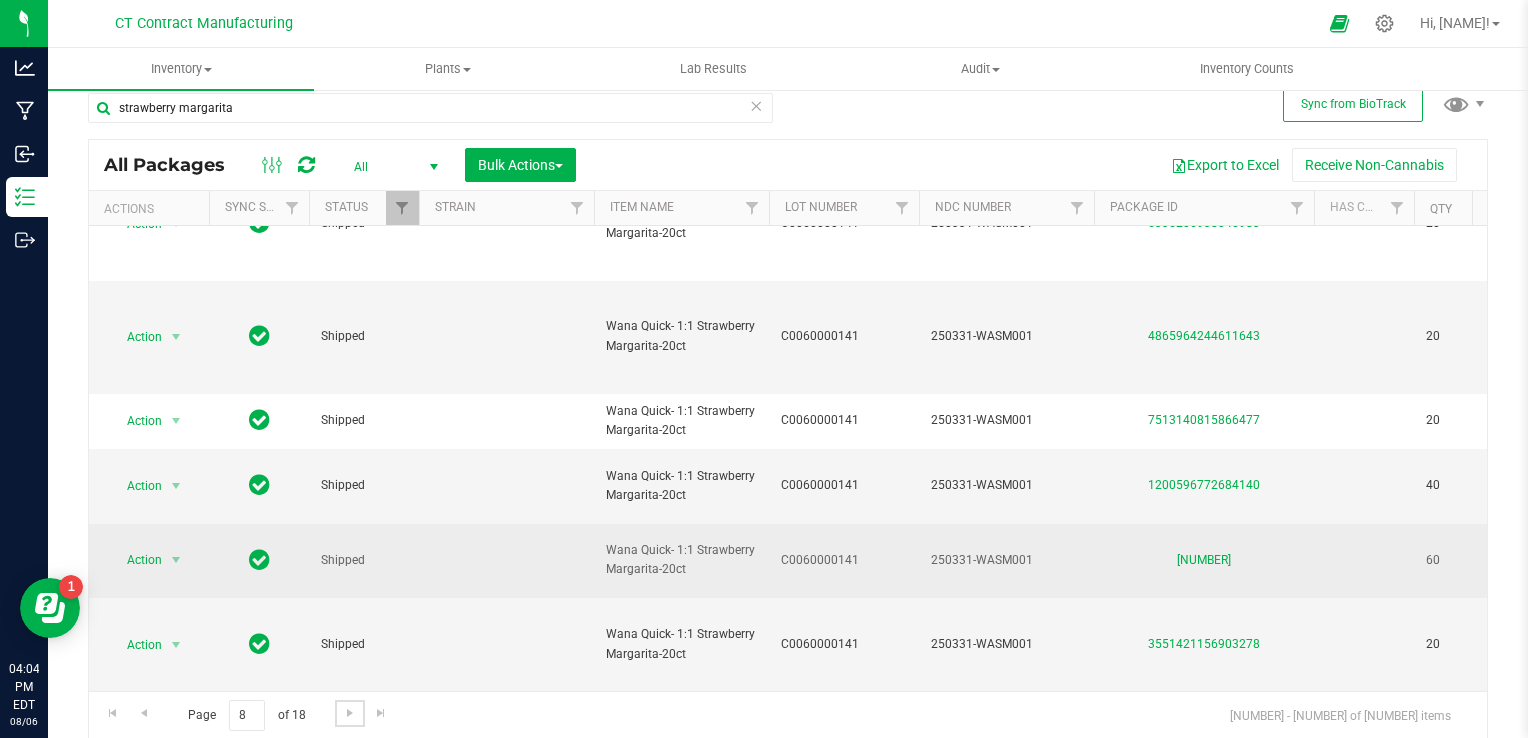 scroll, scrollTop: 433, scrollLeft: 0, axis: vertical 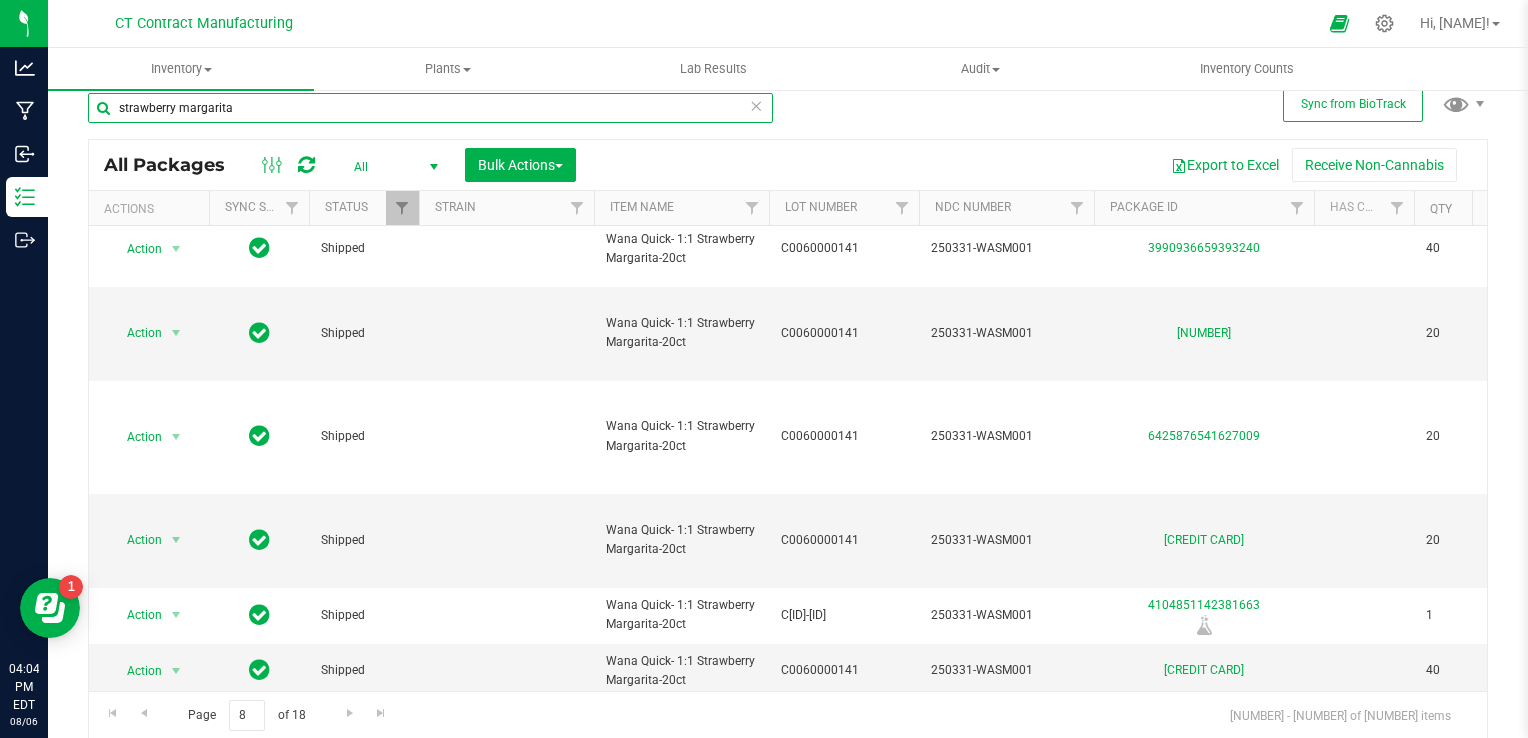 drag, startPoint x: 252, startPoint y: 105, endPoint x: 66, endPoint y: 107, distance: 186.01076 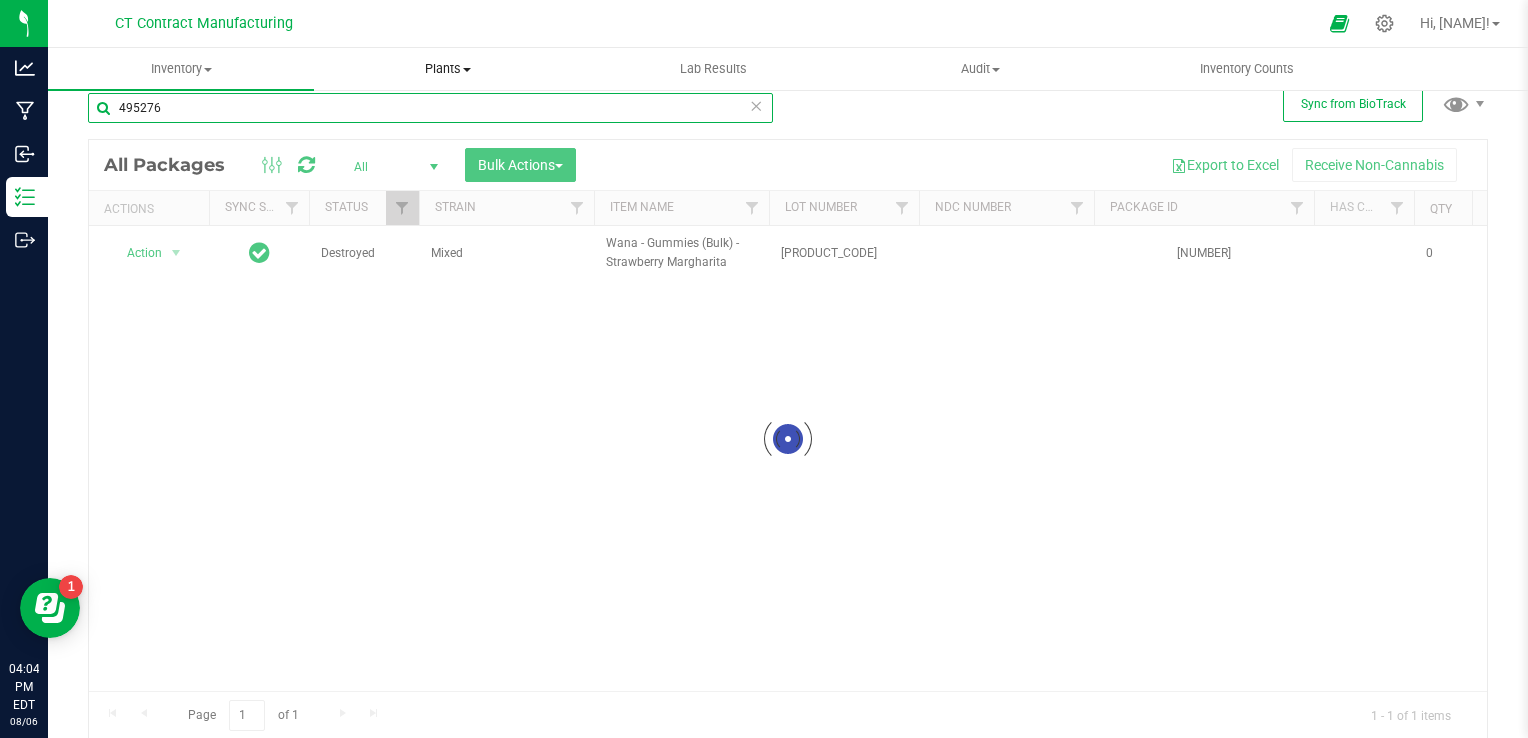 scroll, scrollTop: 0, scrollLeft: 0, axis: both 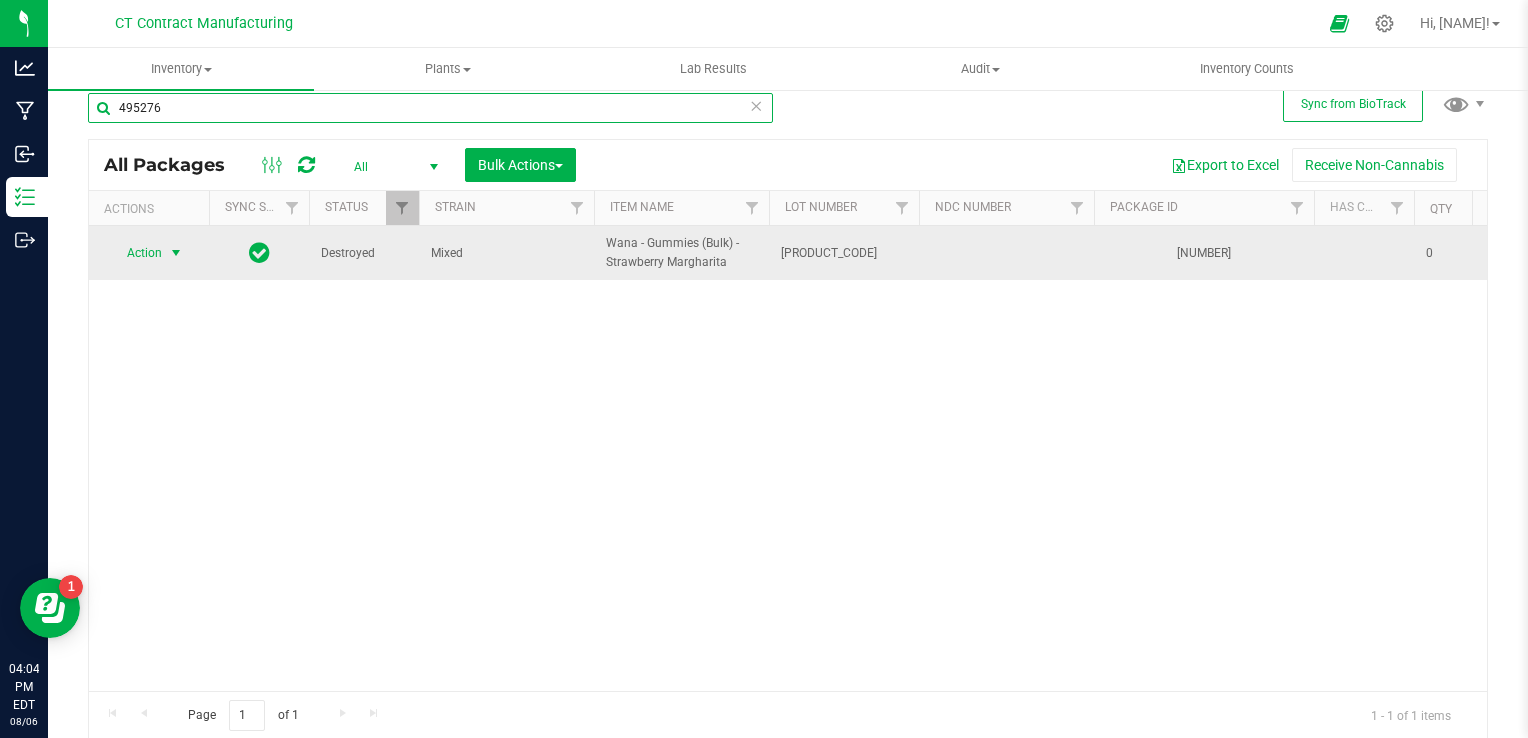type on "495276" 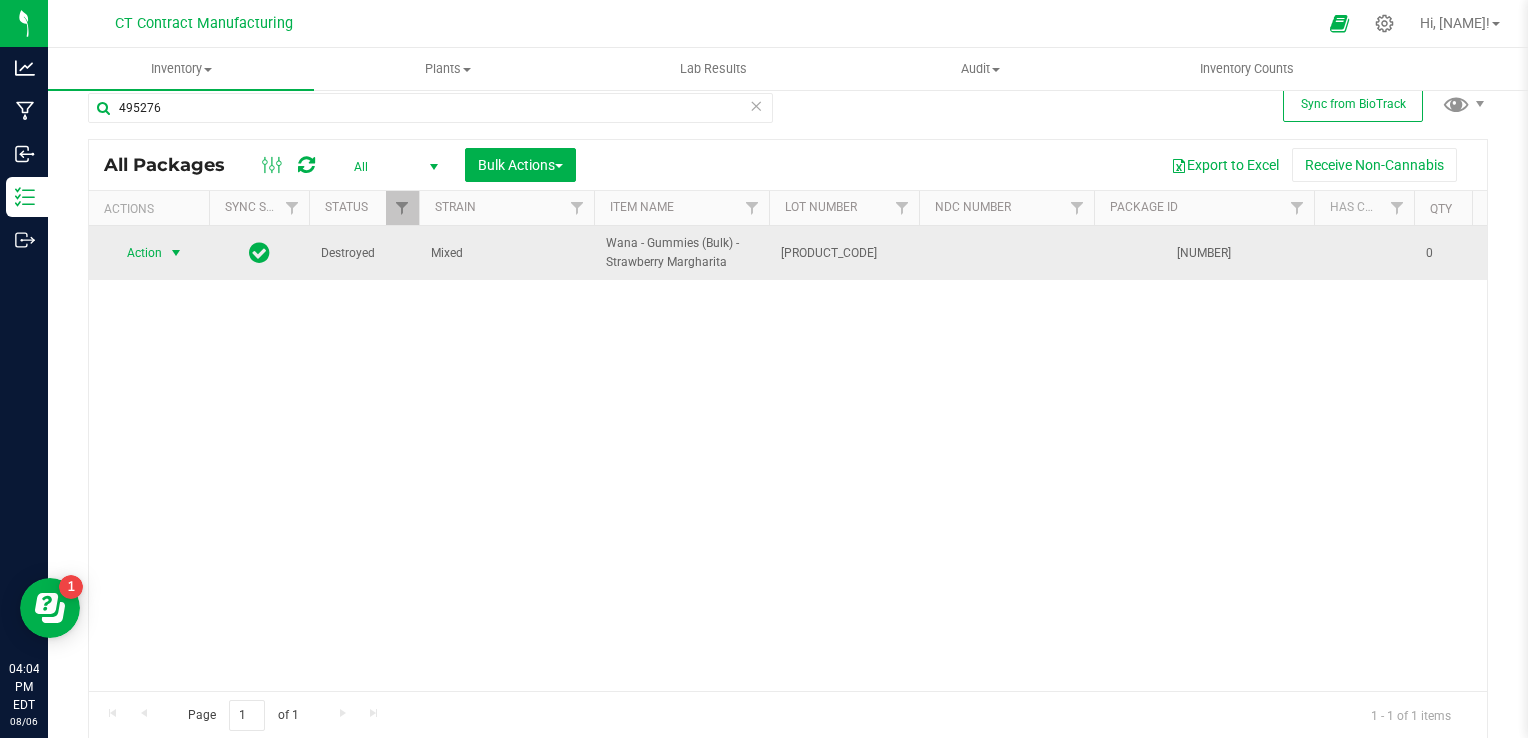 click on "Action" at bounding box center [136, 253] 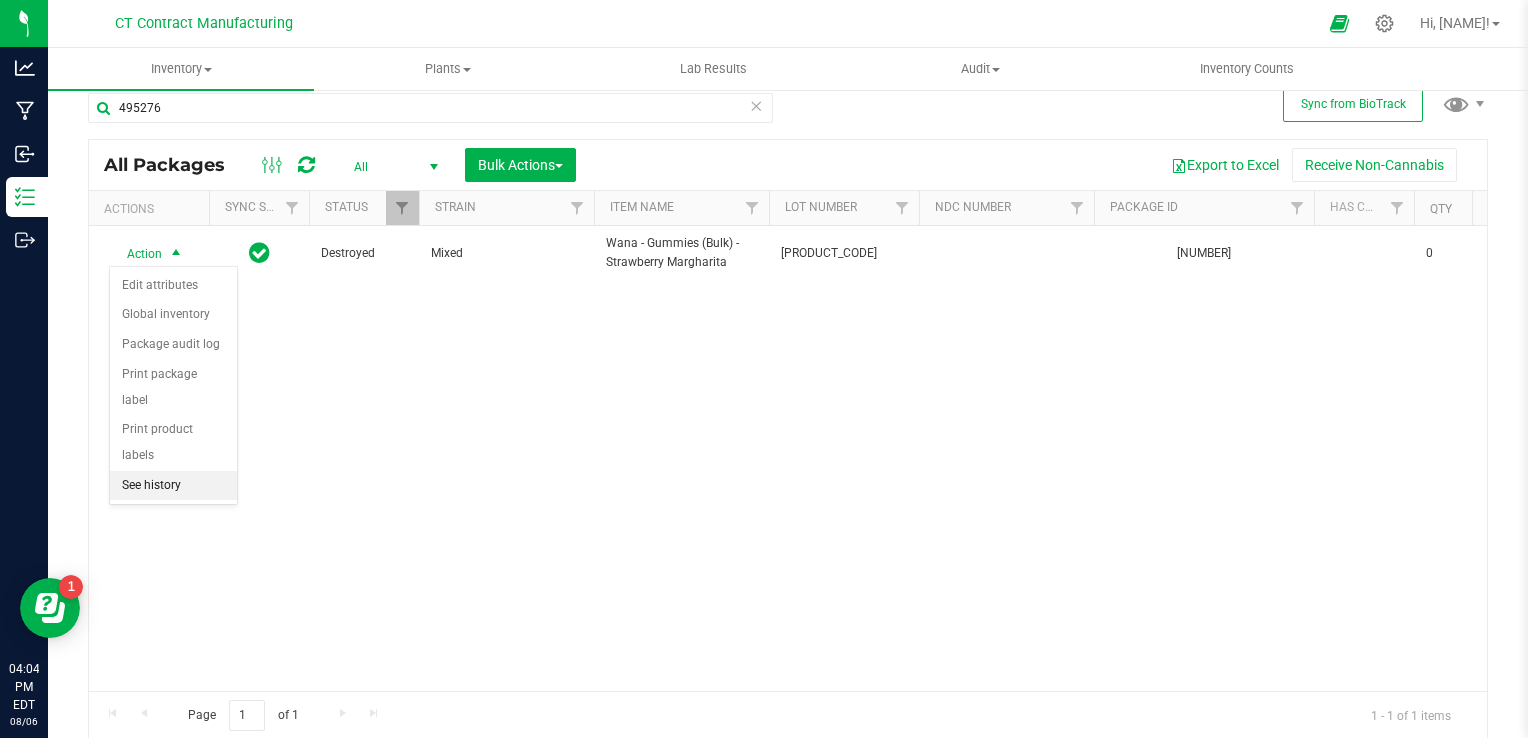 click on "See history" at bounding box center [173, 486] 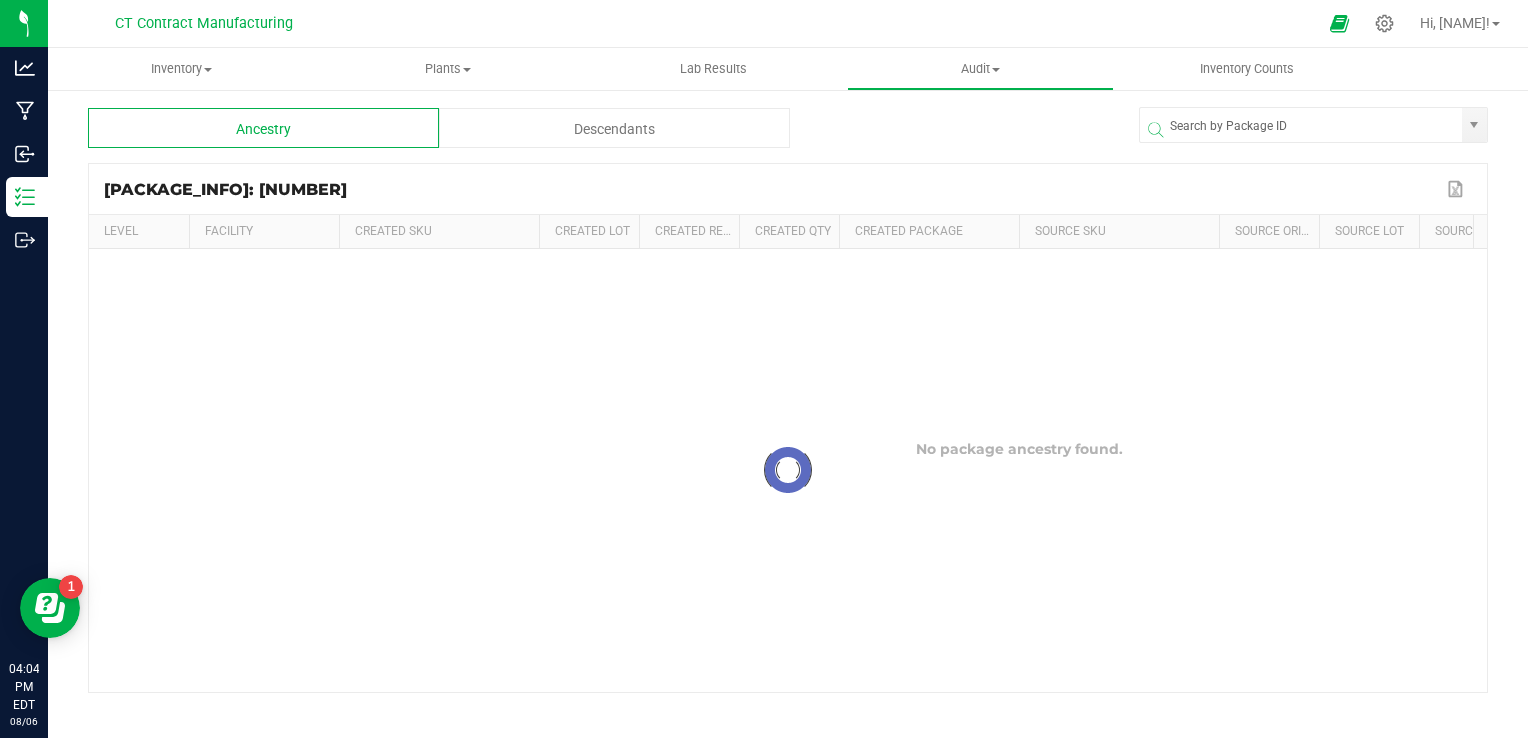 scroll, scrollTop: 0, scrollLeft: 0, axis: both 